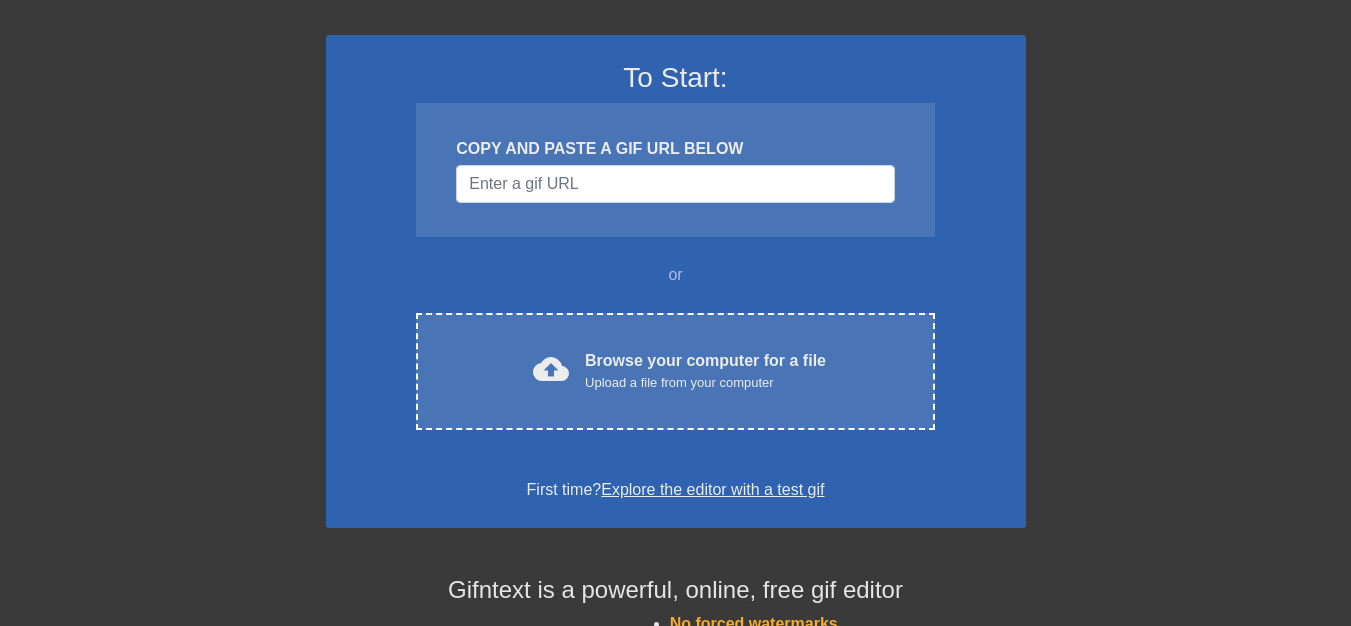 scroll, scrollTop: 400, scrollLeft: 0, axis: vertical 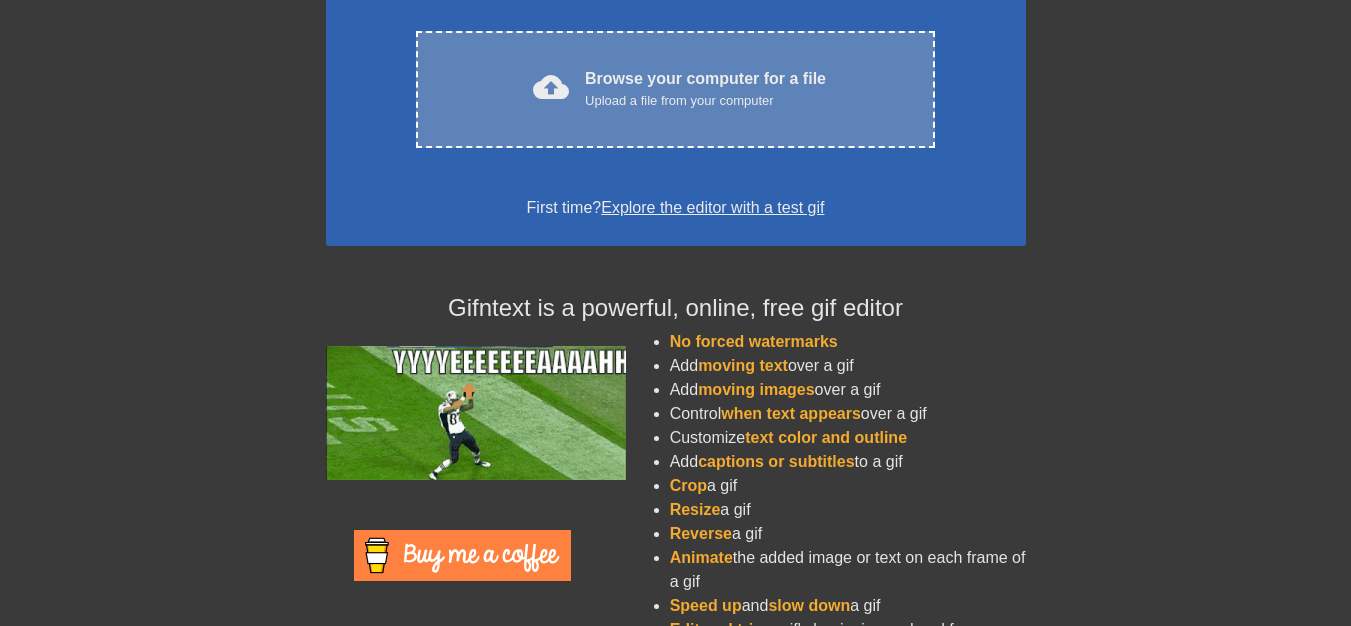 click on "cloud_upload Browse your computer for a file Upload a file from your computer Choose files" at bounding box center (675, 89) 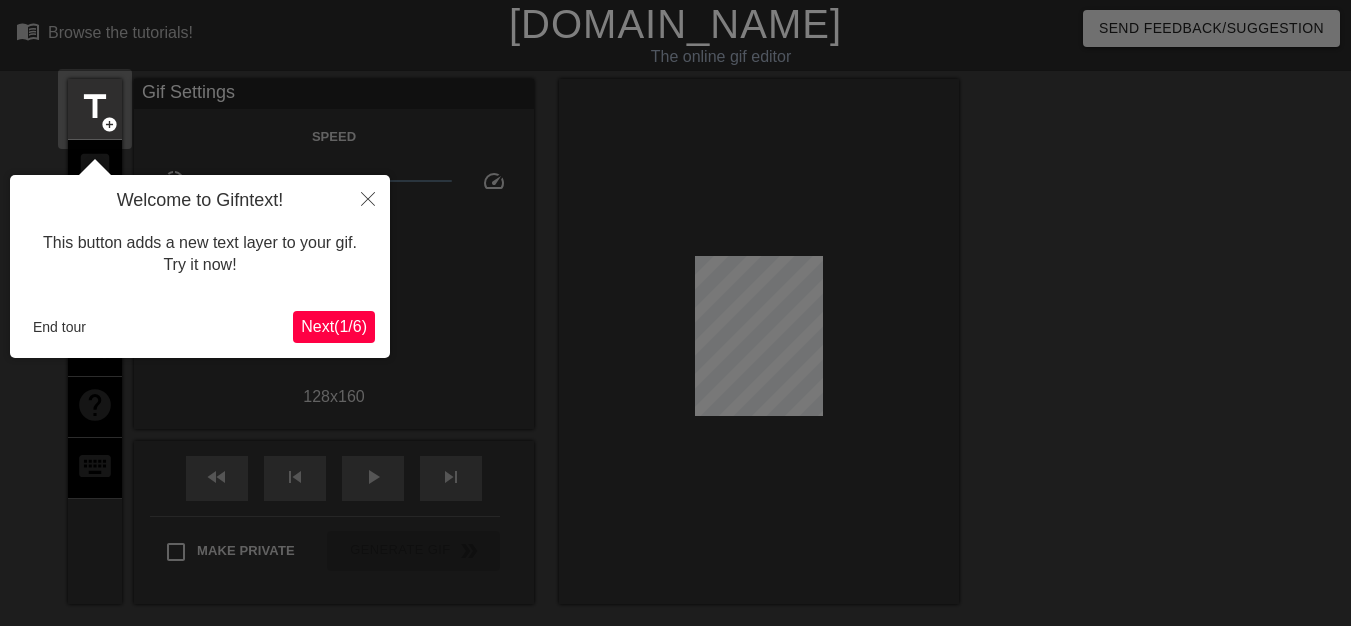 scroll, scrollTop: 49, scrollLeft: 0, axis: vertical 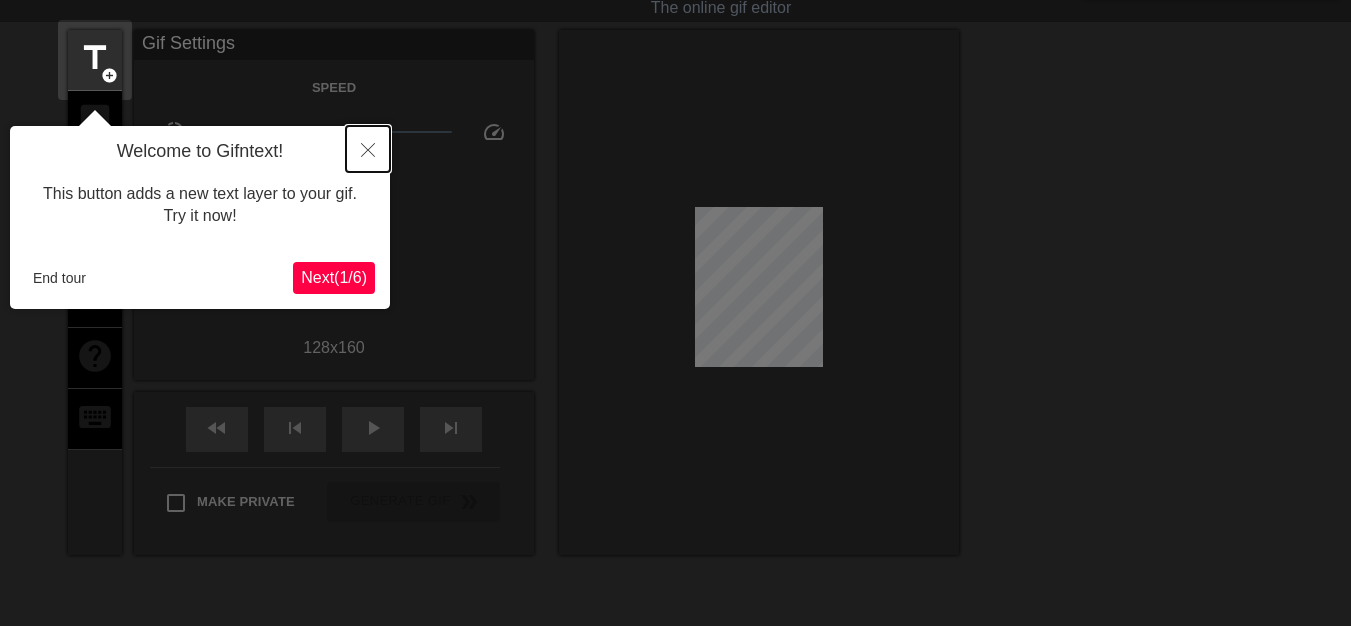 click 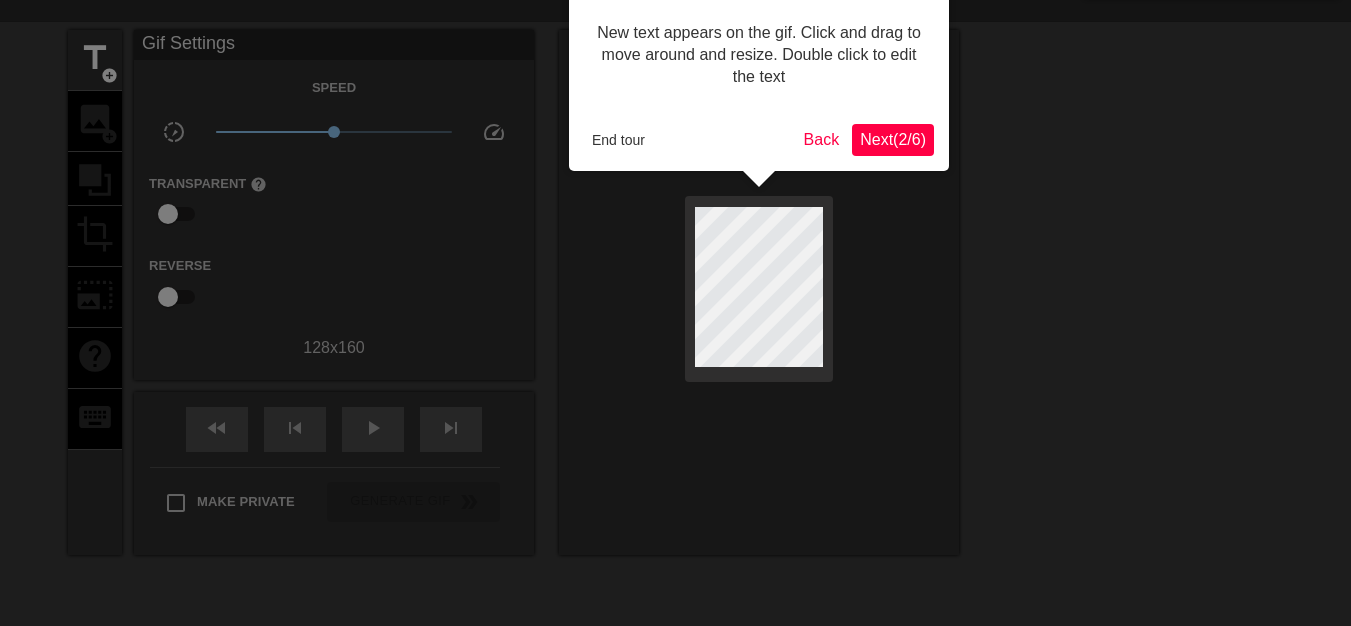 scroll, scrollTop: 0, scrollLeft: 0, axis: both 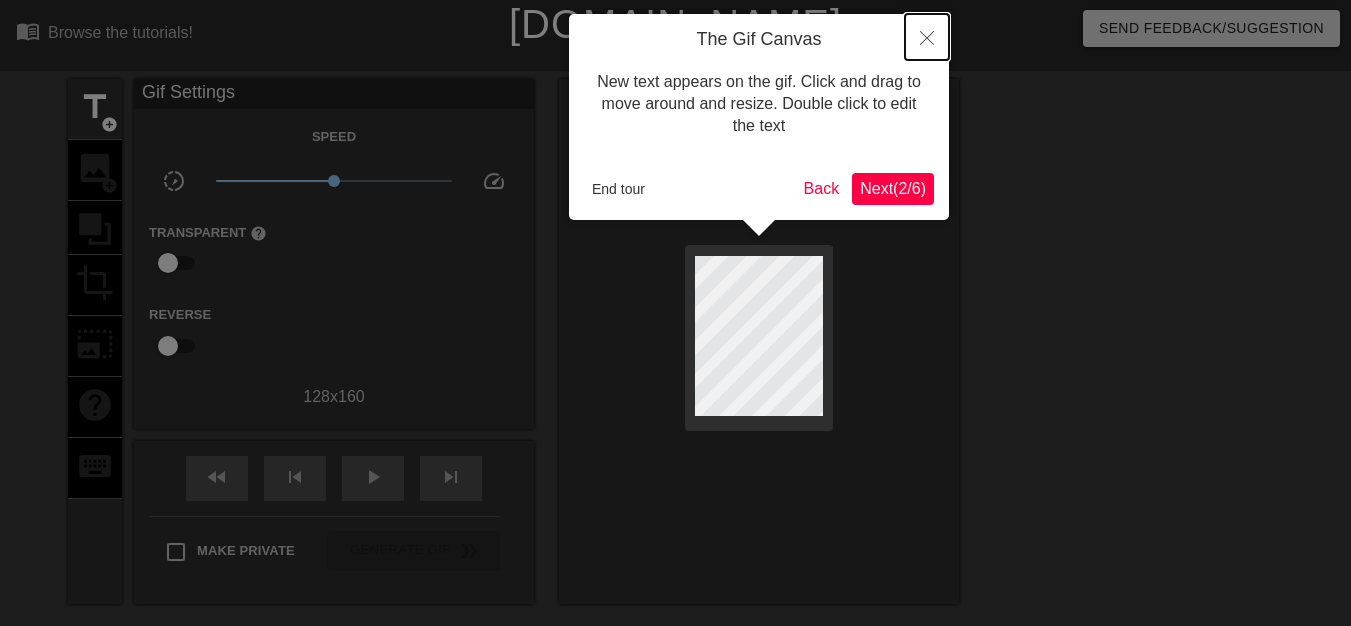 click at bounding box center (927, 37) 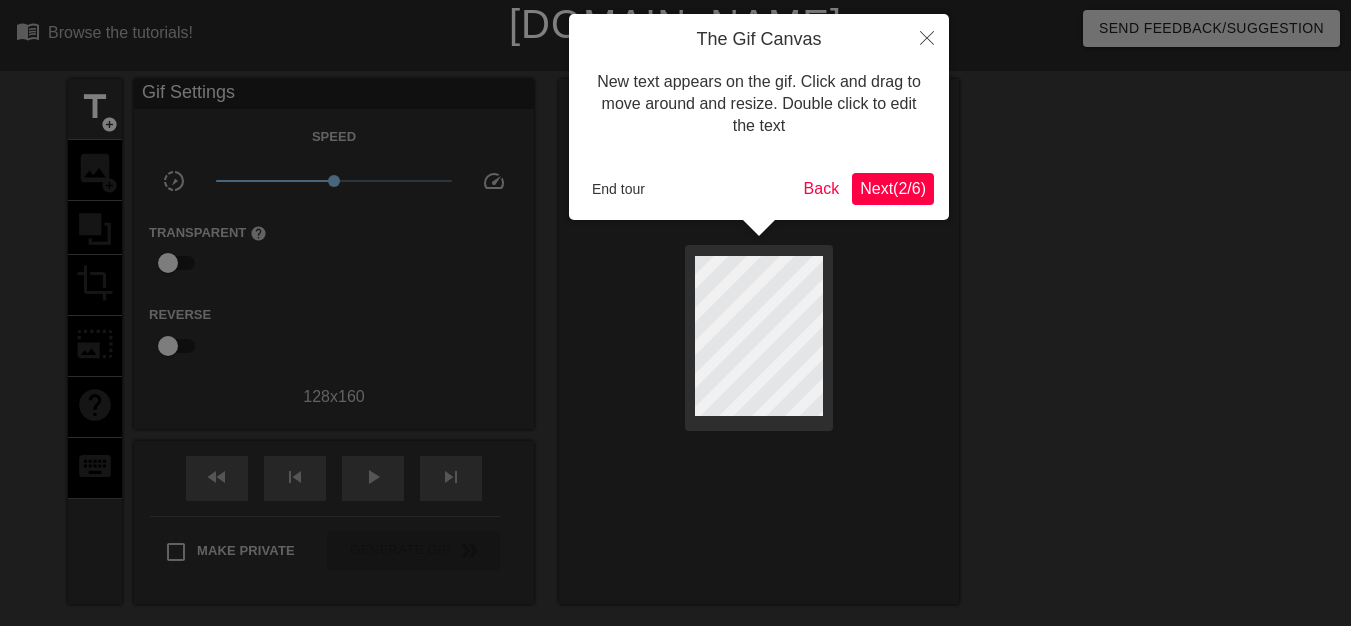 scroll, scrollTop: 49, scrollLeft: 0, axis: vertical 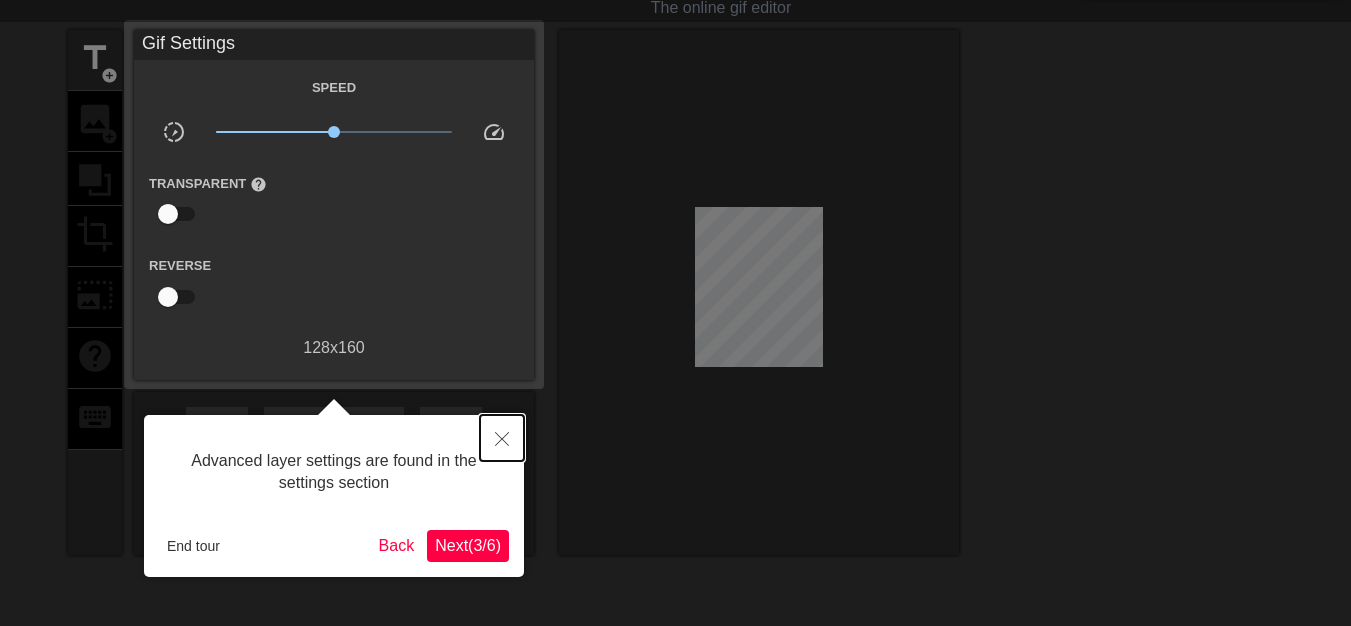 click at bounding box center [502, 438] 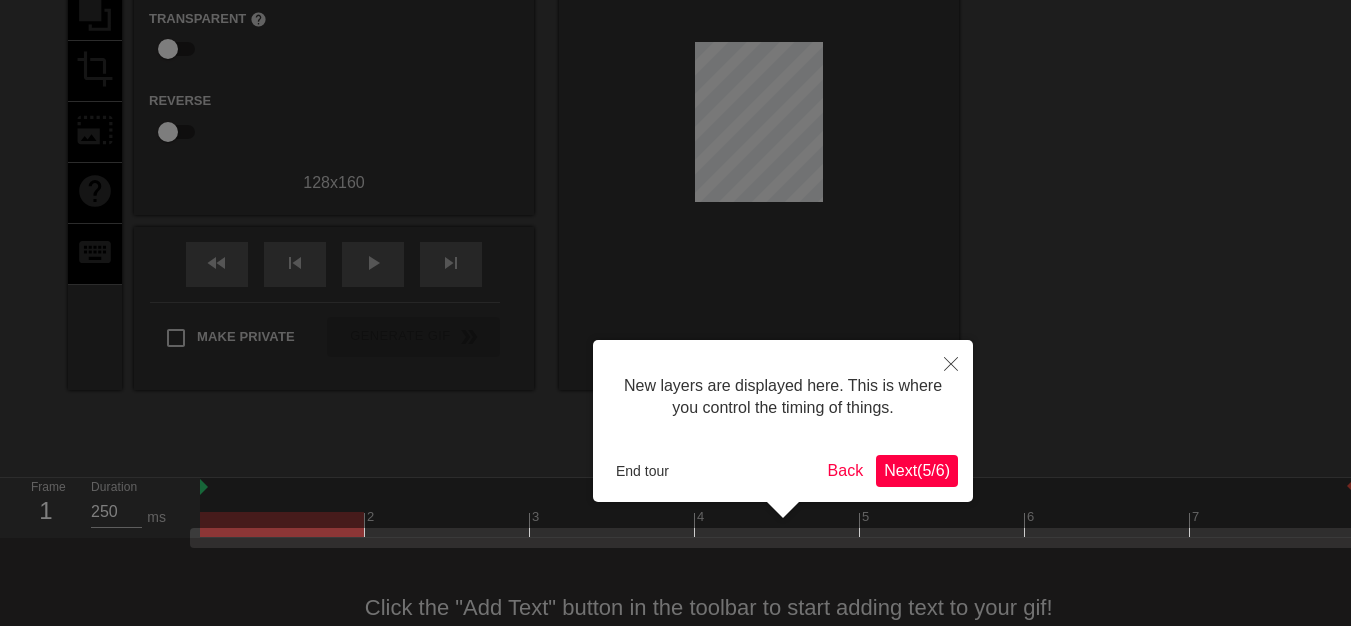 scroll, scrollTop: 265, scrollLeft: 0, axis: vertical 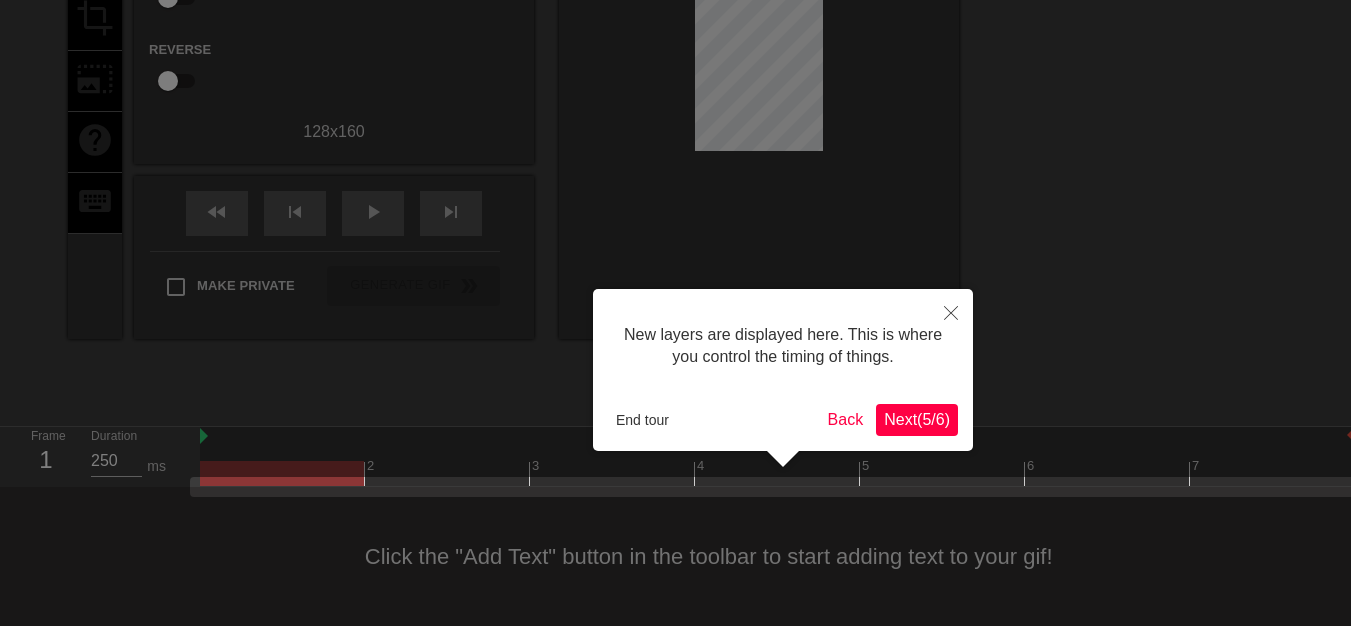 click on "Next  ( 5 / 6 )" at bounding box center (917, 419) 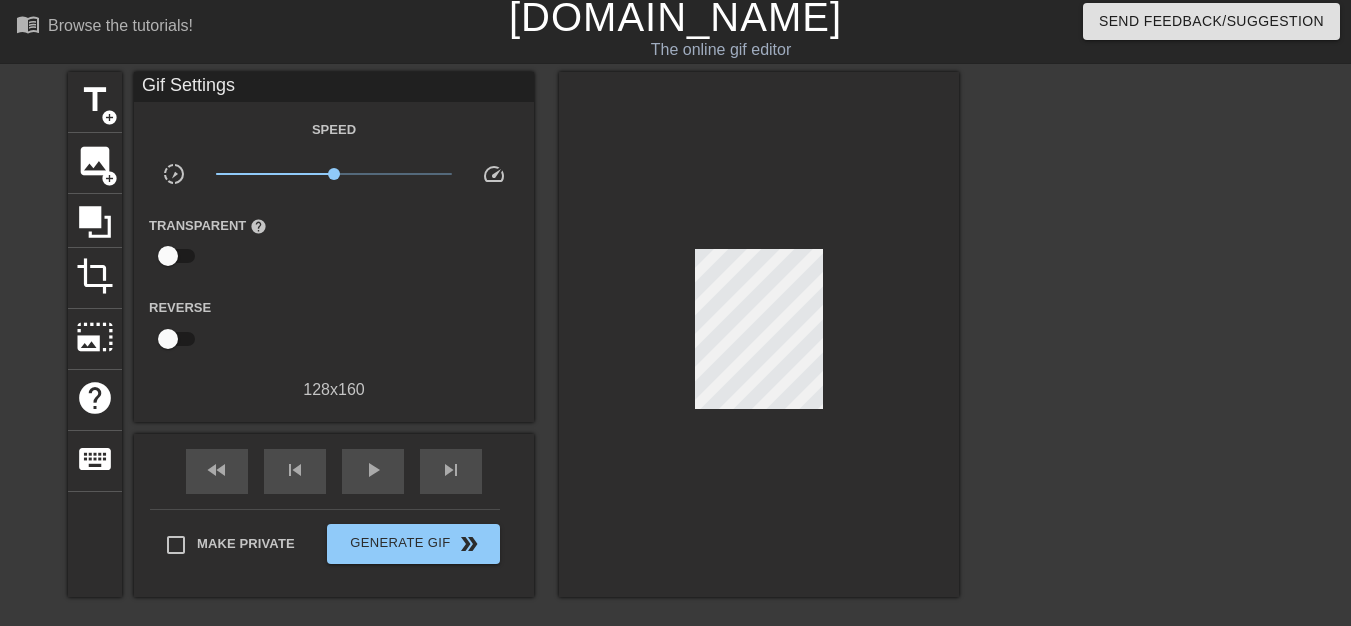 scroll, scrollTop: 0, scrollLeft: 0, axis: both 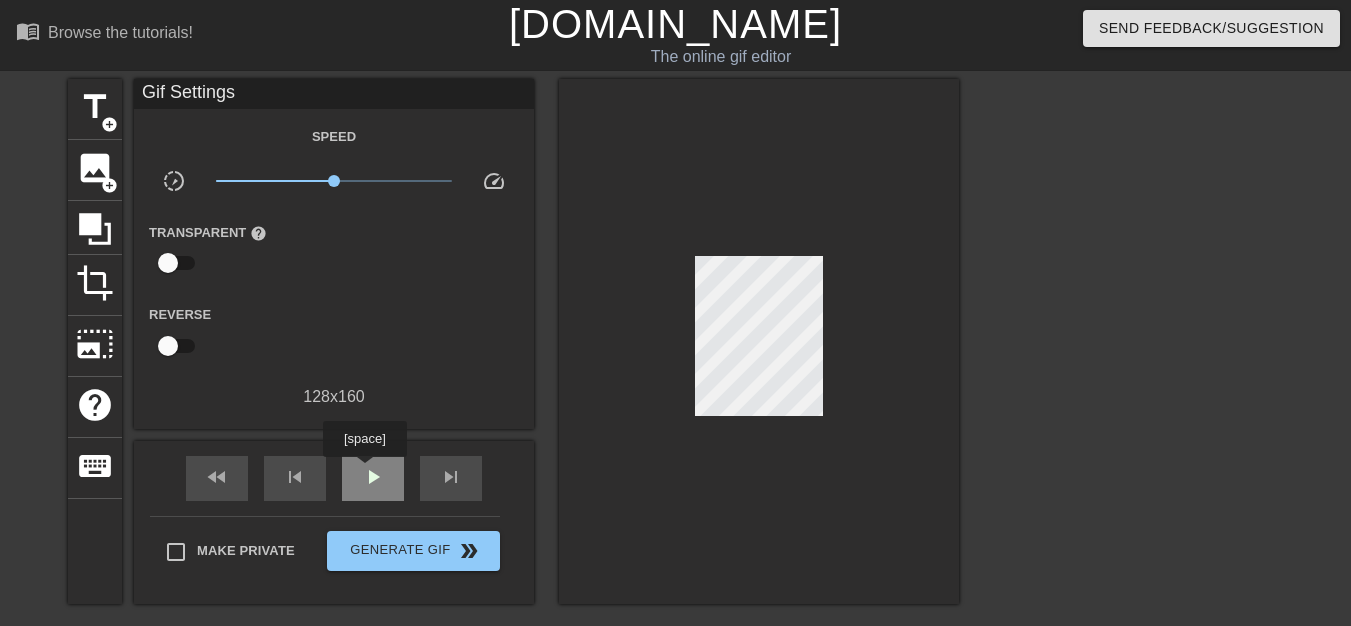 click on "play_arrow" at bounding box center [373, 477] 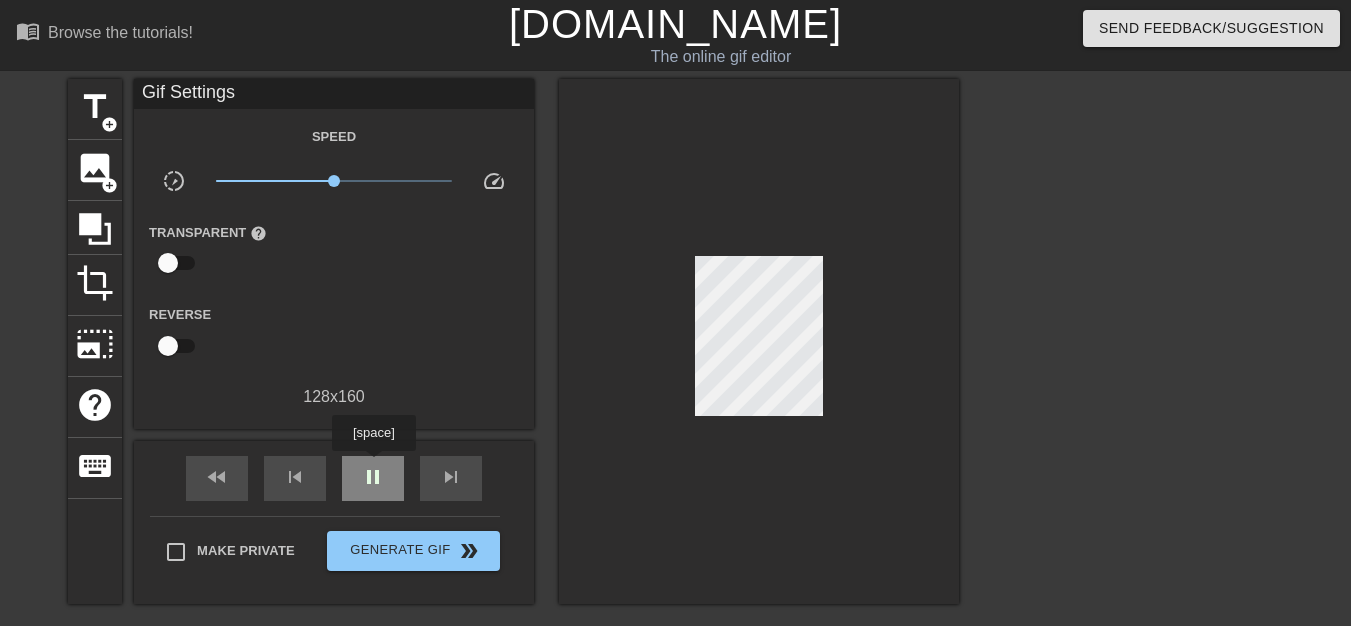 click on "pause" at bounding box center (373, 477) 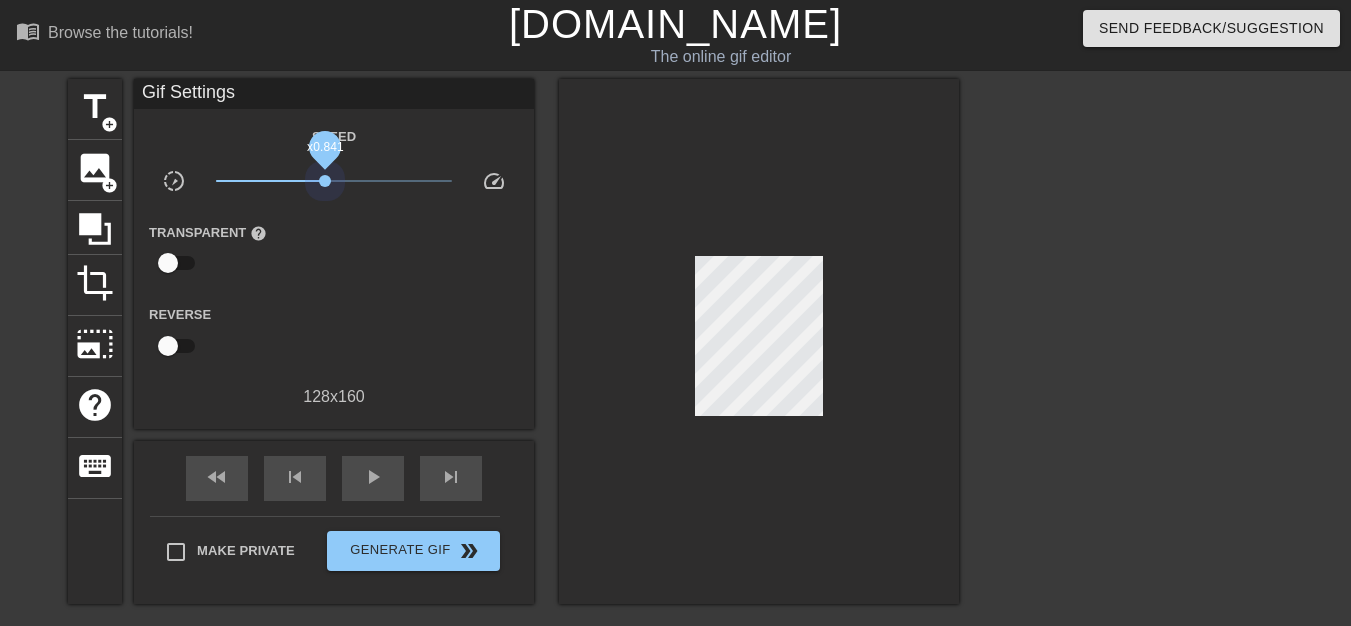 drag, startPoint x: 325, startPoint y: 187, endPoint x: 309, endPoint y: 190, distance: 16.27882 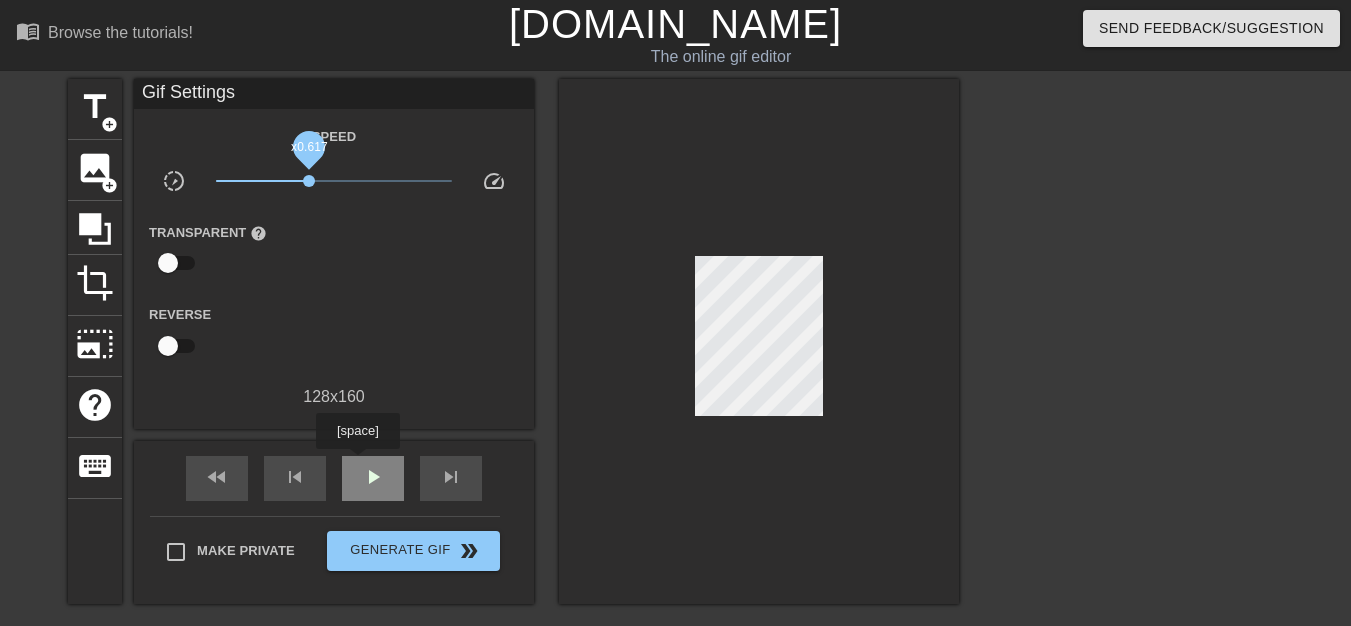 click on "play_arrow" at bounding box center [373, 478] 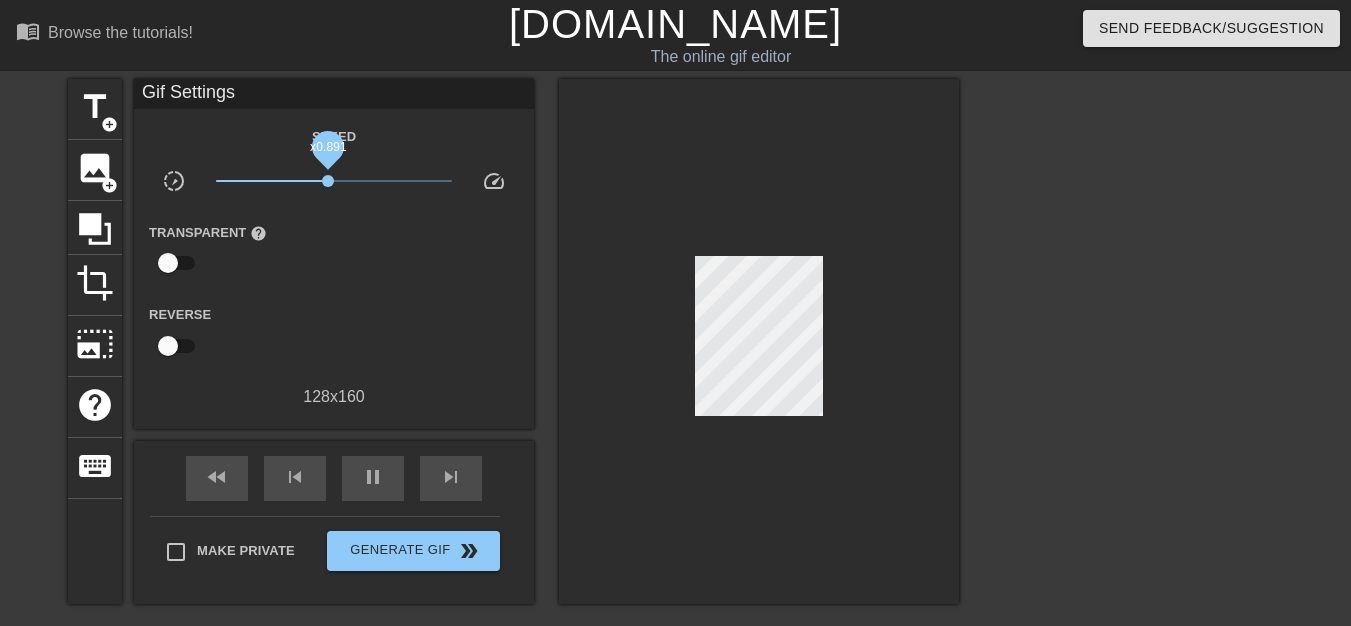 click on "x0.891" at bounding box center (328, 181) 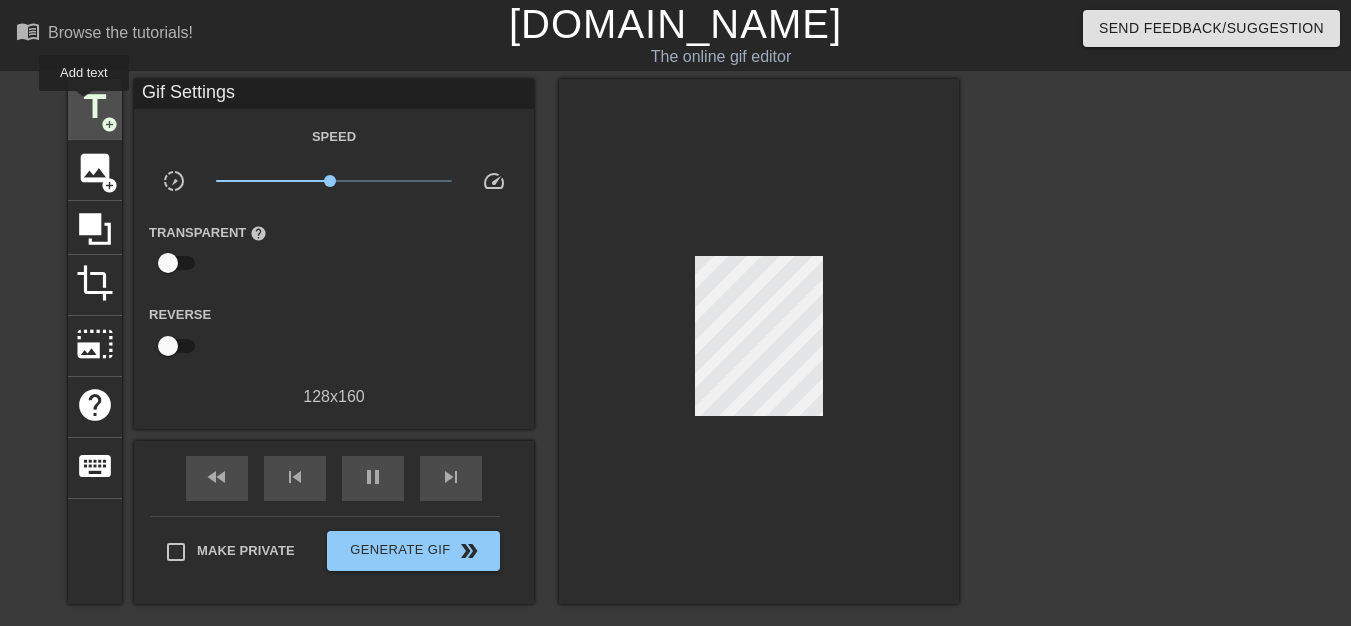click on "title" at bounding box center [95, 107] 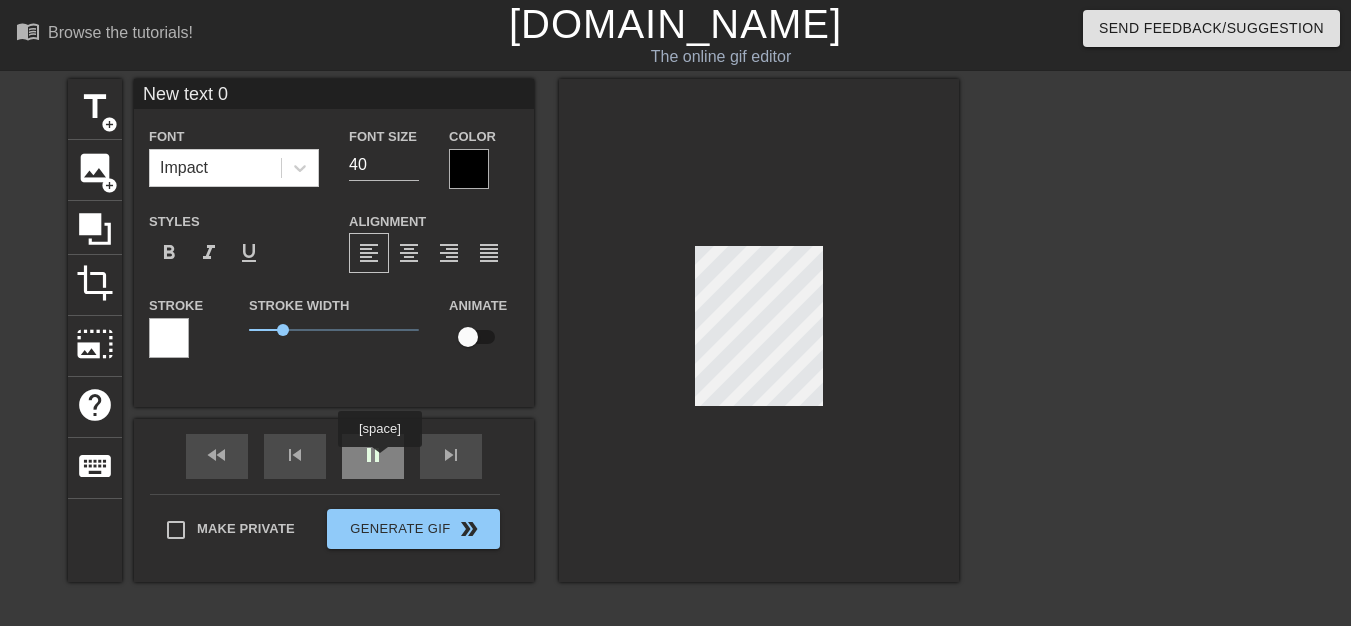 click on "pause" at bounding box center (373, 456) 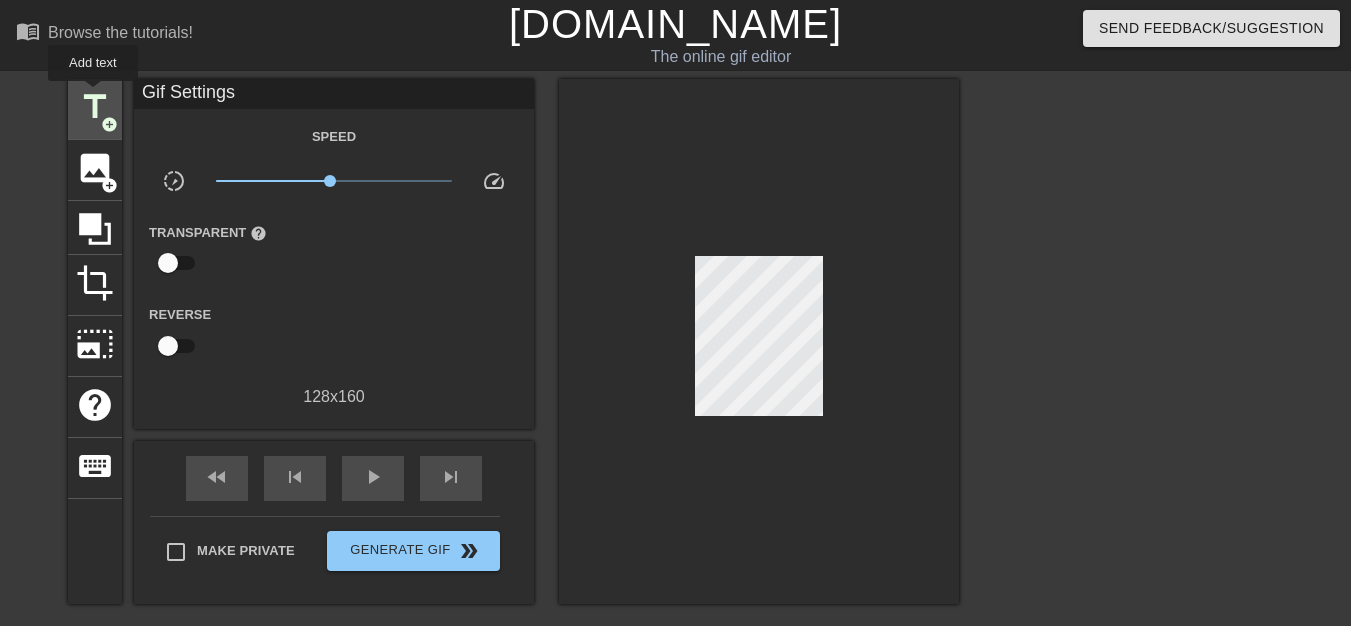 click on "title" at bounding box center [95, 107] 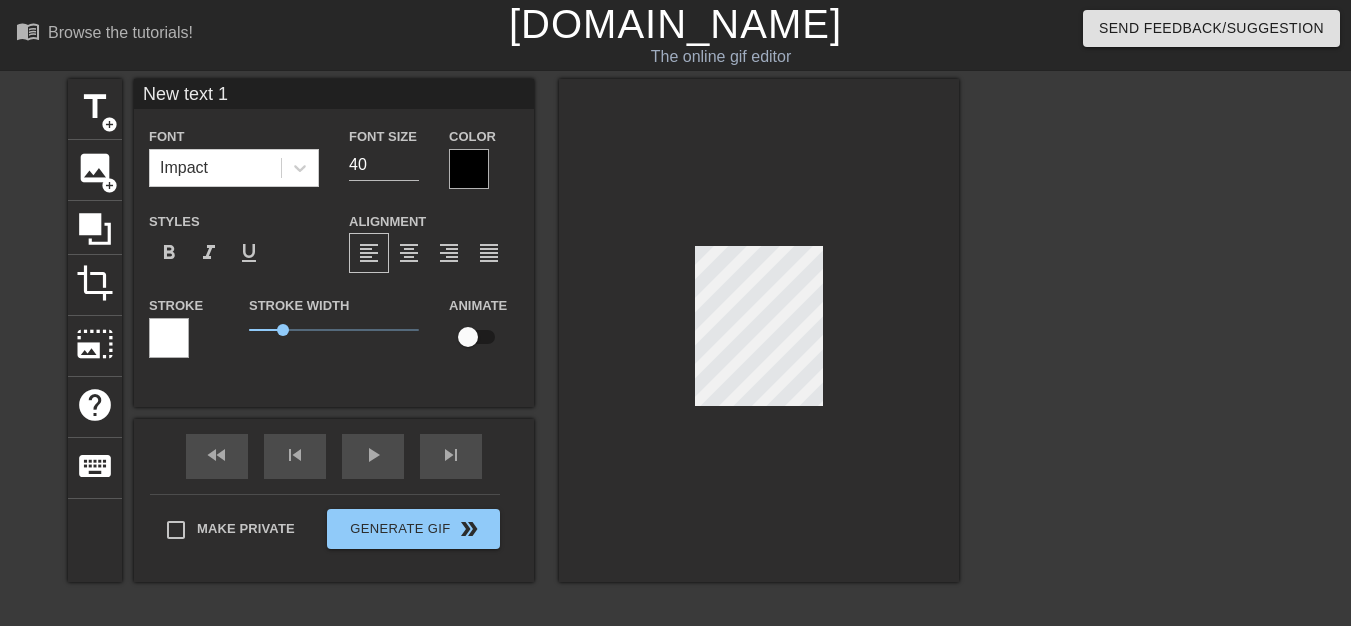 scroll, scrollTop: 3, scrollLeft: 5, axis: both 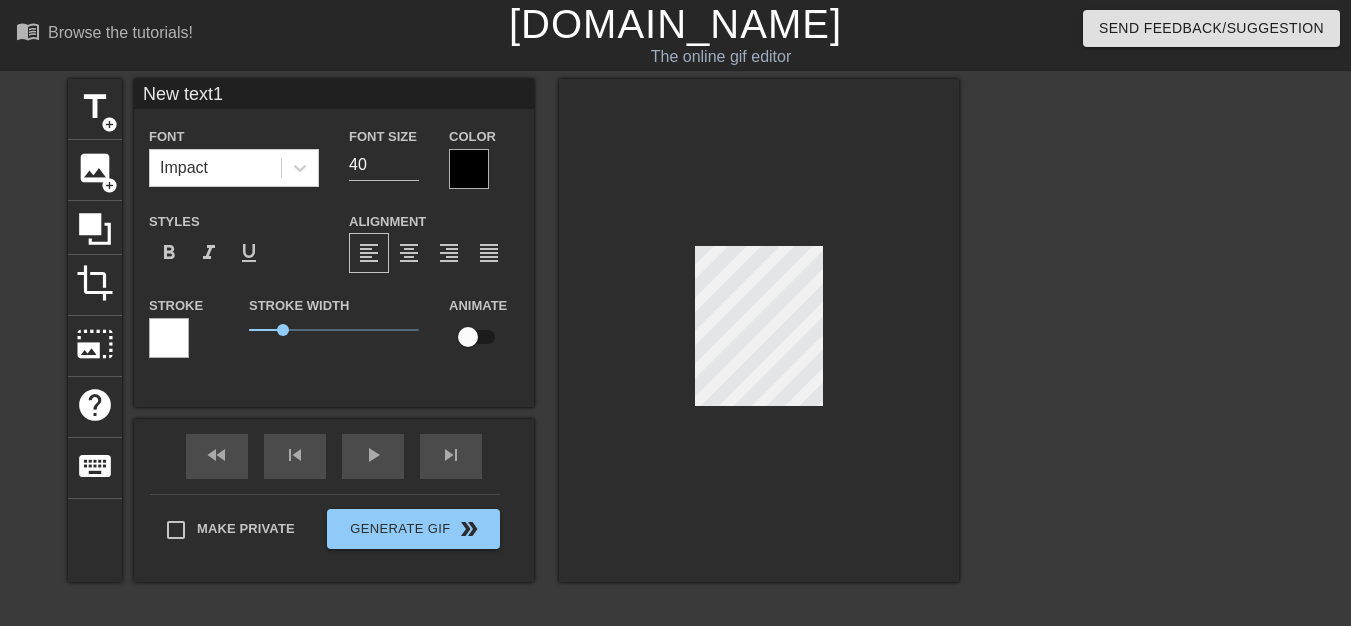 type on "New tex1" 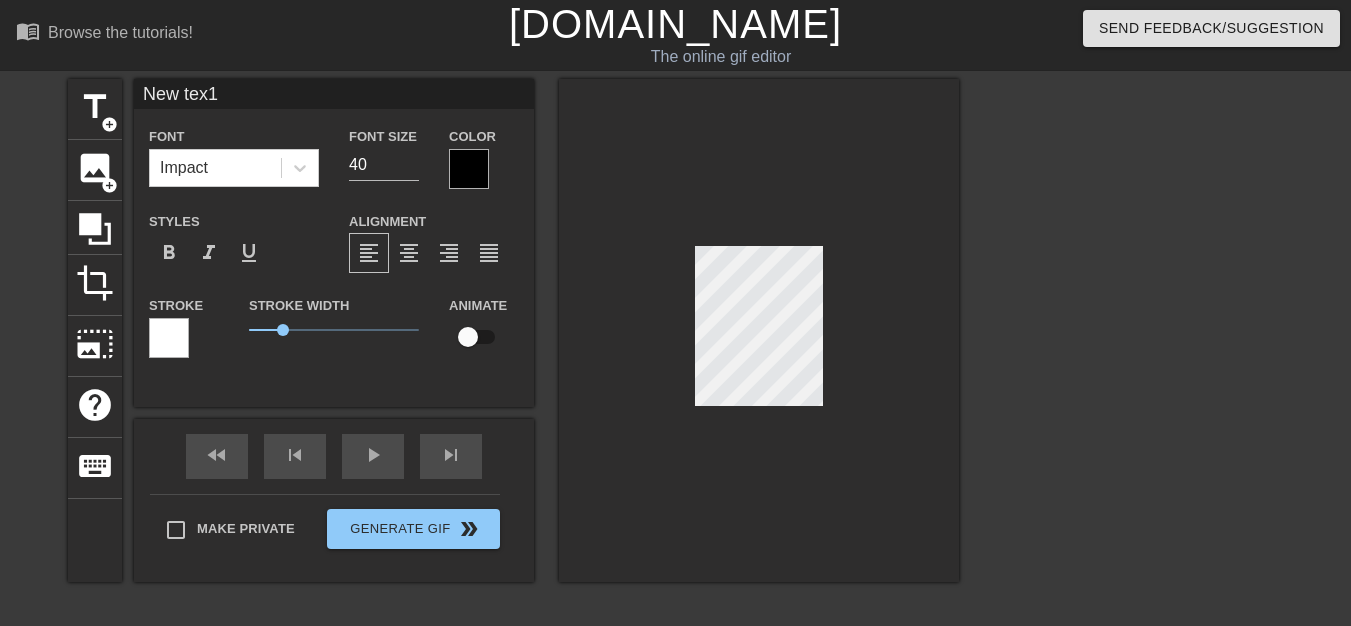 type on "New te1" 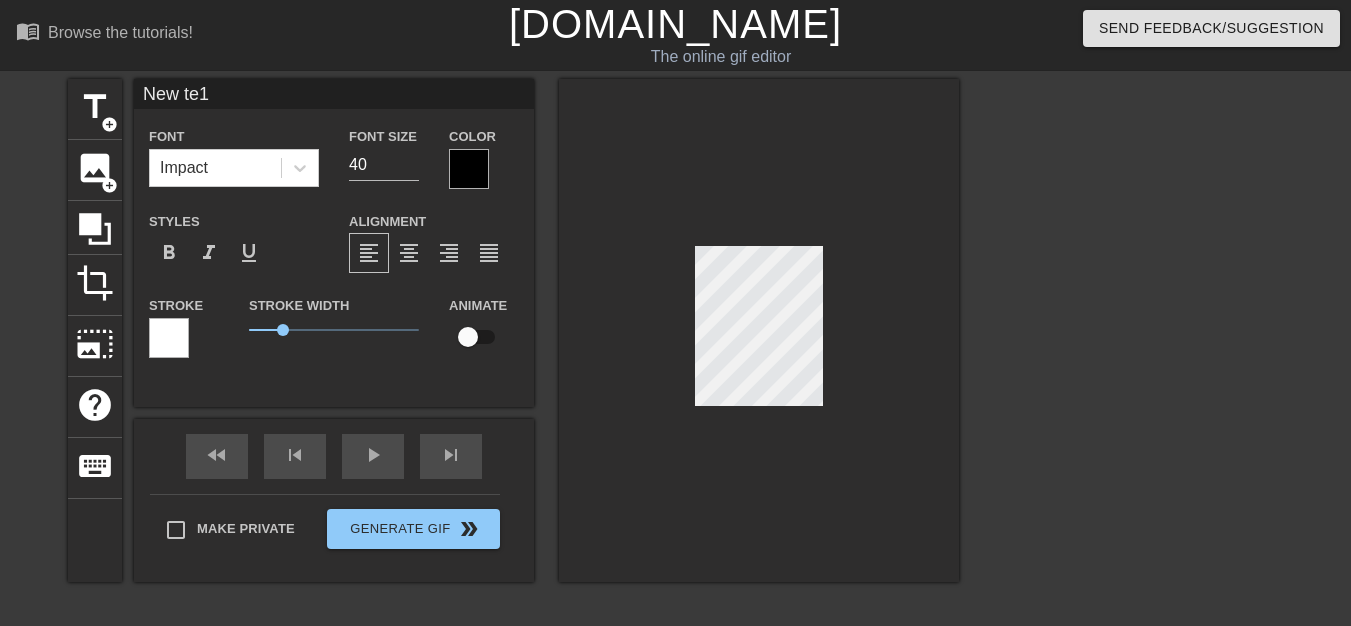 type on "New te1" 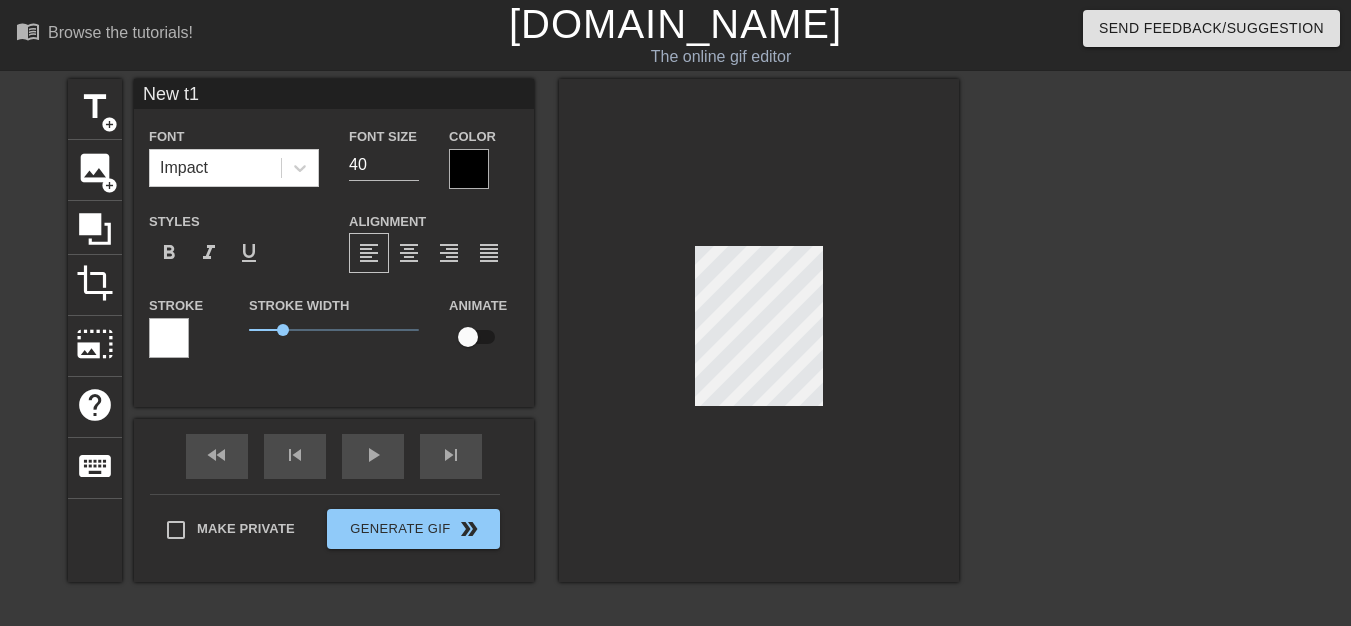 type on "New 1" 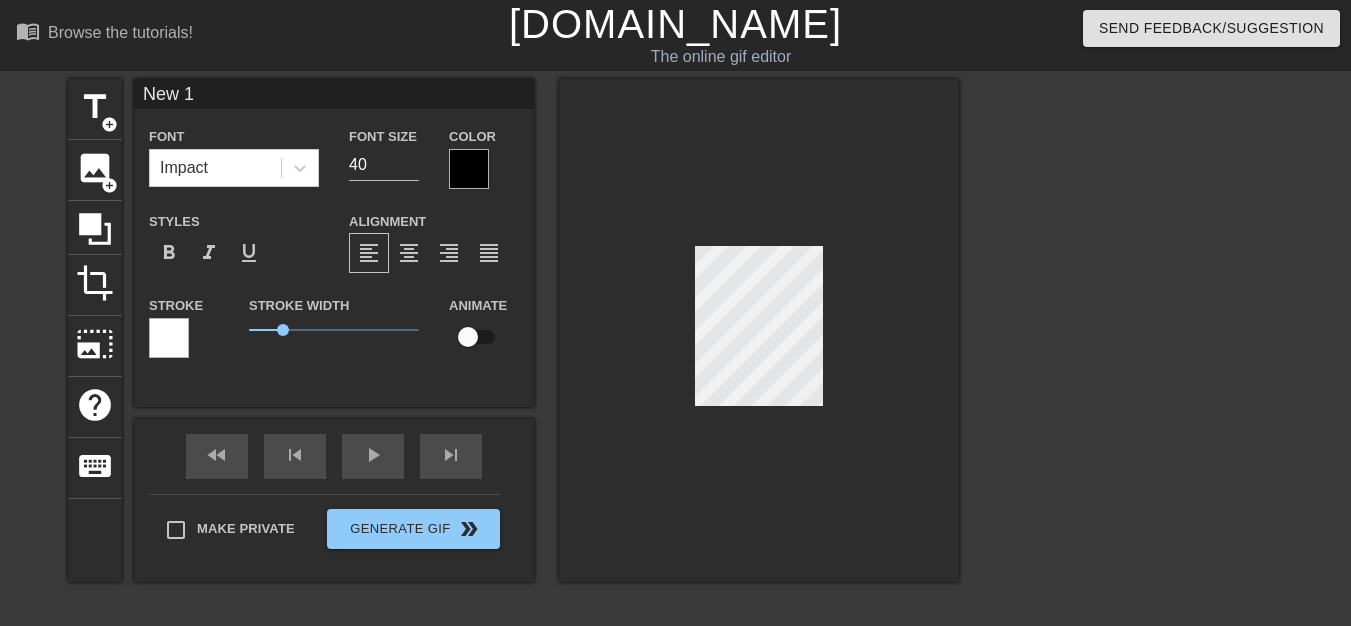 type on "New1" 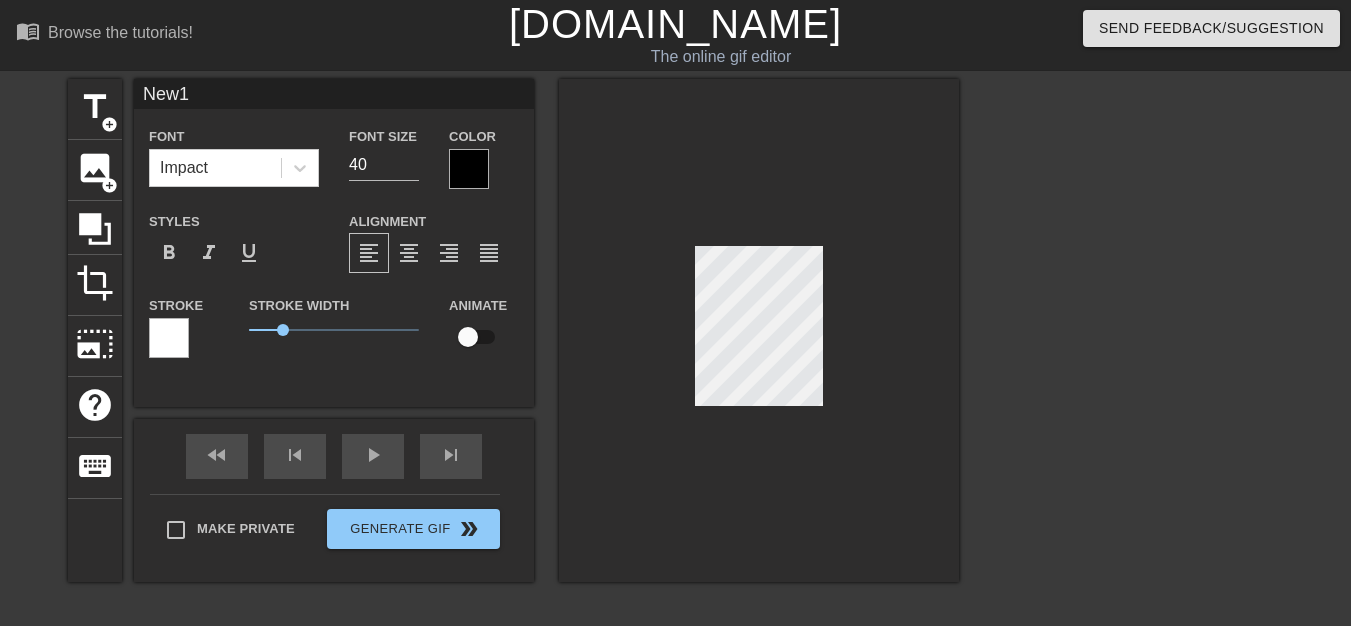 type on "Ne1" 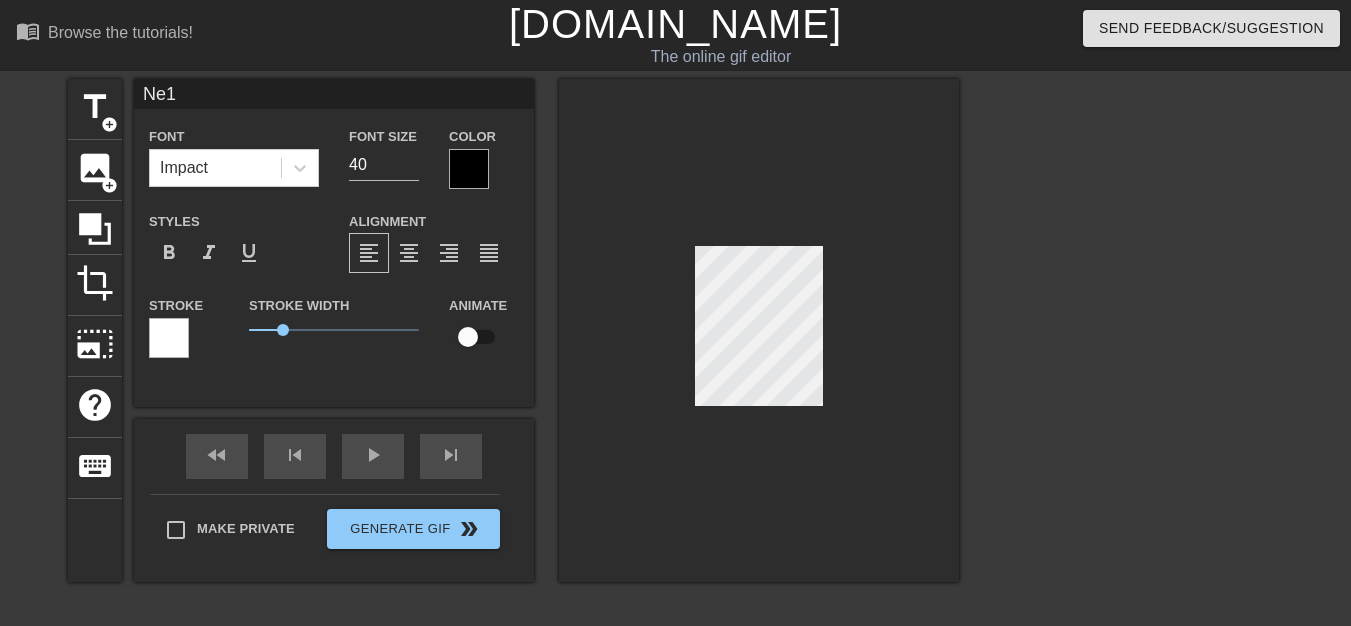 type on "N1" 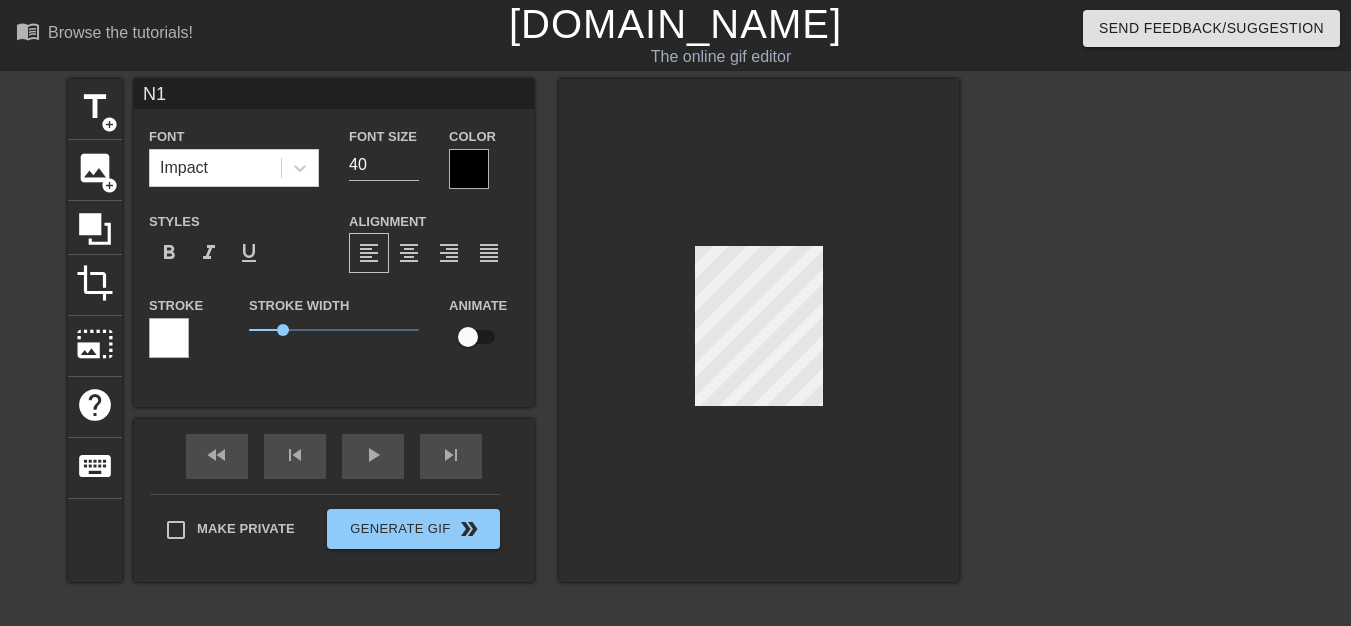 scroll, scrollTop: 3, scrollLeft: 2, axis: both 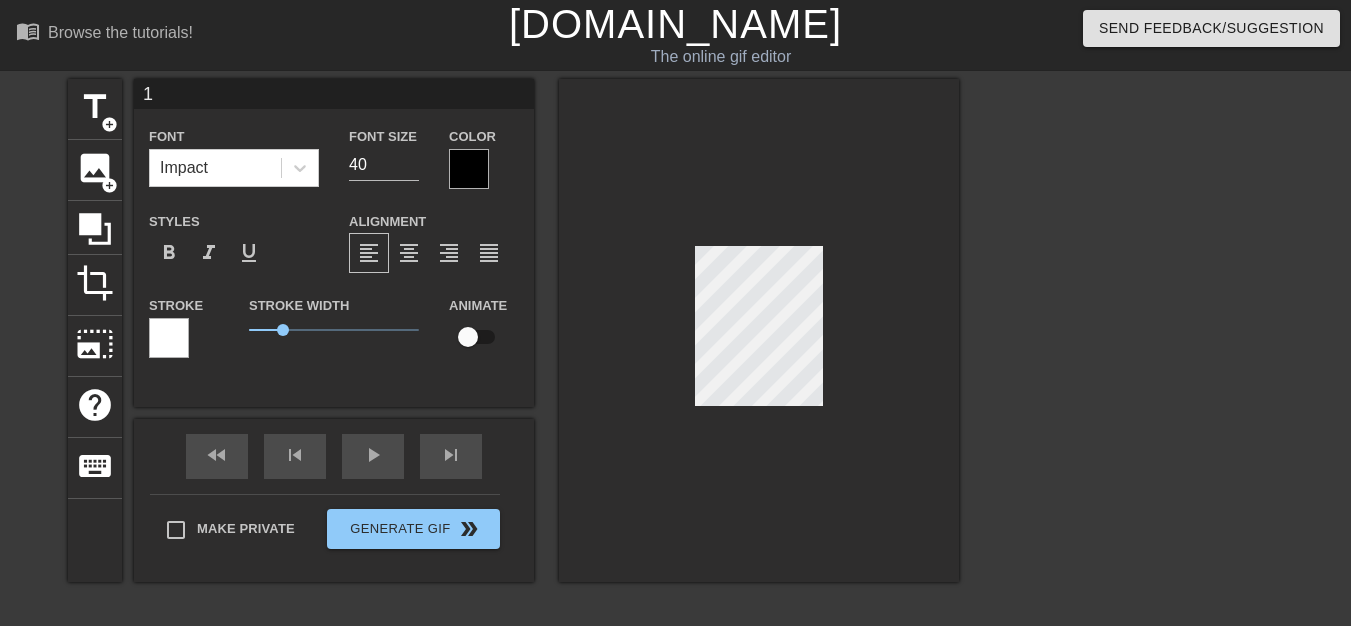 type 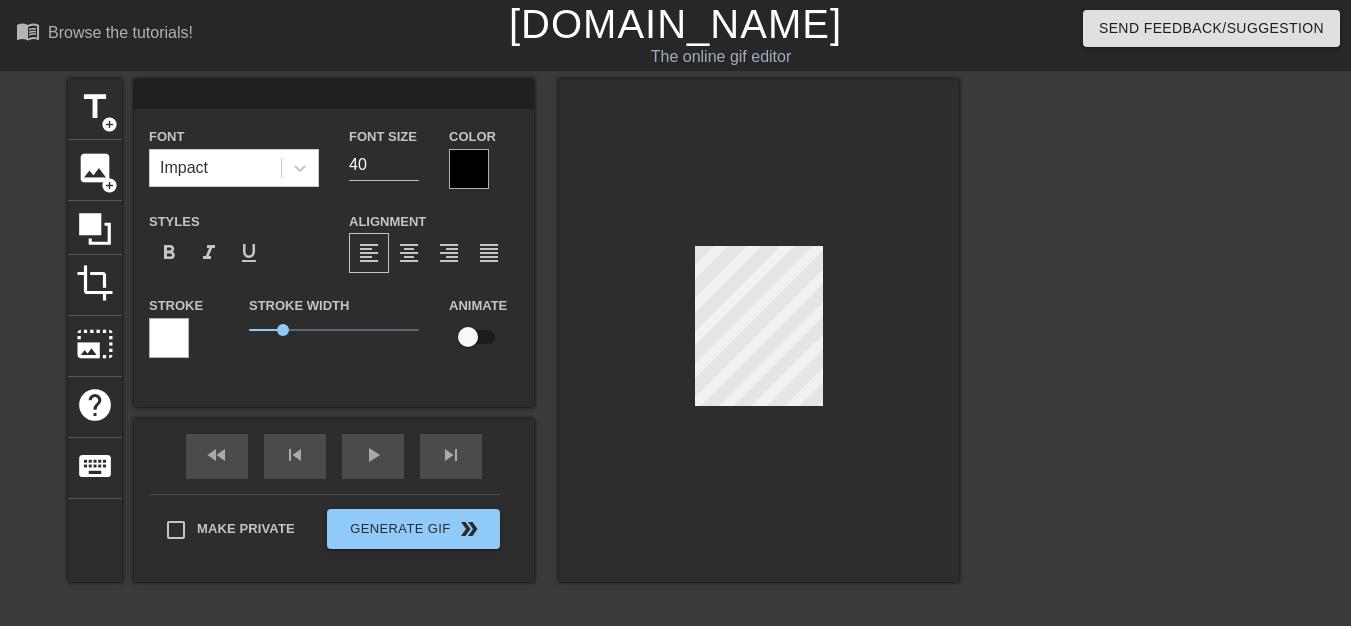 type on "P" 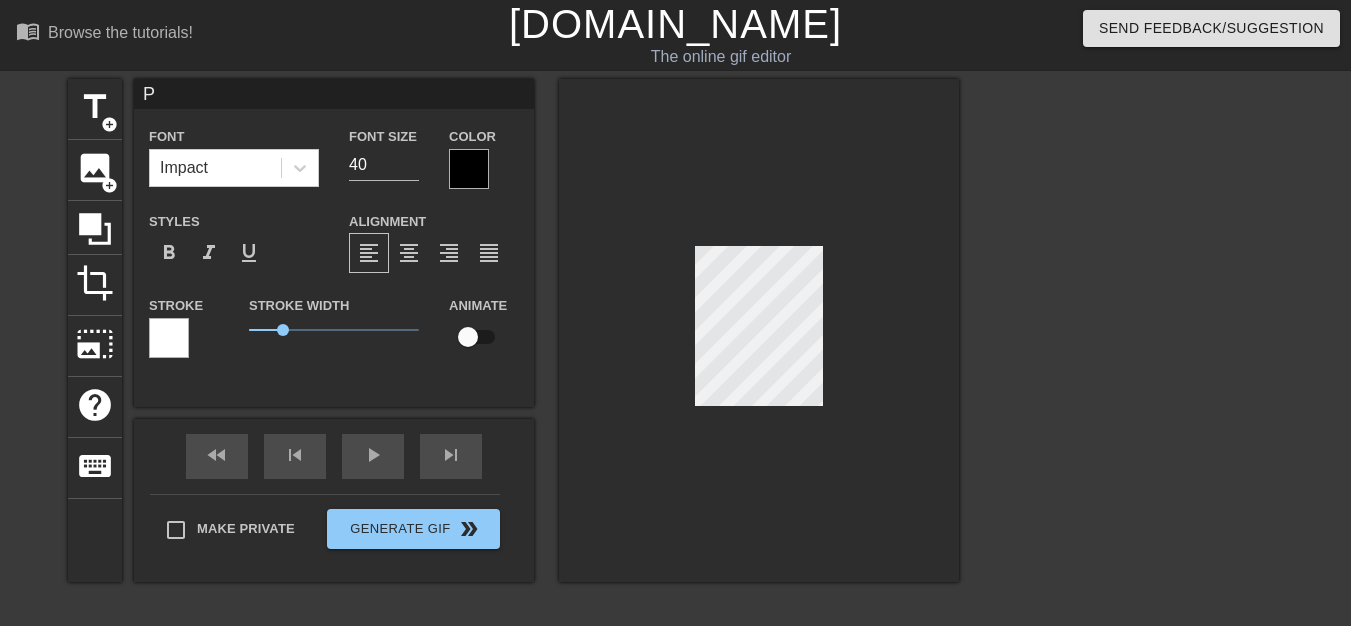 type on "Po" 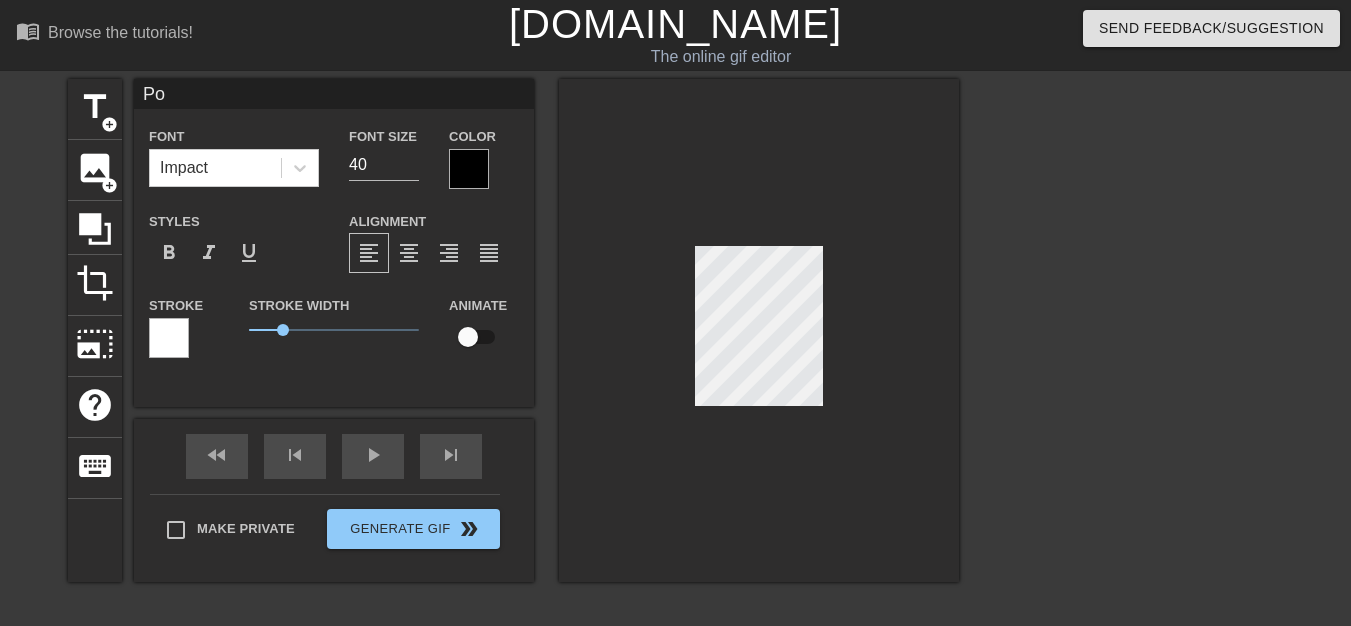 type on "Pow" 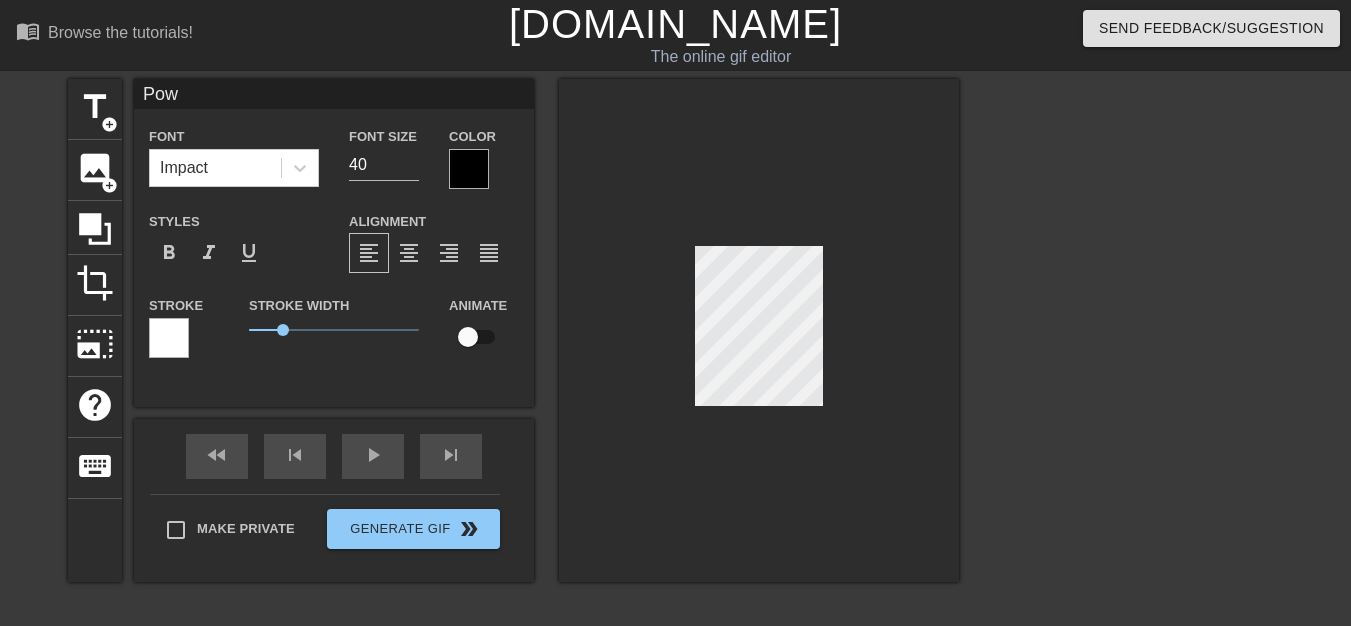 type on "[PERSON_NAME]" 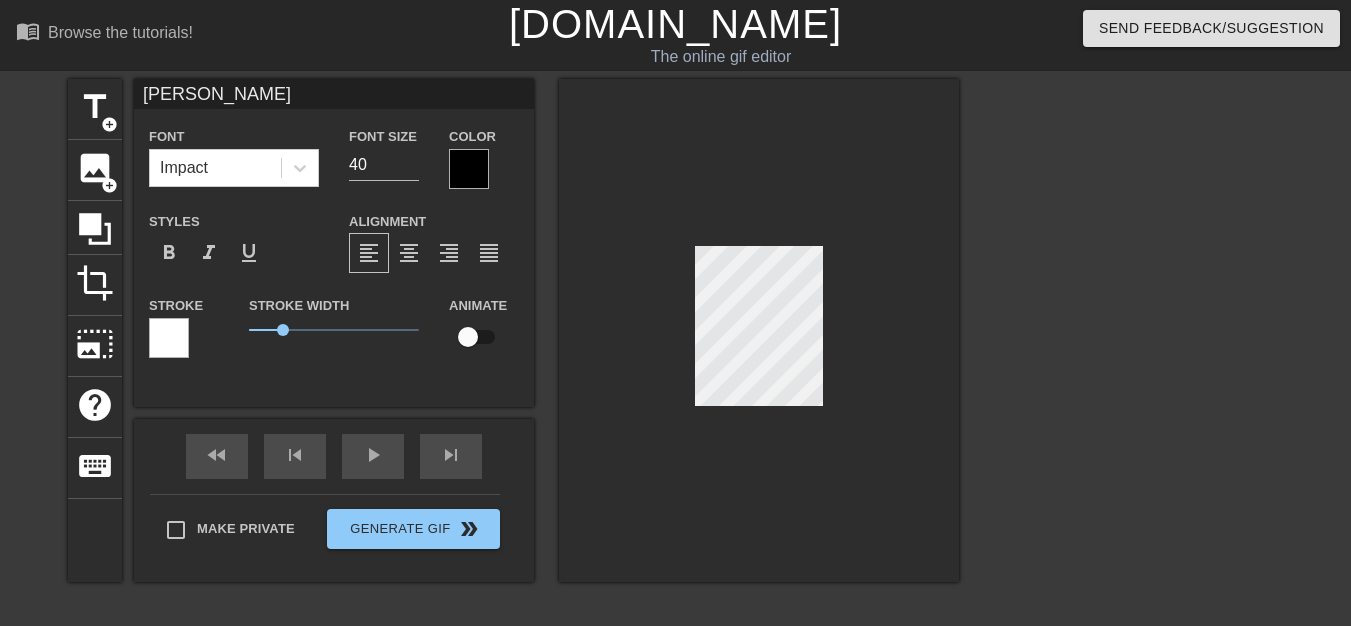 type on "Power" 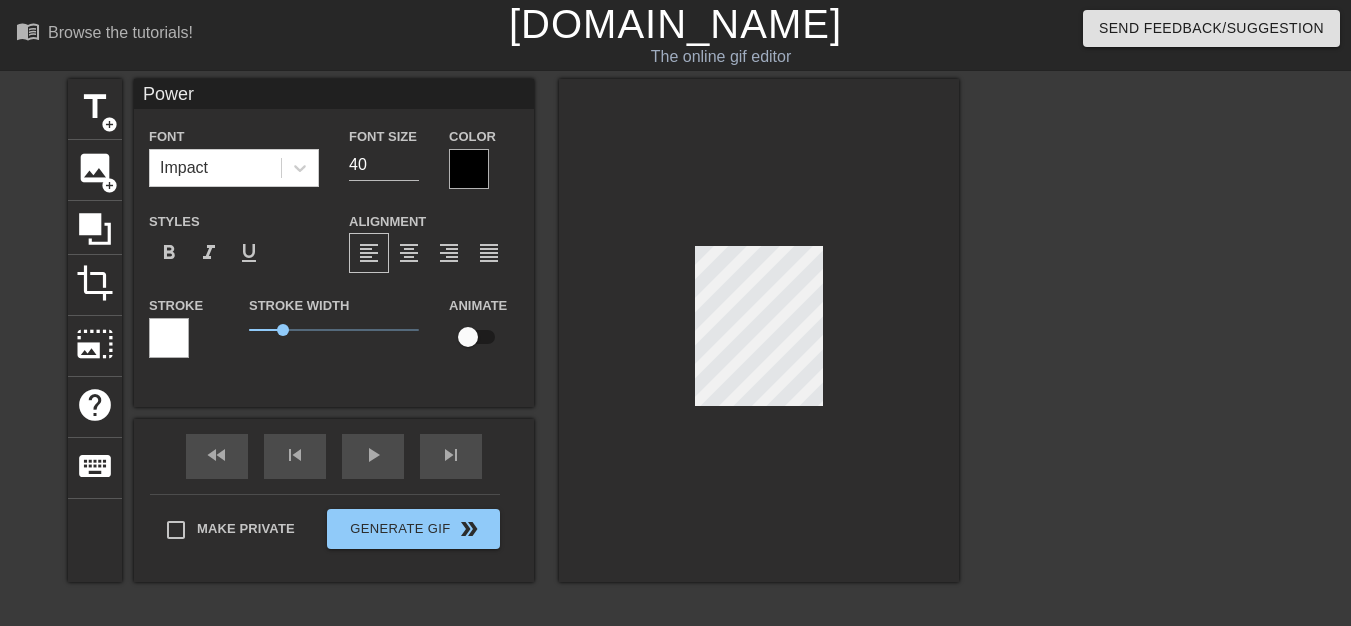 type on "Poweri" 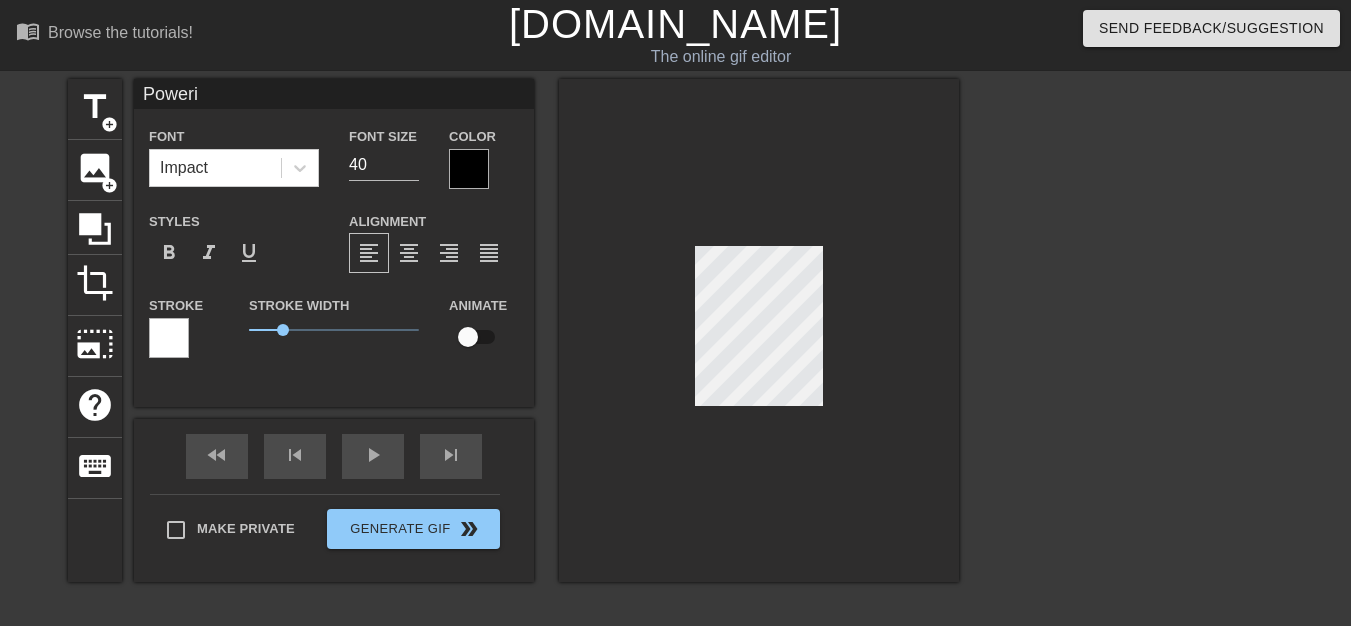 type on "Powerin" 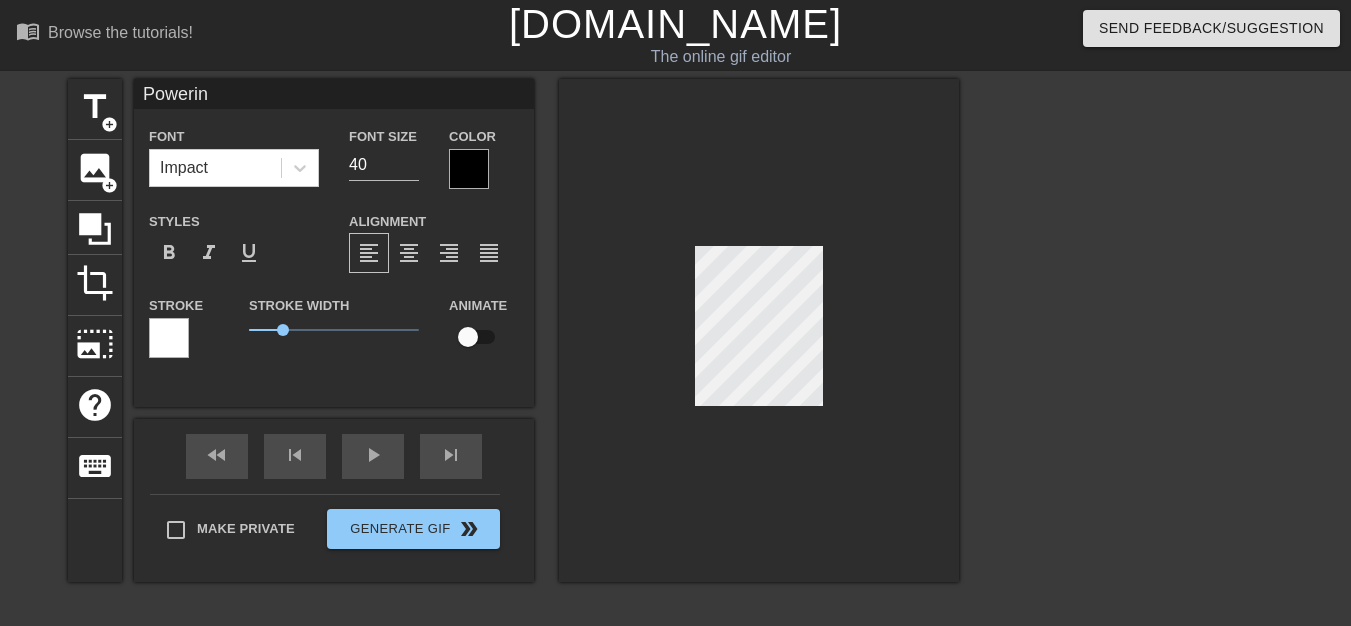 type on "Powering" 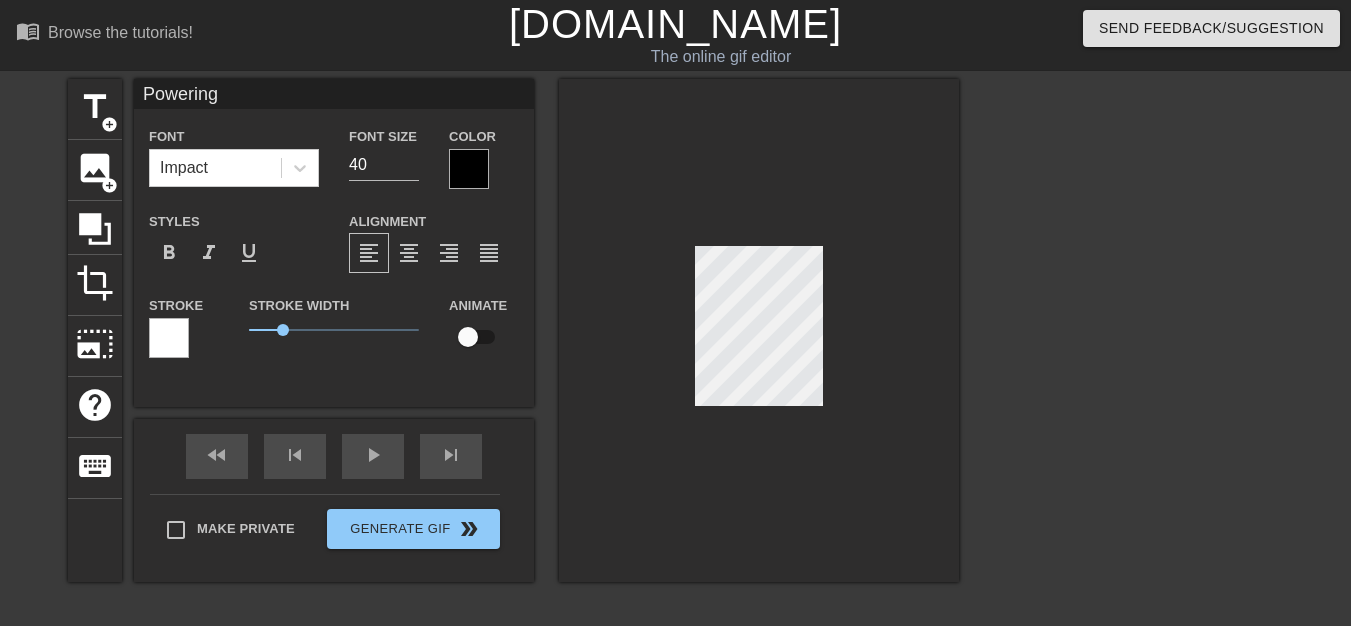 type on "Powering" 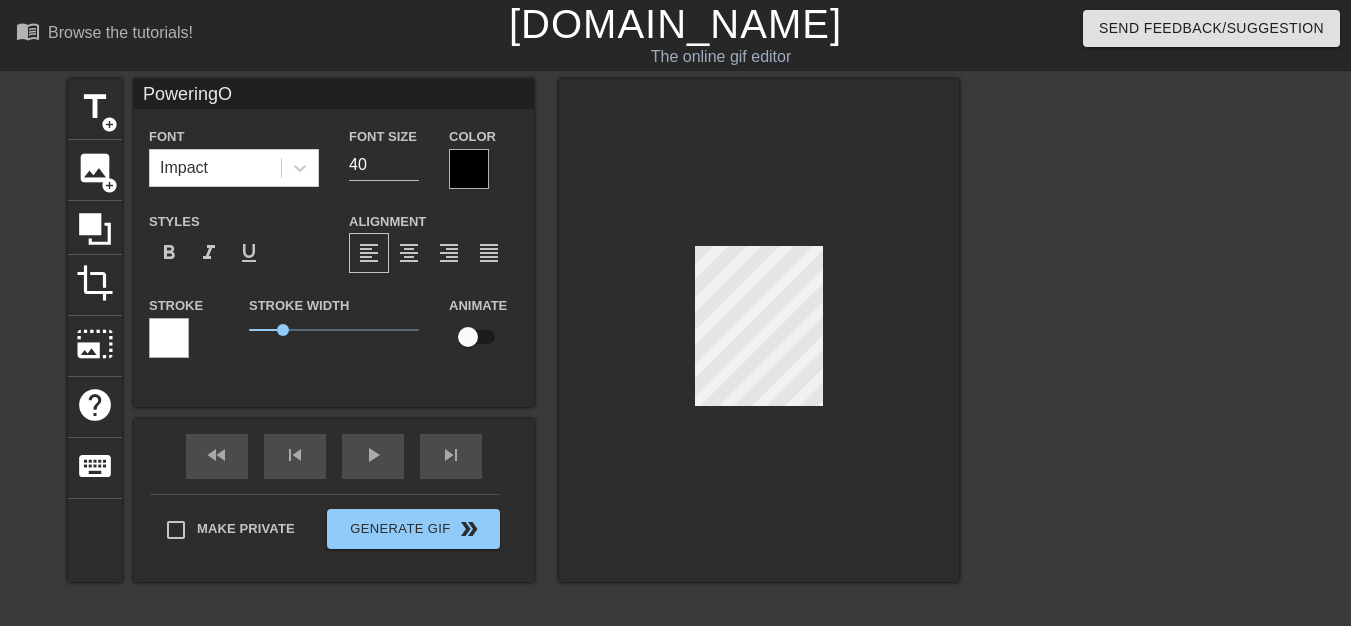 type on "Powering
O" 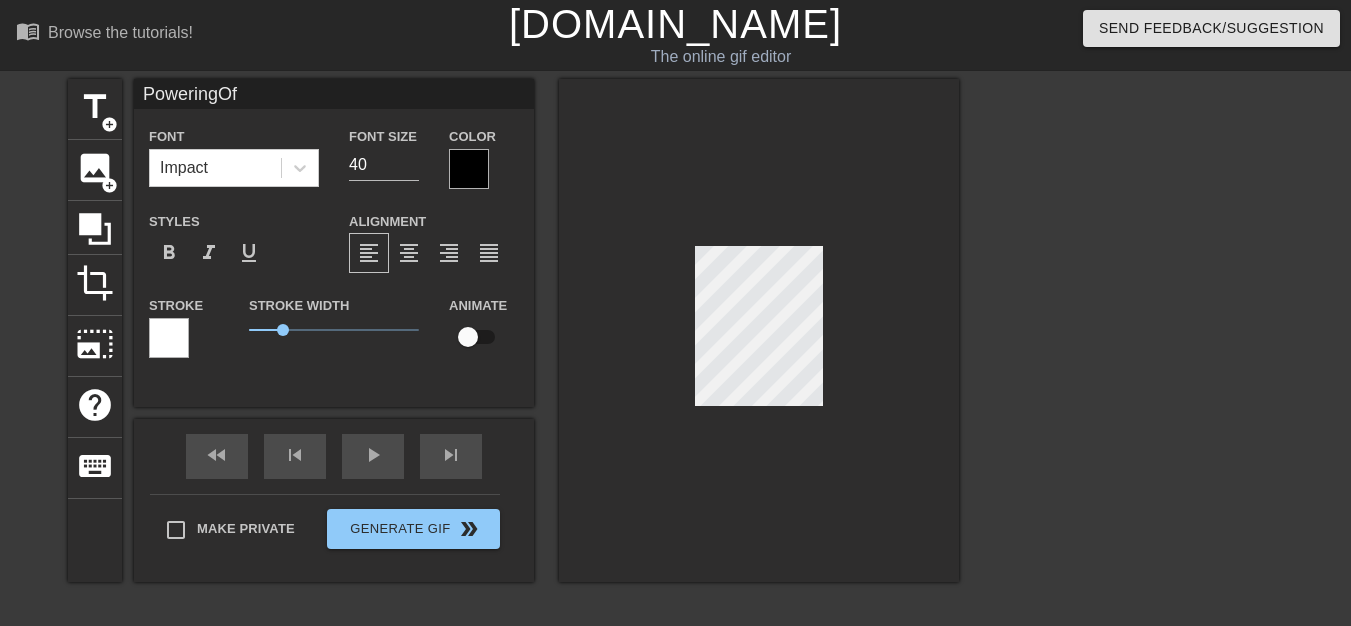type on "PoweringOff" 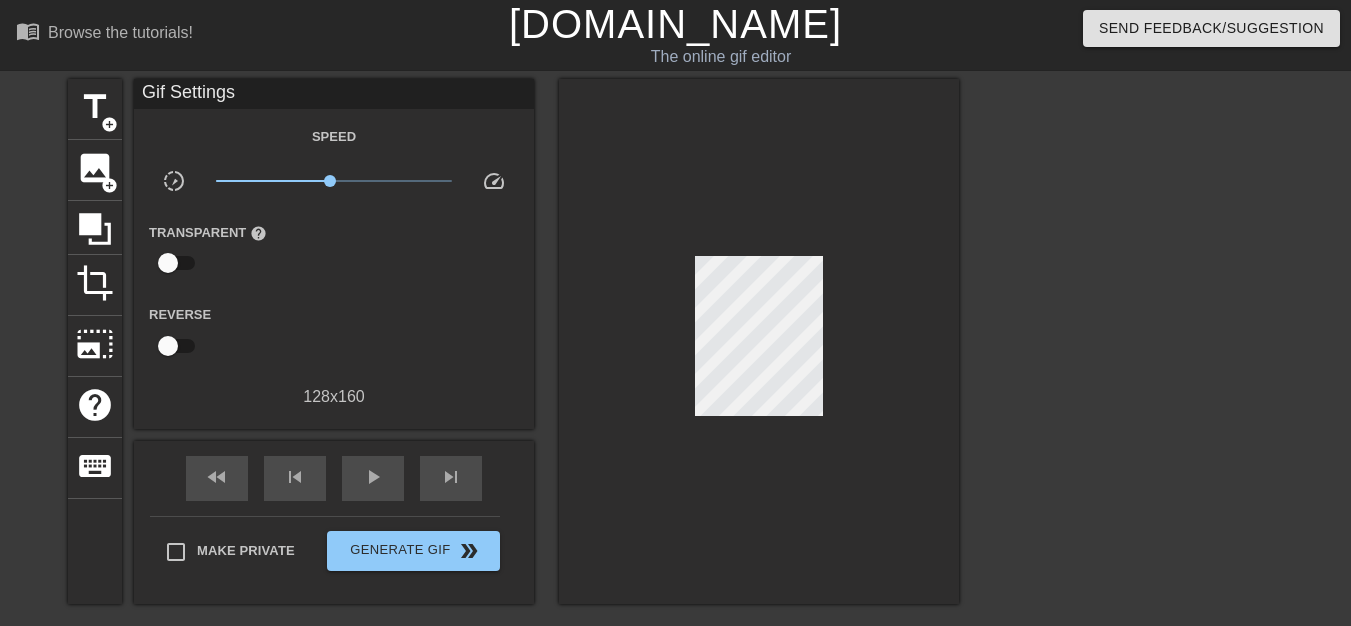 click at bounding box center (759, 341) 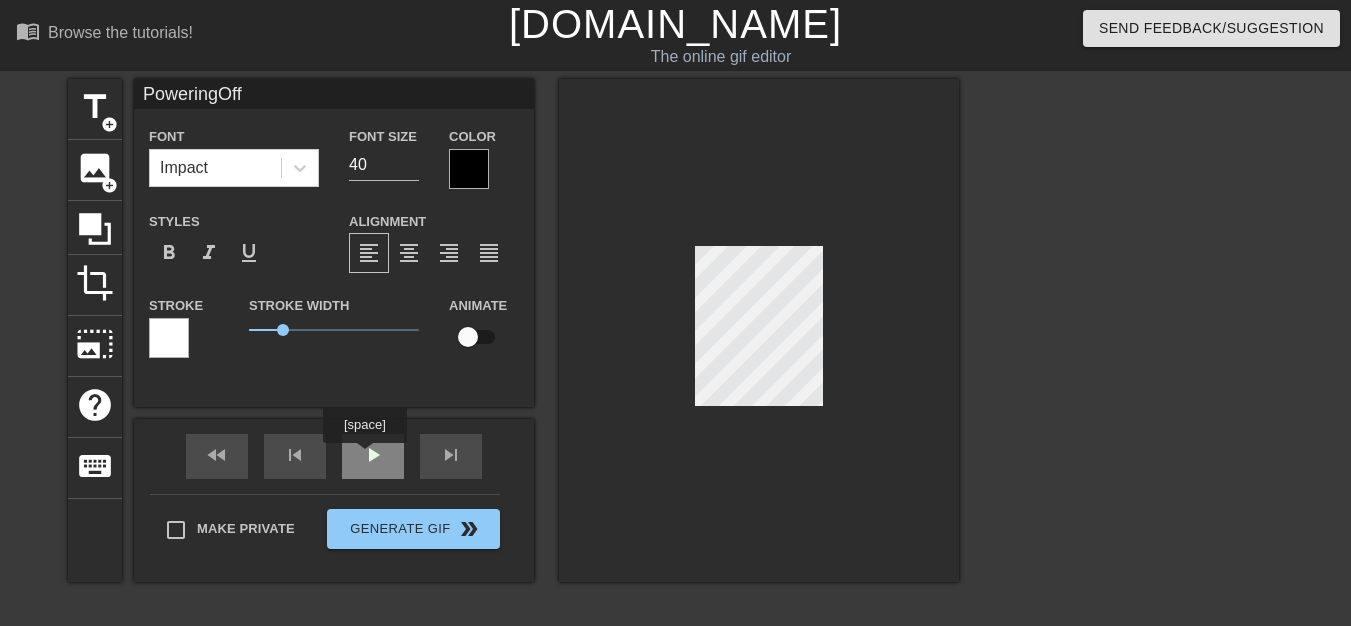 click on "play_arrow" at bounding box center [373, 456] 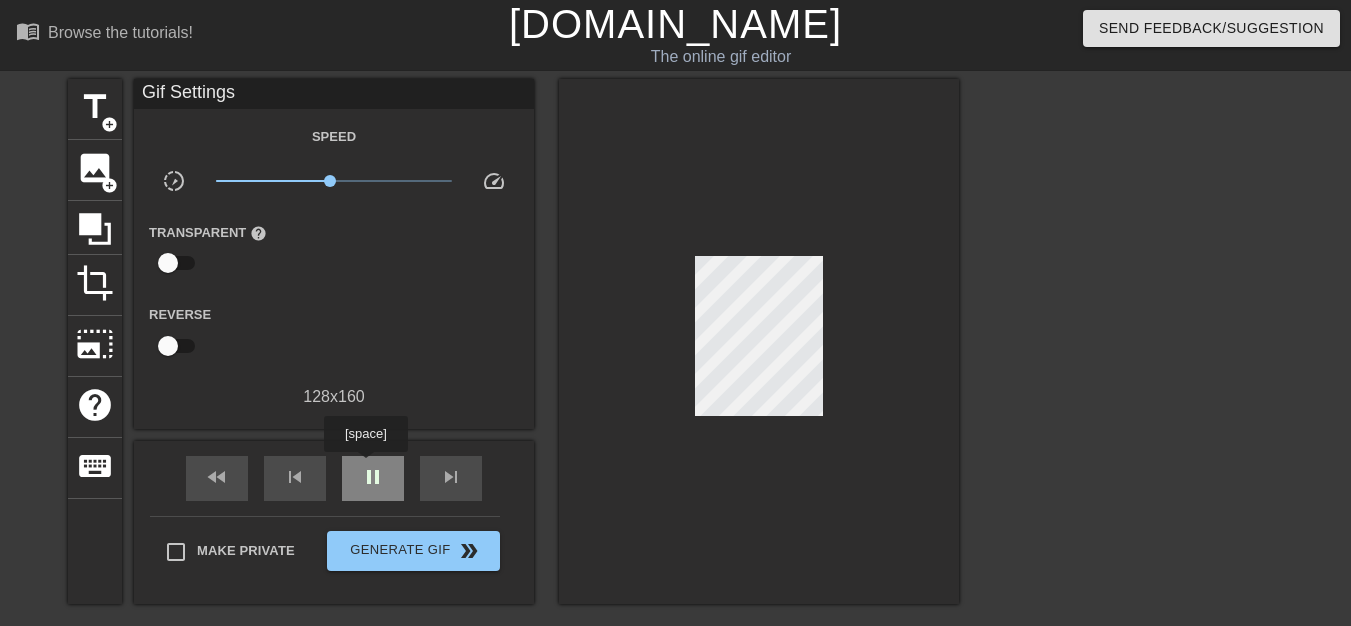 click on "pause" at bounding box center (373, 477) 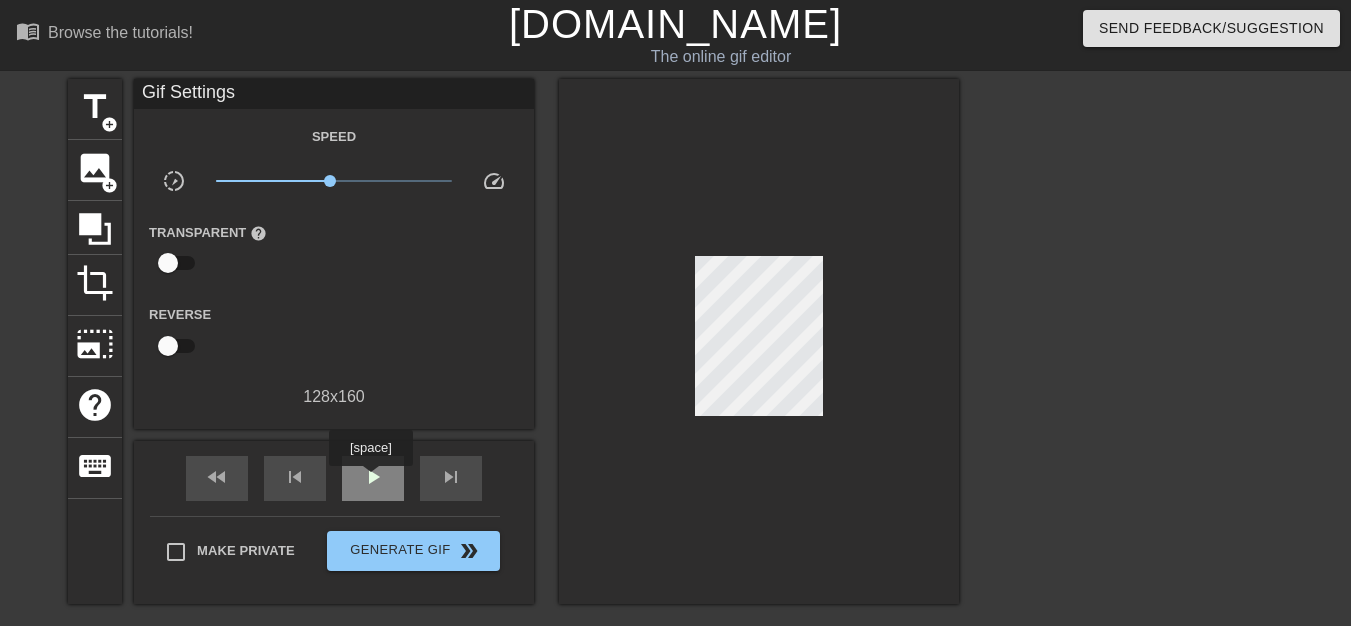 click on "play_arrow" at bounding box center [373, 477] 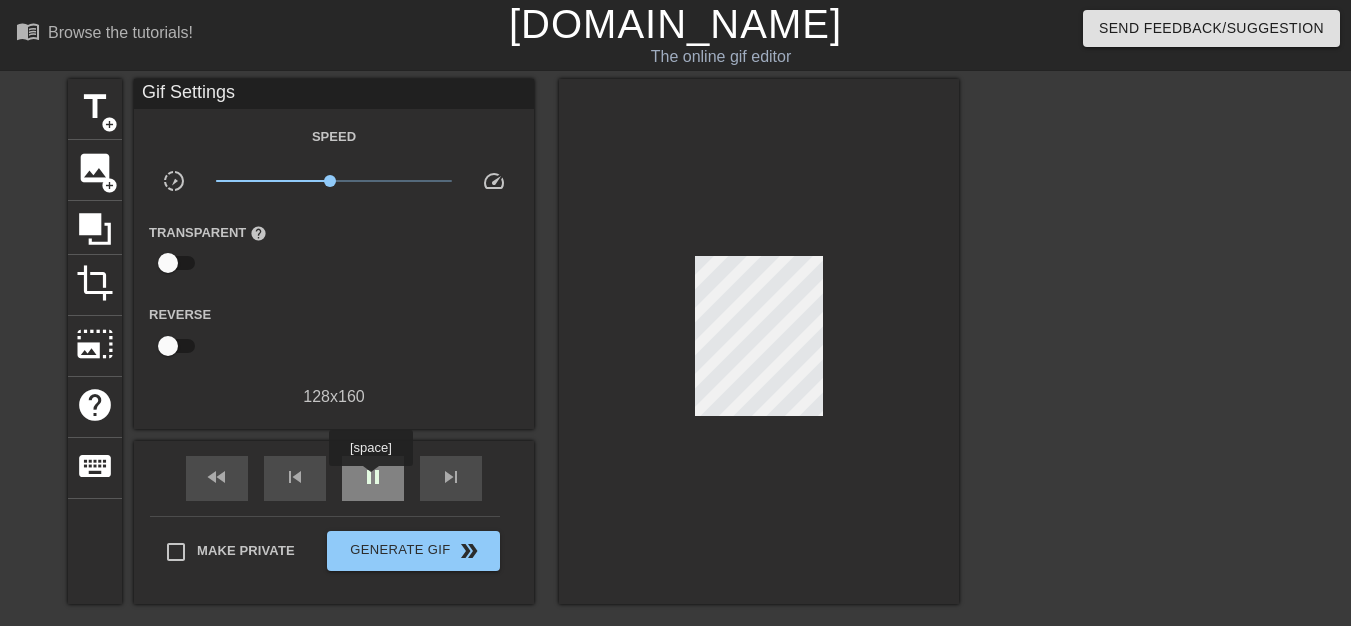 drag, startPoint x: 370, startPoint y: 480, endPoint x: 401, endPoint y: 468, distance: 33.24154 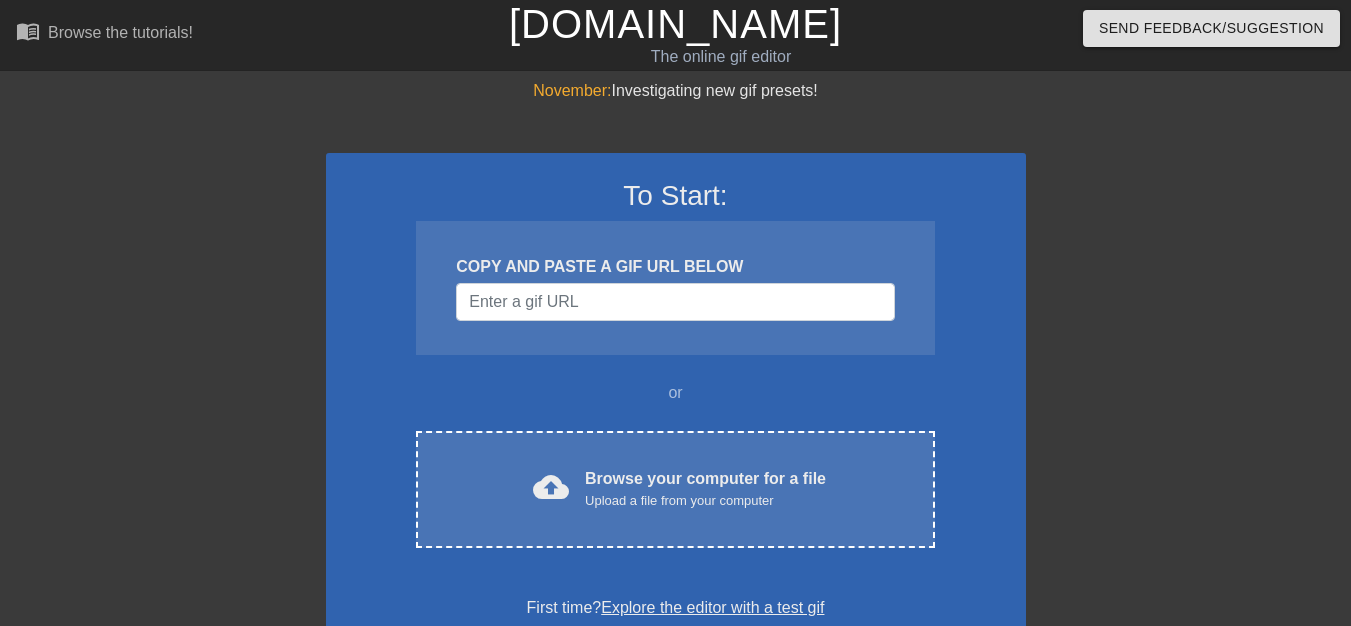 scroll, scrollTop: 0, scrollLeft: 0, axis: both 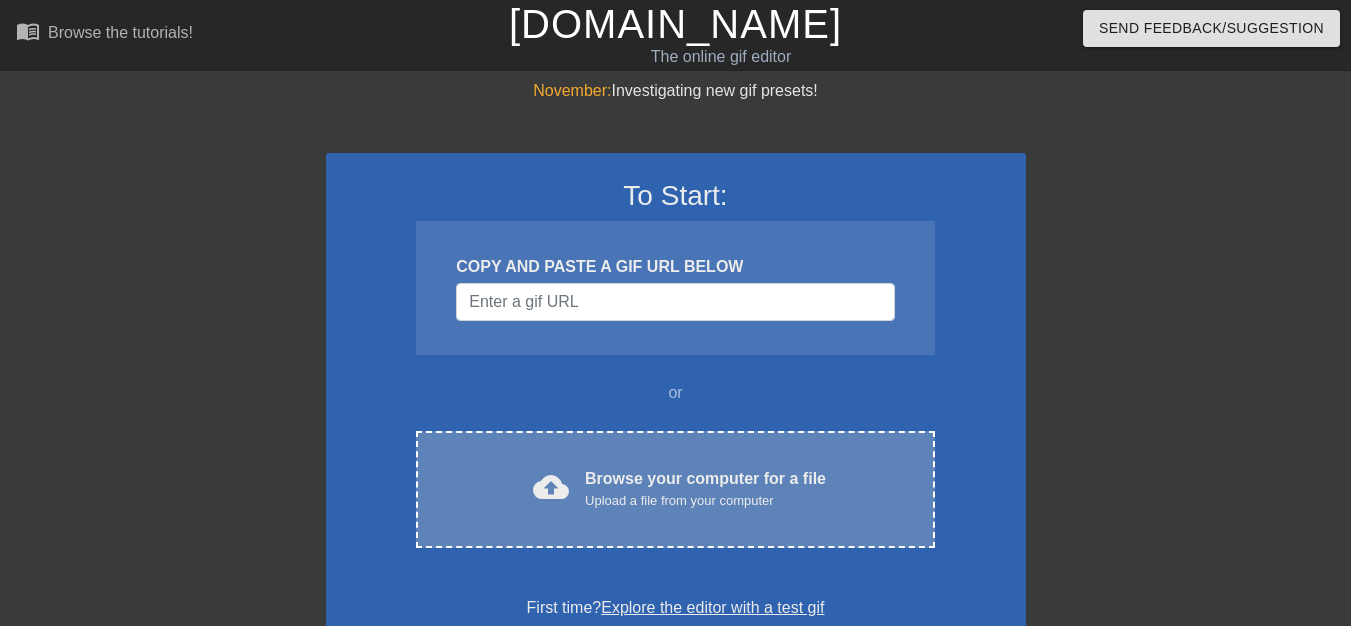 click on "cloud_upload" at bounding box center (547, 490) 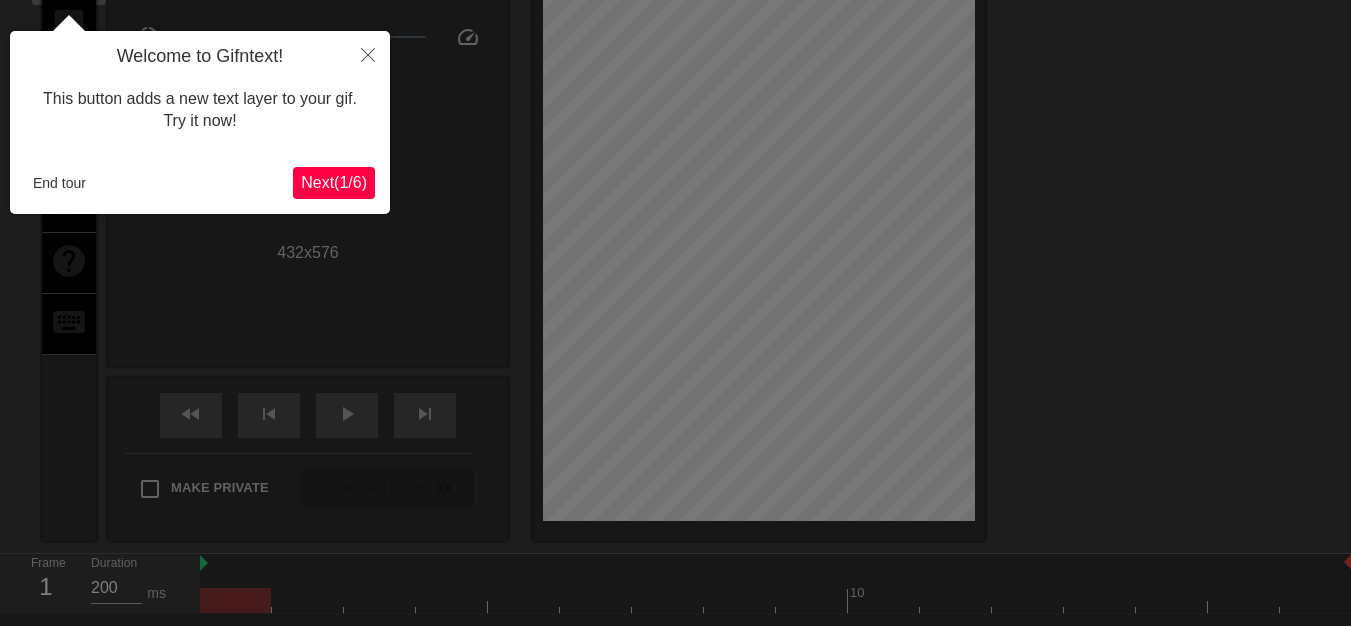 scroll, scrollTop: 49, scrollLeft: 0, axis: vertical 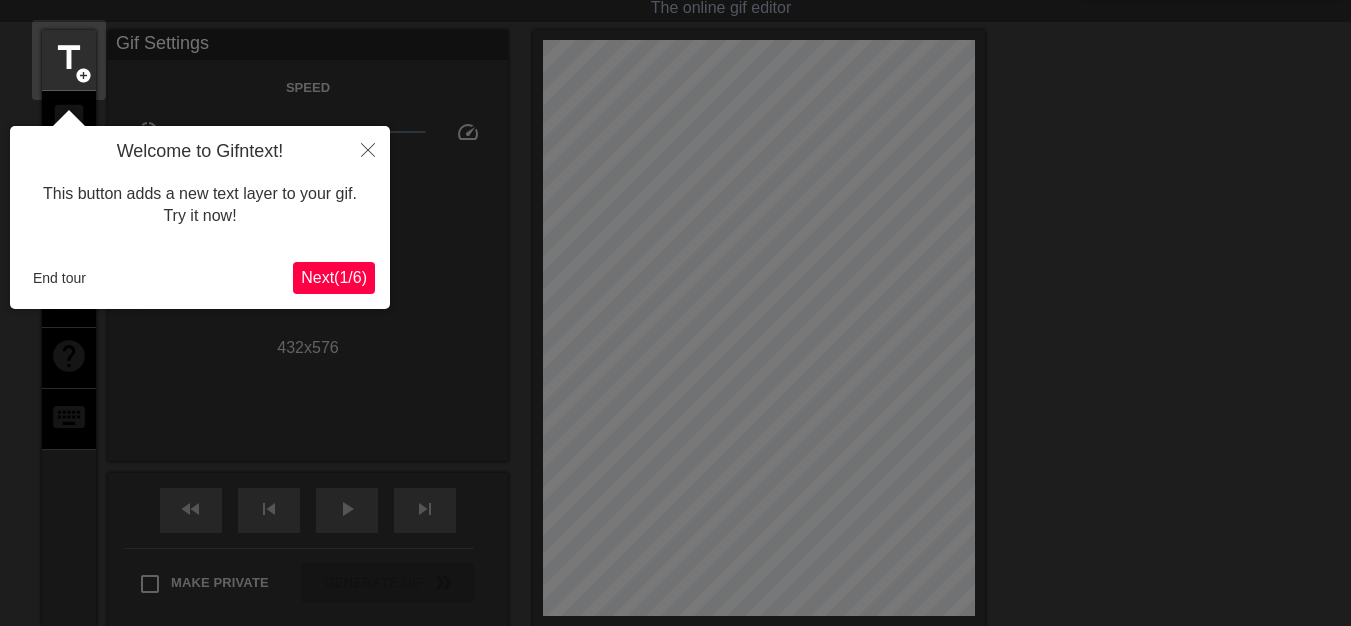 click on "Next  ( 1 / 6 )" at bounding box center (334, 277) 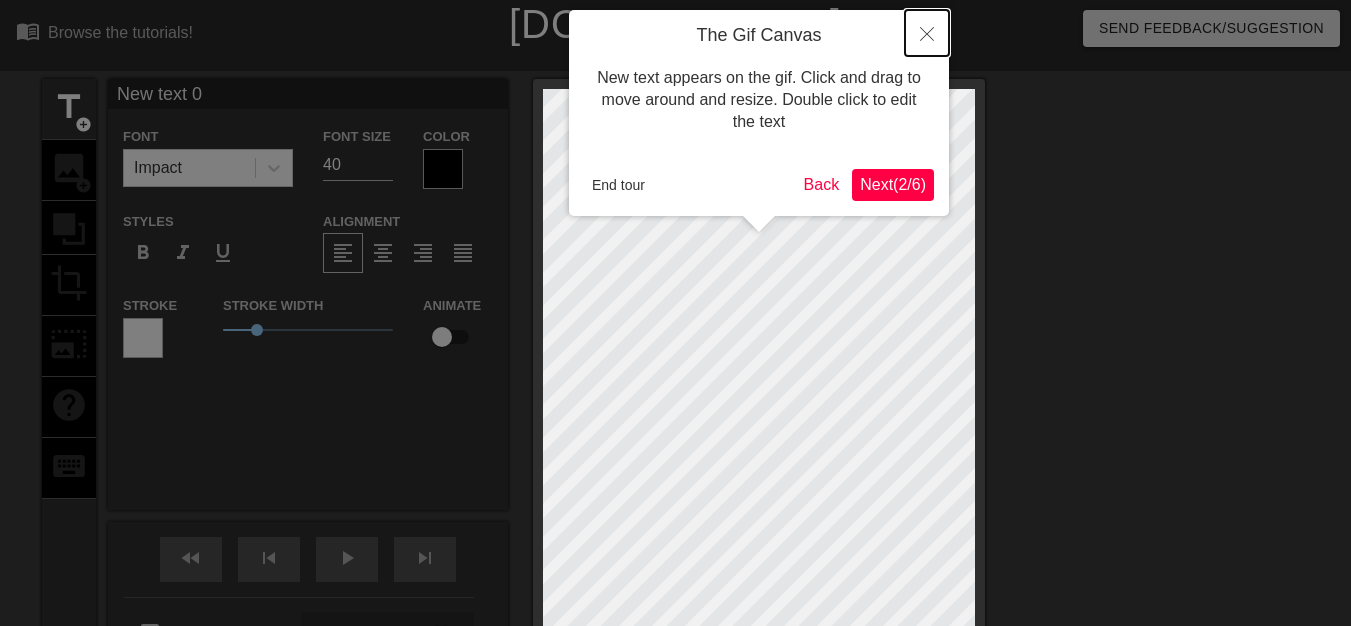 click 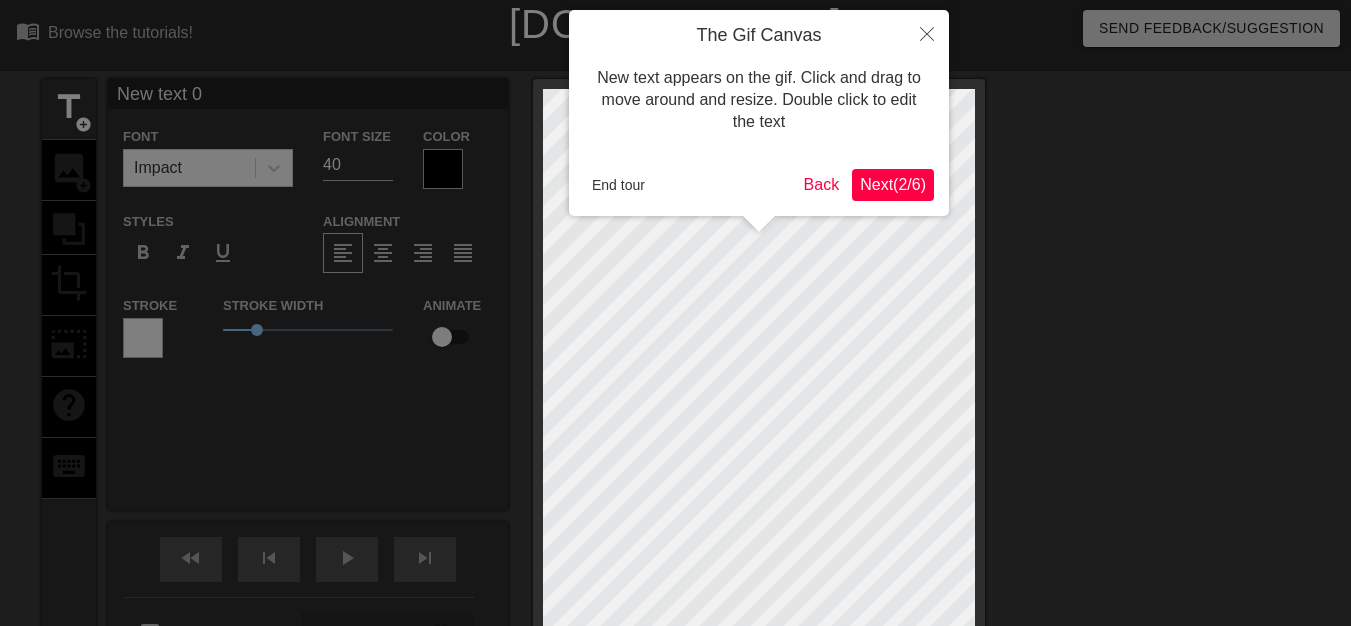 scroll, scrollTop: 49, scrollLeft: 0, axis: vertical 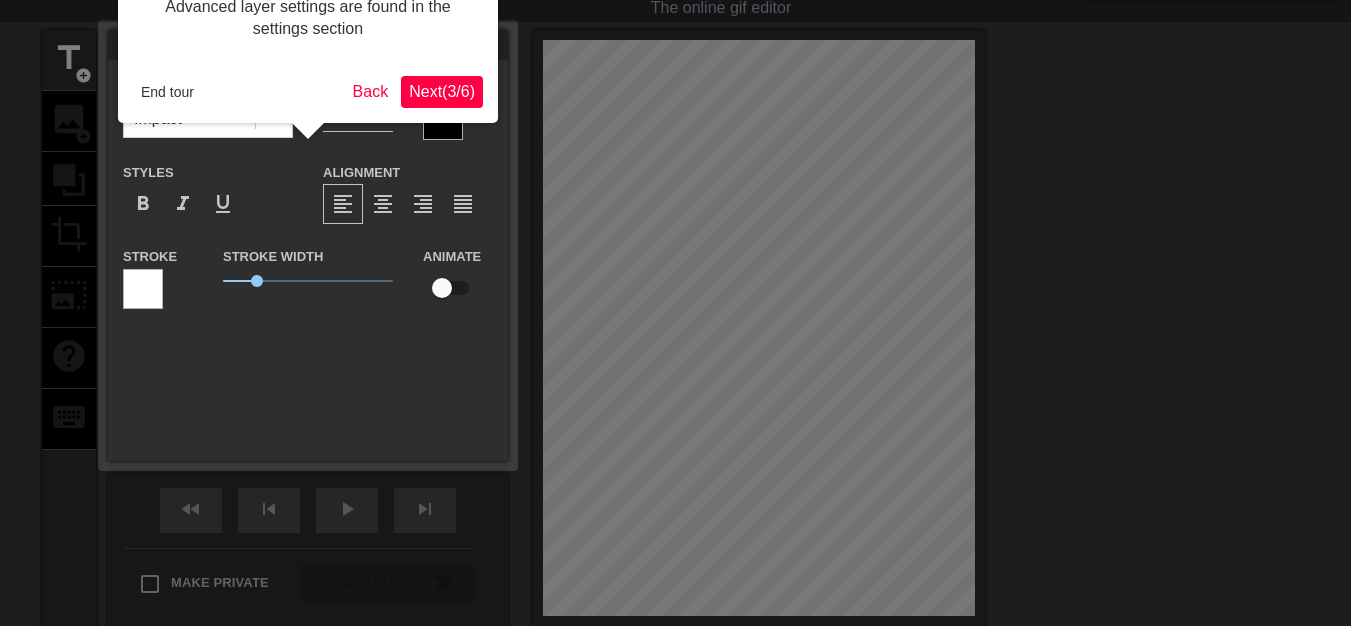 click on "Next  ( 3 / 6 )" at bounding box center (442, 91) 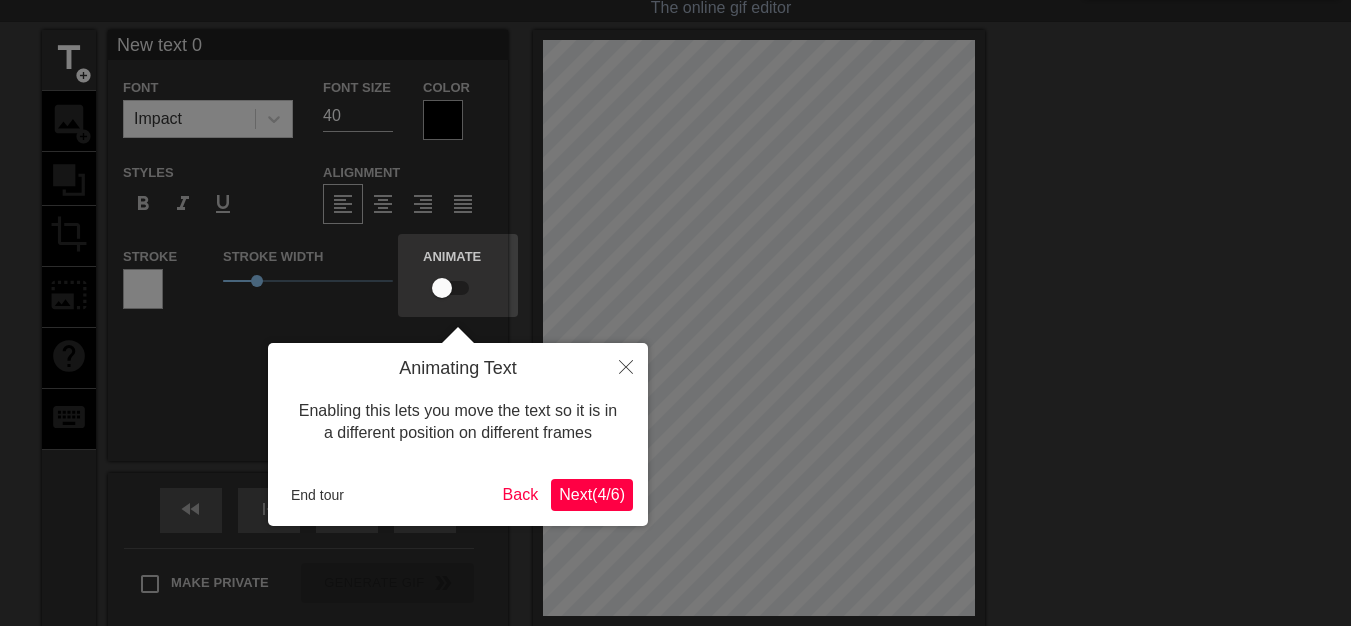 scroll, scrollTop: 0, scrollLeft: 0, axis: both 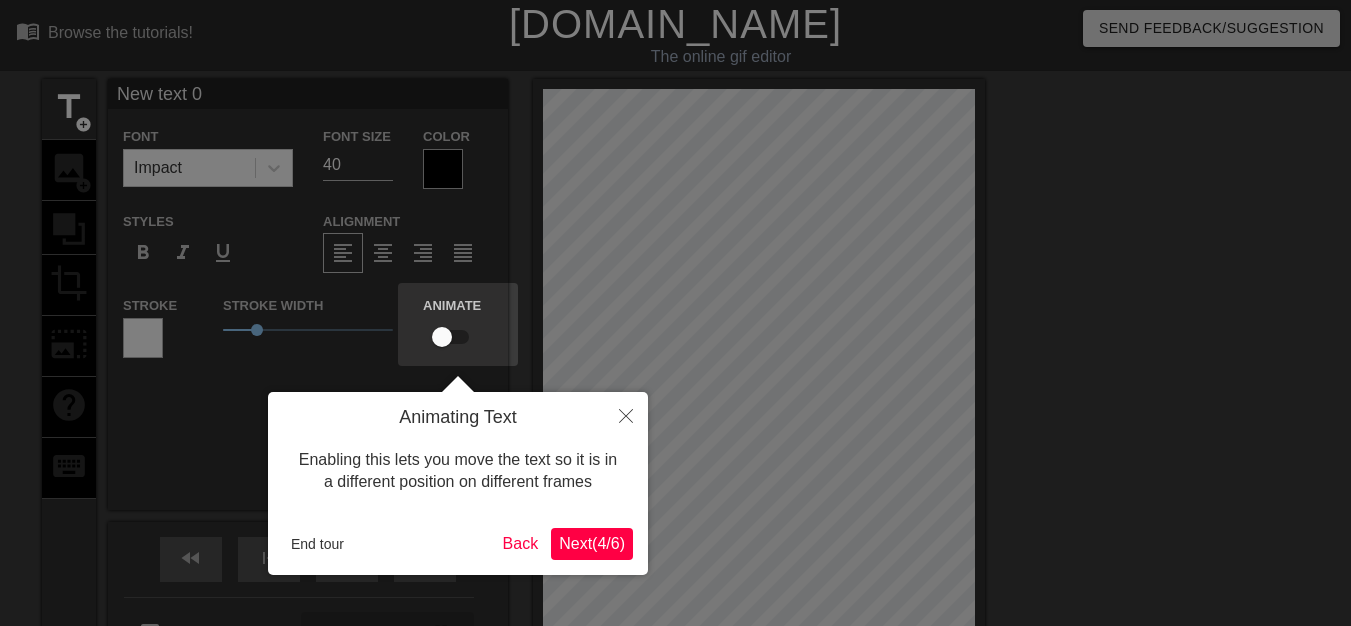 click on "Next  ( 4 / 6 )" at bounding box center [592, 543] 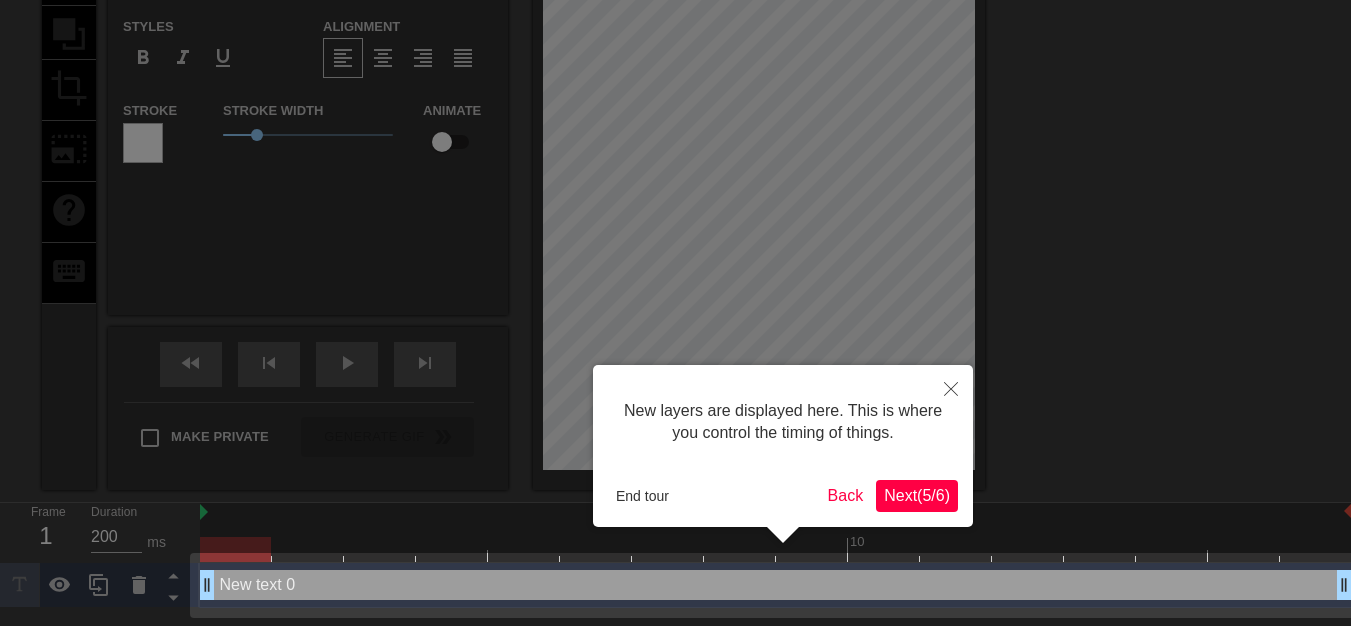 click on "Next  ( 5 / 6 )" at bounding box center [917, 495] 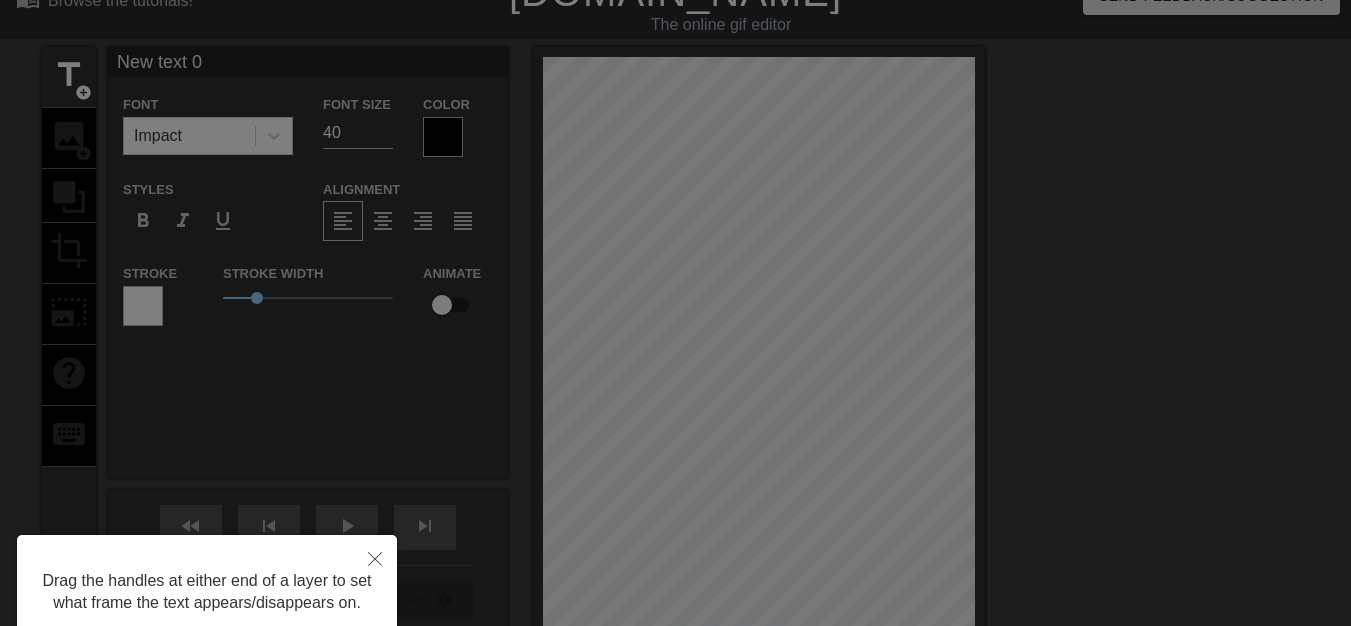scroll, scrollTop: 0, scrollLeft: 0, axis: both 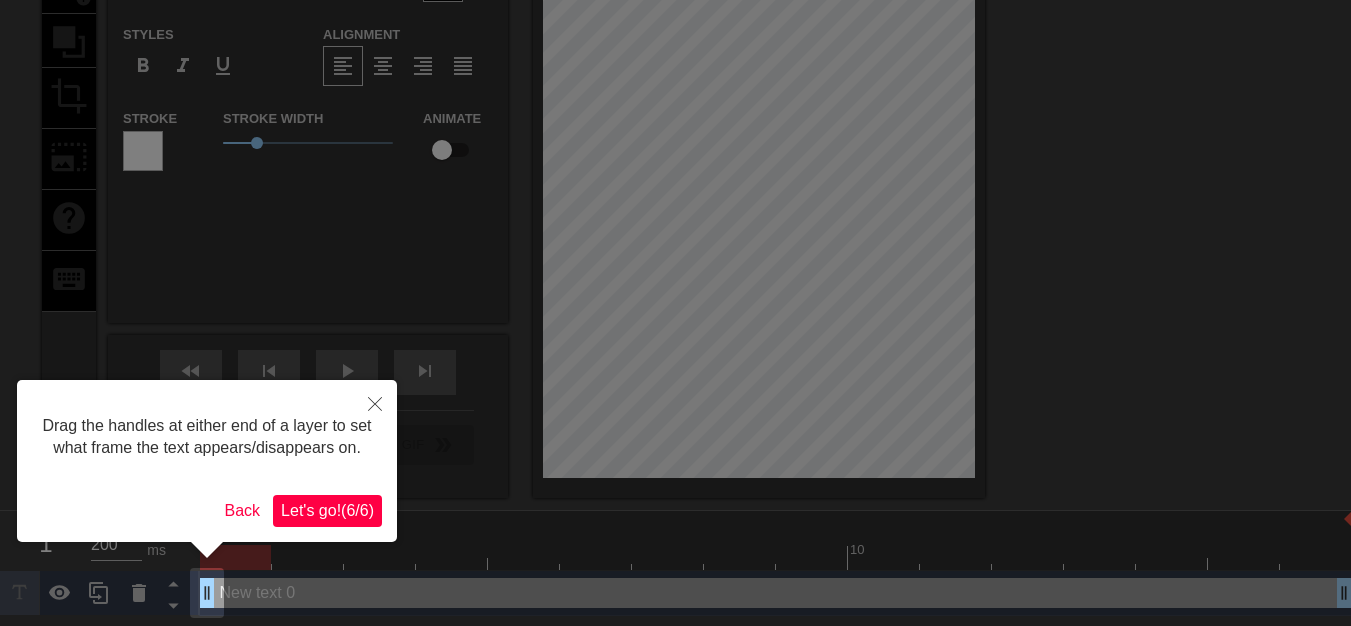 click on "Let's go!  ( 6 / 6 )" at bounding box center (327, 510) 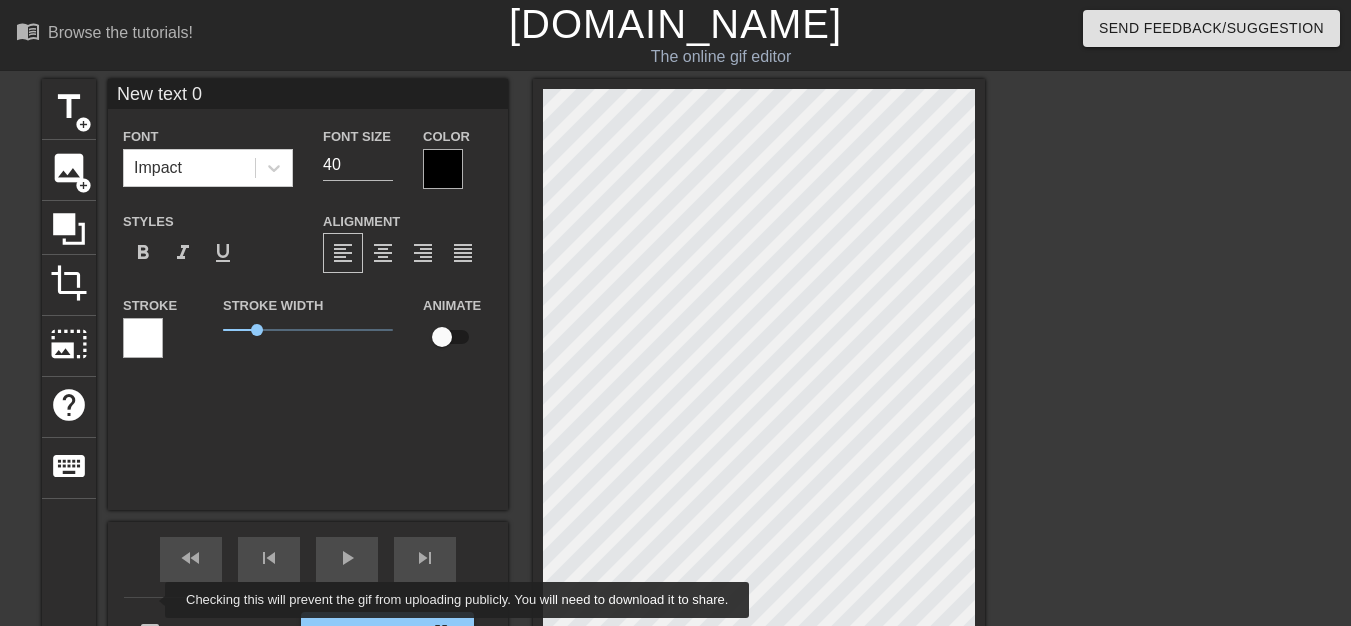 scroll, scrollTop: 100, scrollLeft: 0, axis: vertical 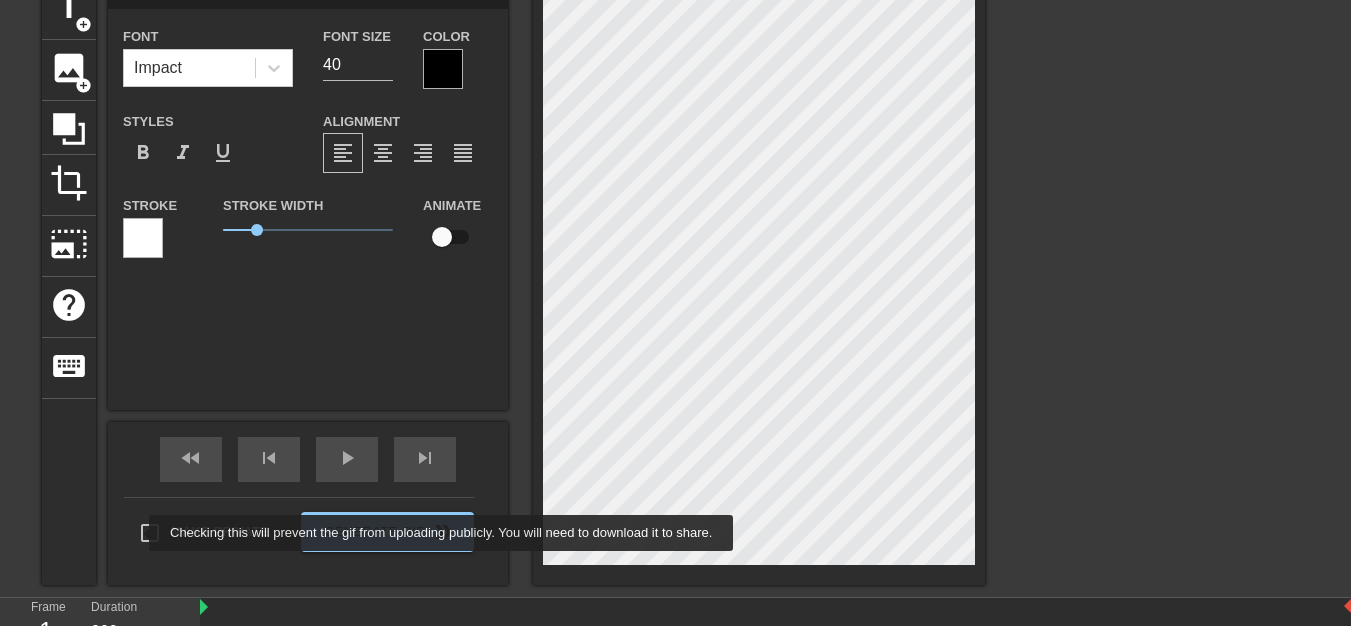 click on "Make Private" at bounding box center (150, 533) 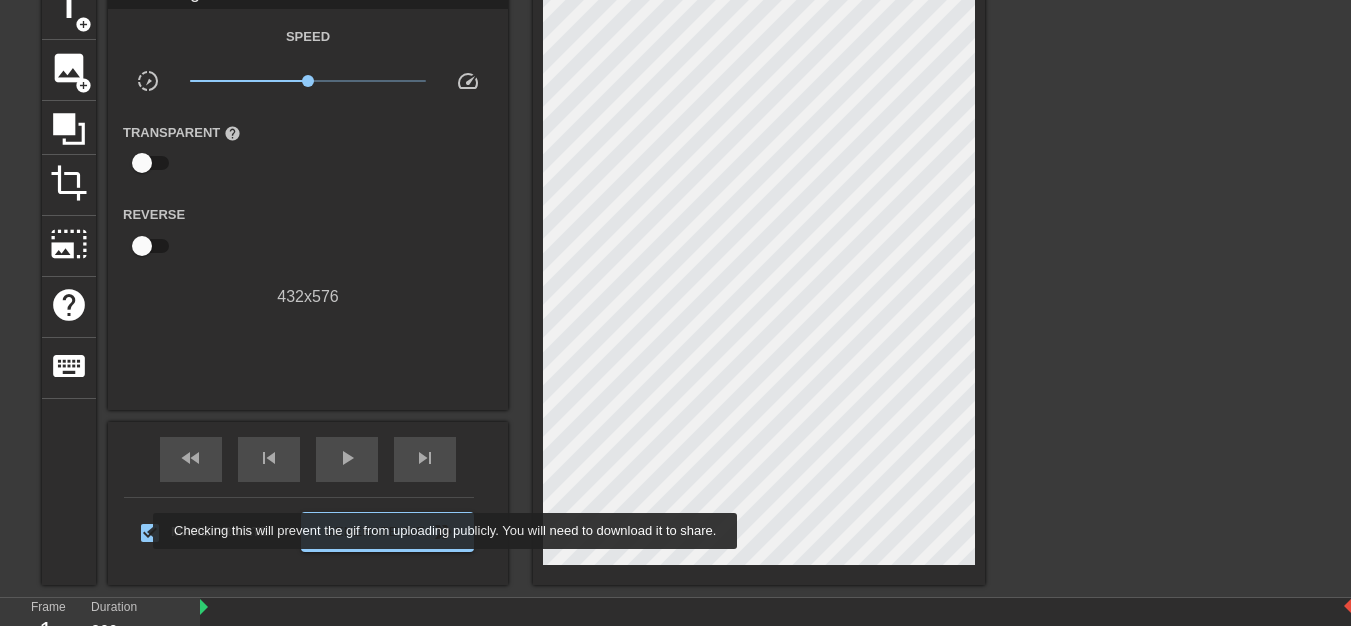 click on "Make Private" at bounding box center [150, 533] 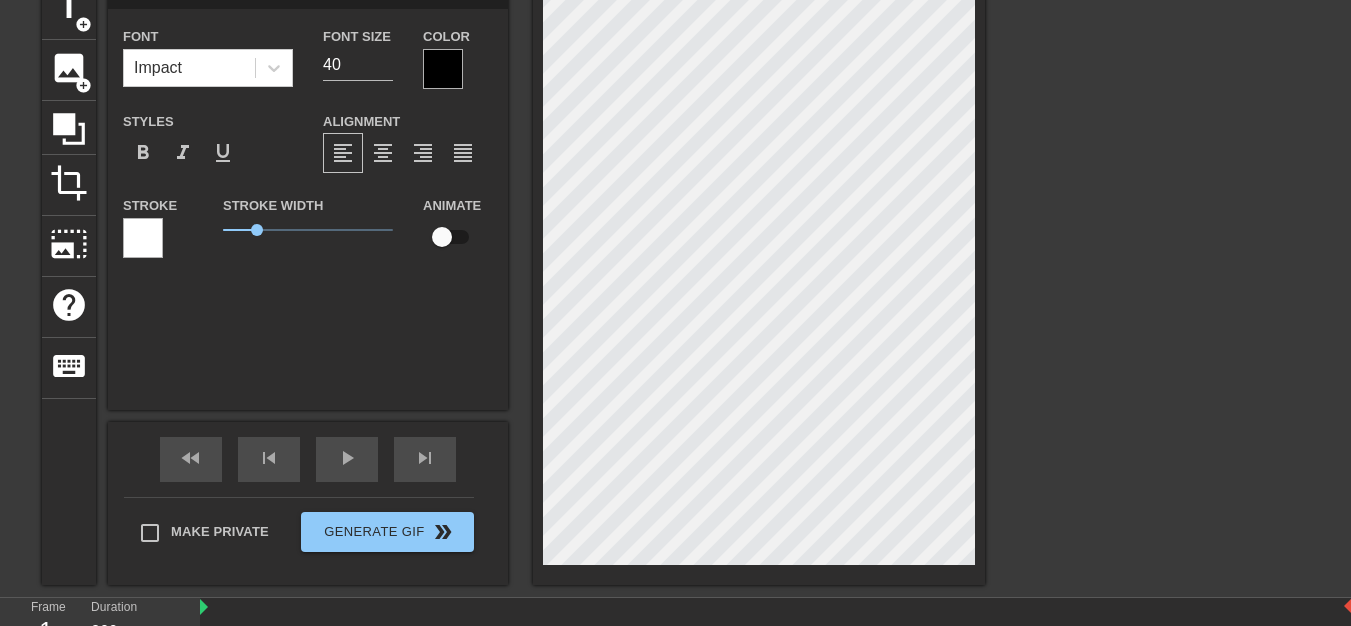 scroll, scrollTop: 3, scrollLeft: 2, axis: both 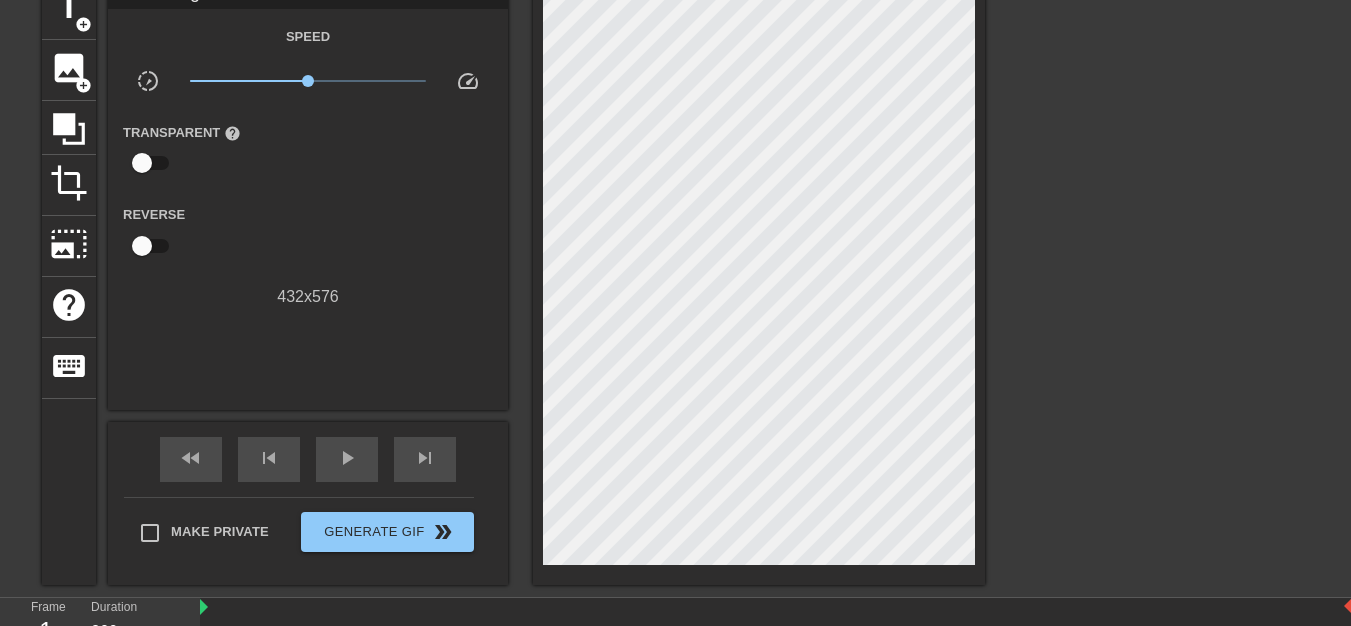 click at bounding box center (1159, 279) 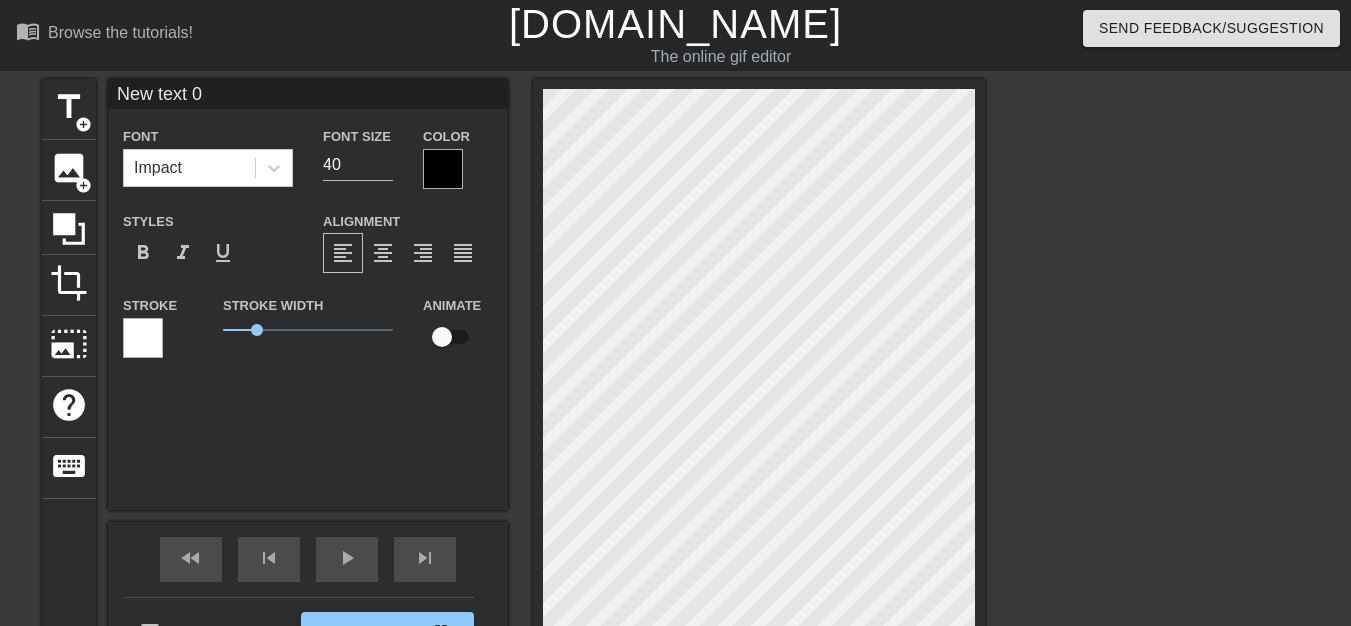 scroll, scrollTop: 100, scrollLeft: 0, axis: vertical 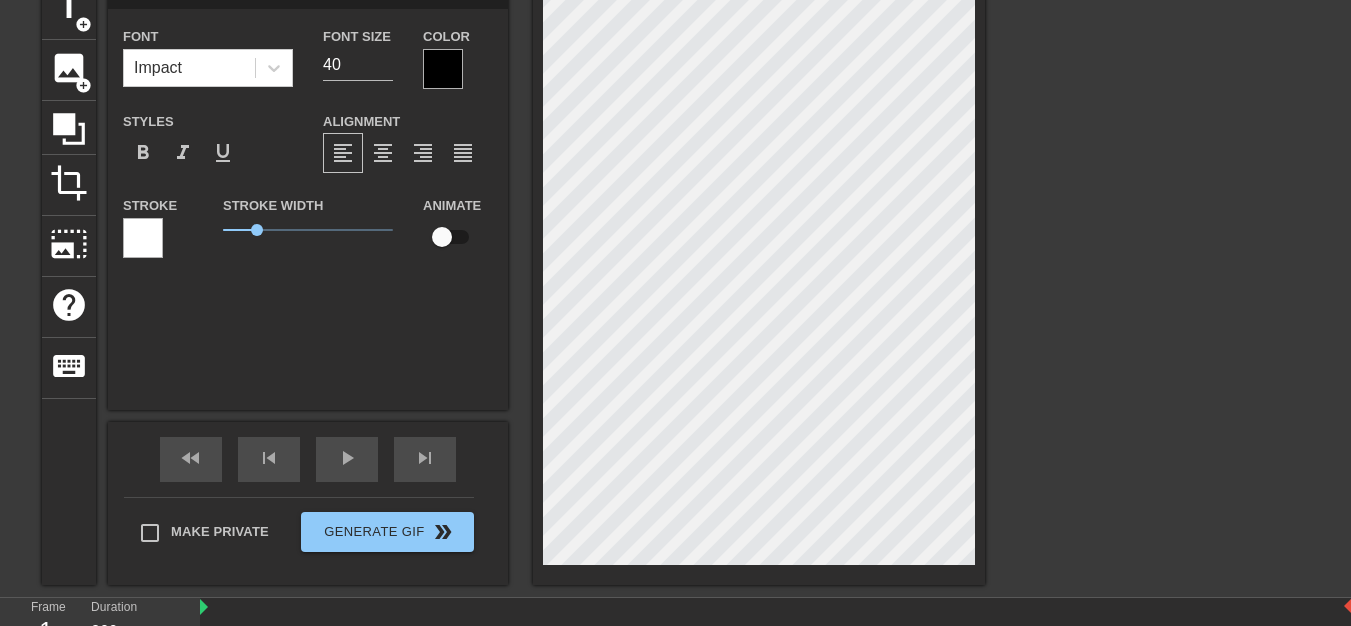 type on "New text" 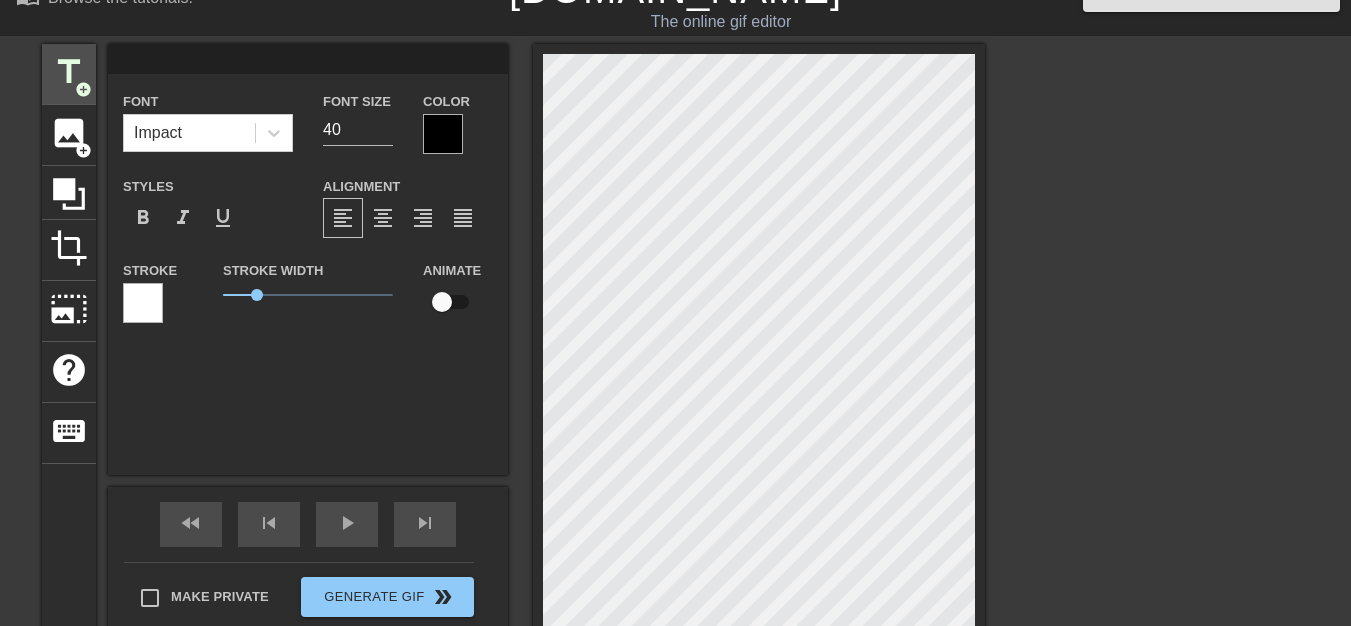 scroll, scrollTop: 0, scrollLeft: 0, axis: both 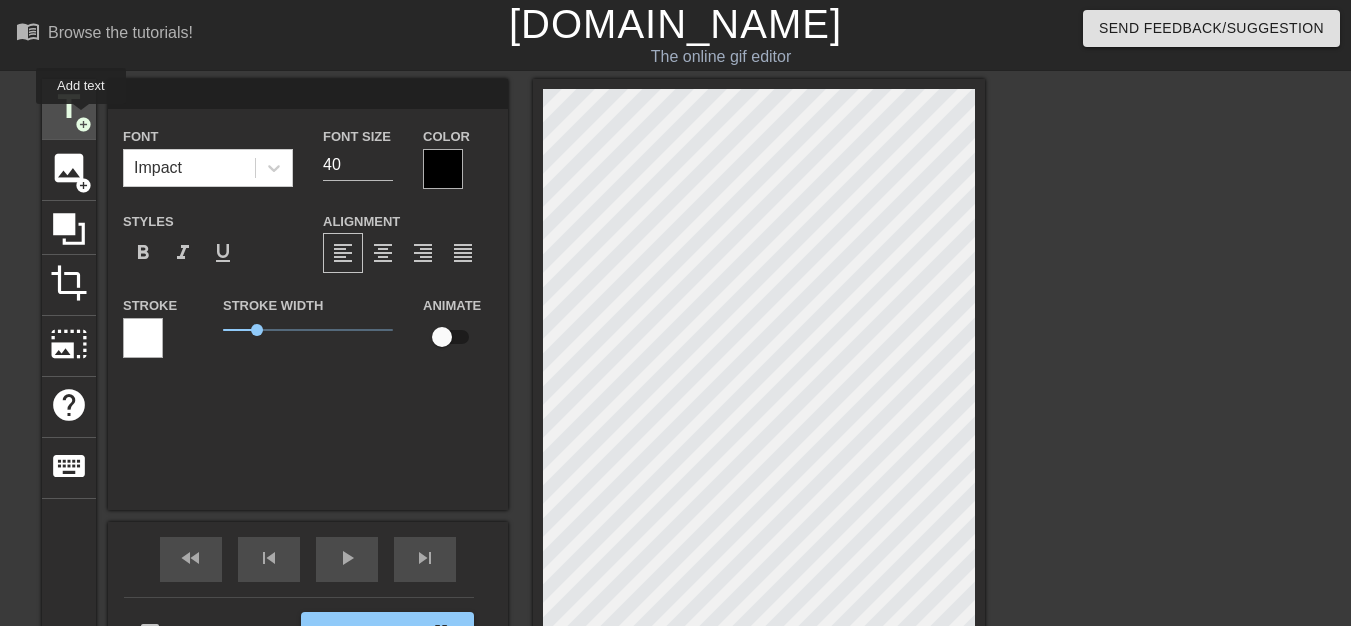 click on "add_circle" at bounding box center (83, 124) 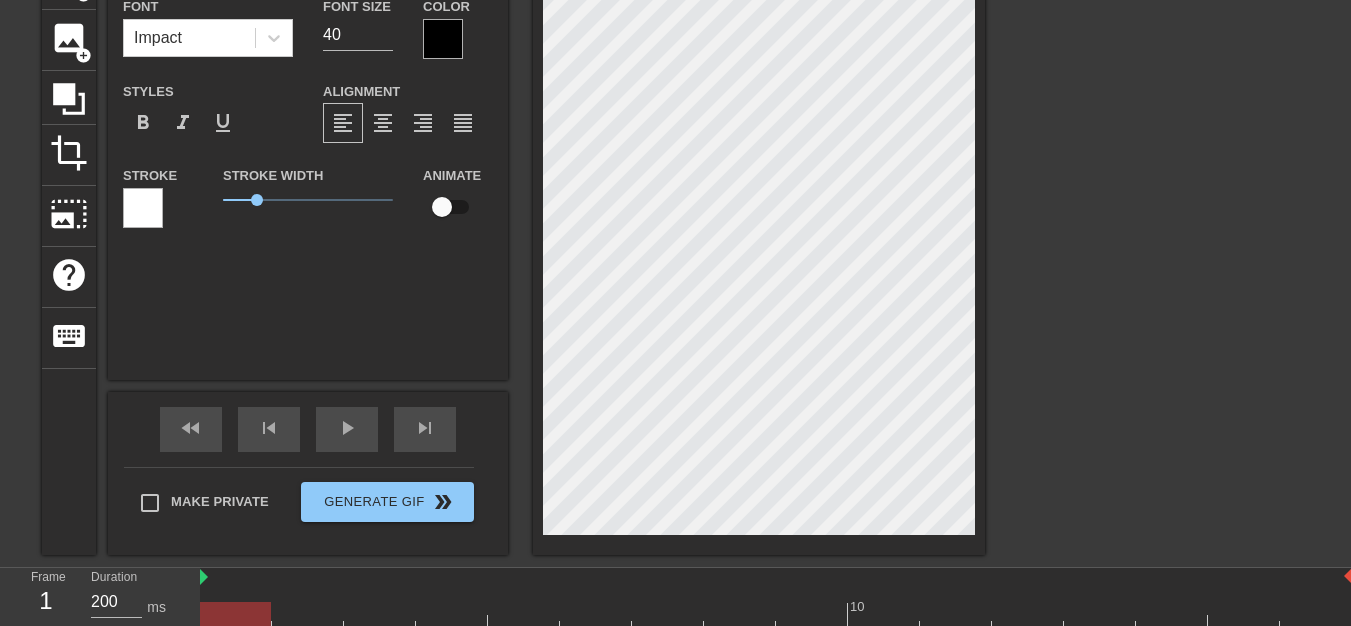 scroll, scrollTop: 226, scrollLeft: 0, axis: vertical 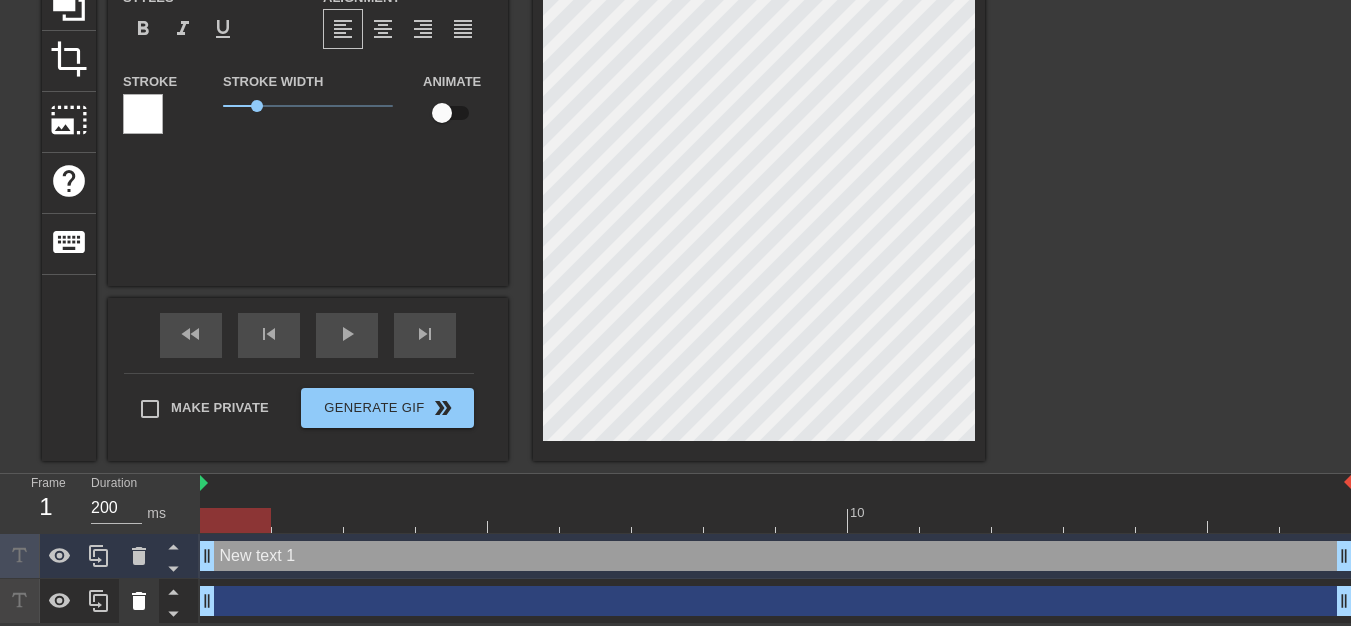 click 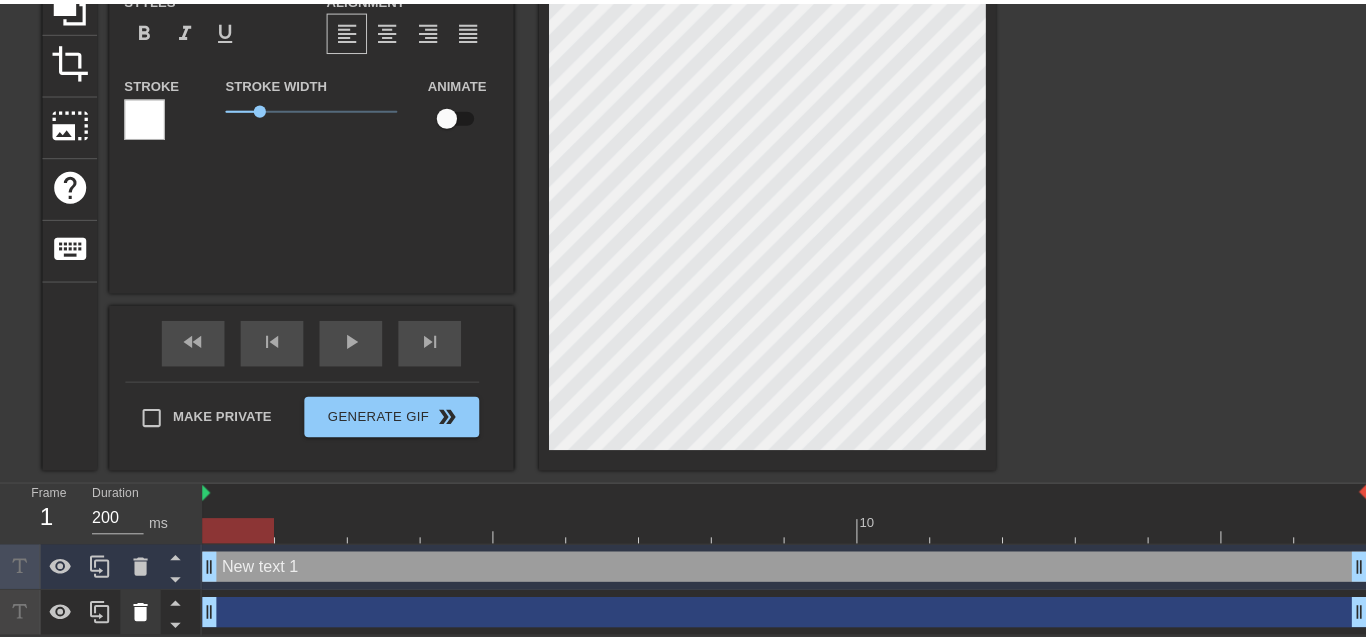 scroll, scrollTop: 211, scrollLeft: 0, axis: vertical 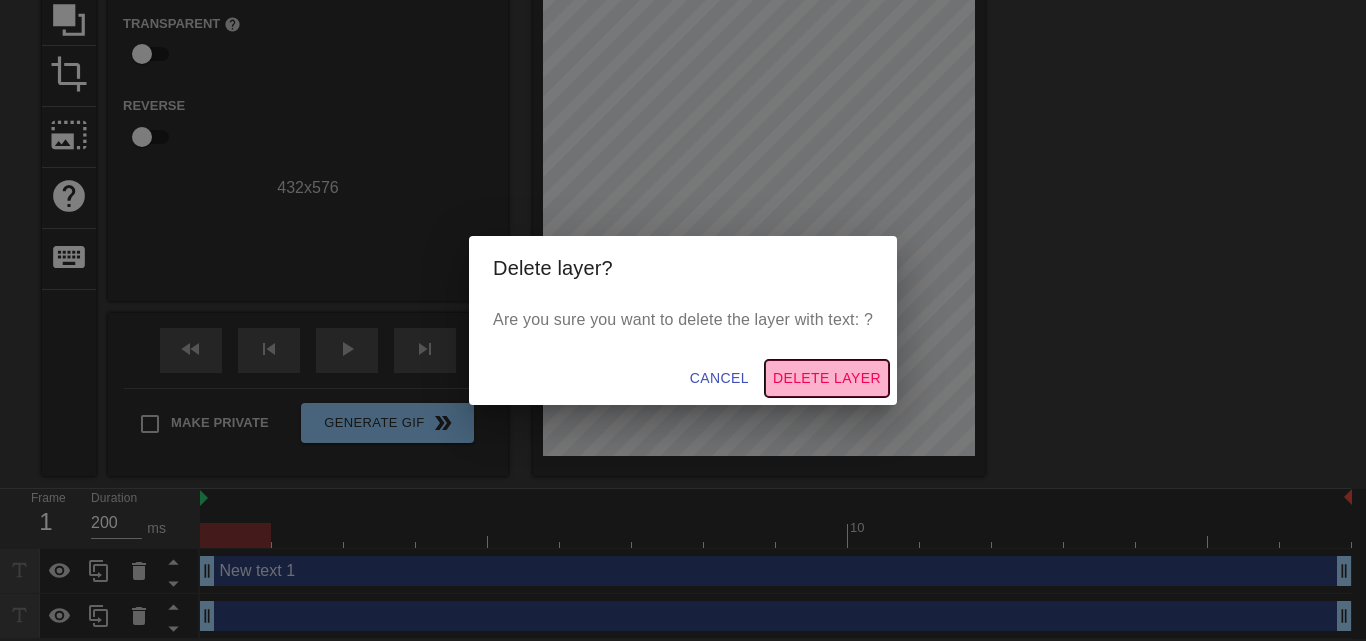 click on "Delete Layer" at bounding box center (827, 378) 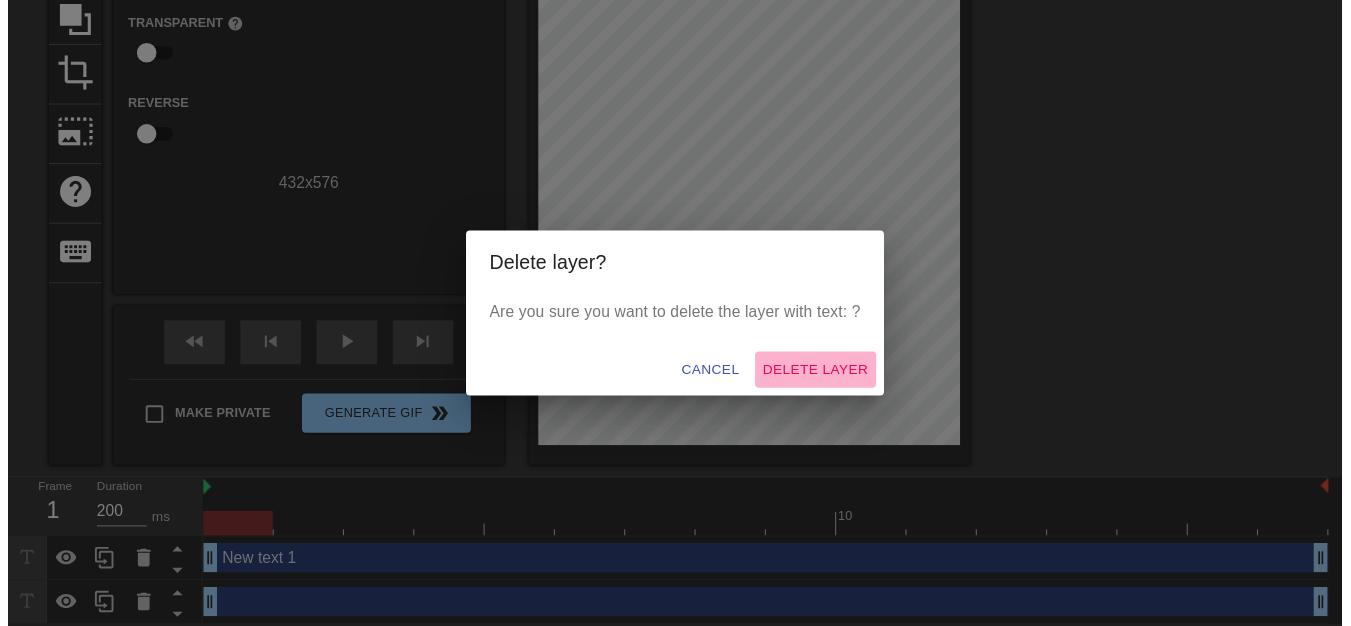 scroll, scrollTop: 181, scrollLeft: 0, axis: vertical 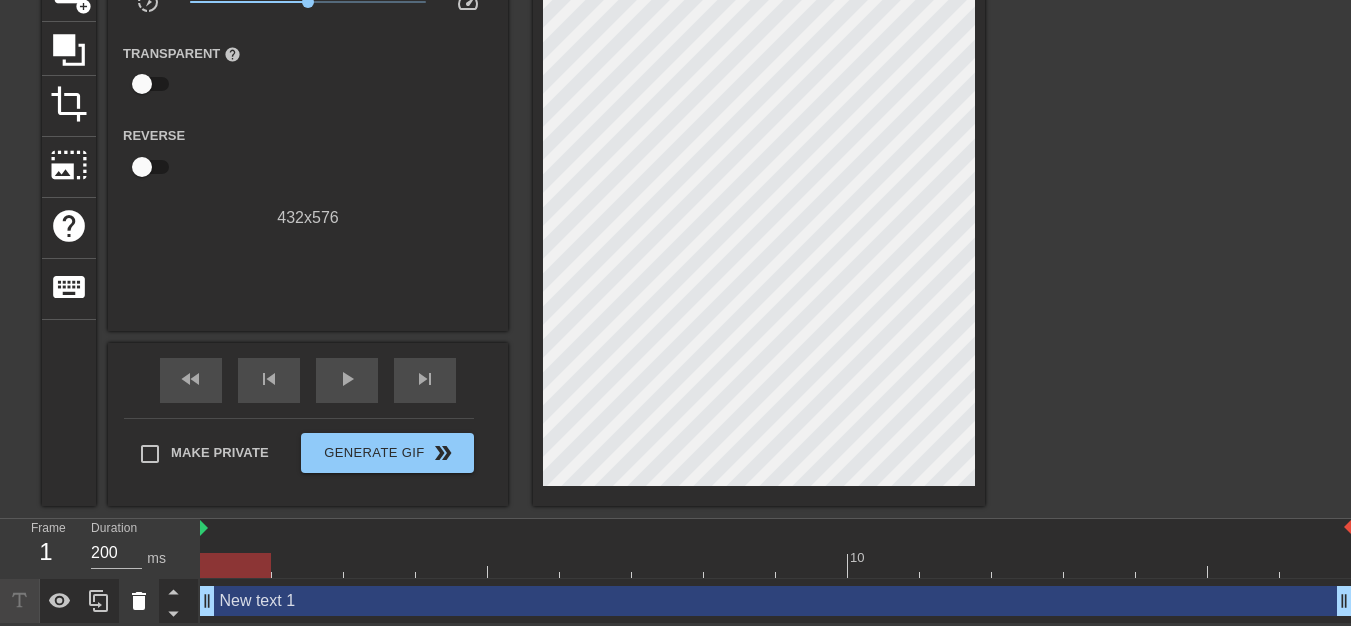 click 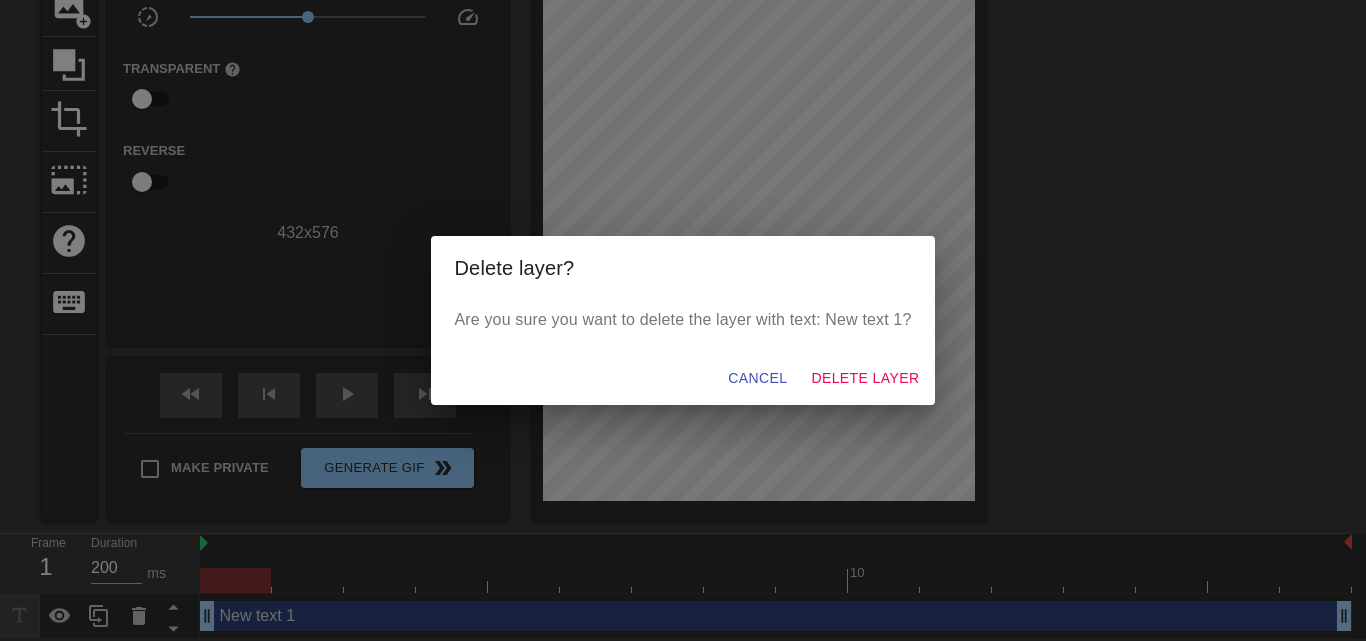 click on "Cancel Delete Layer" at bounding box center [683, 378] 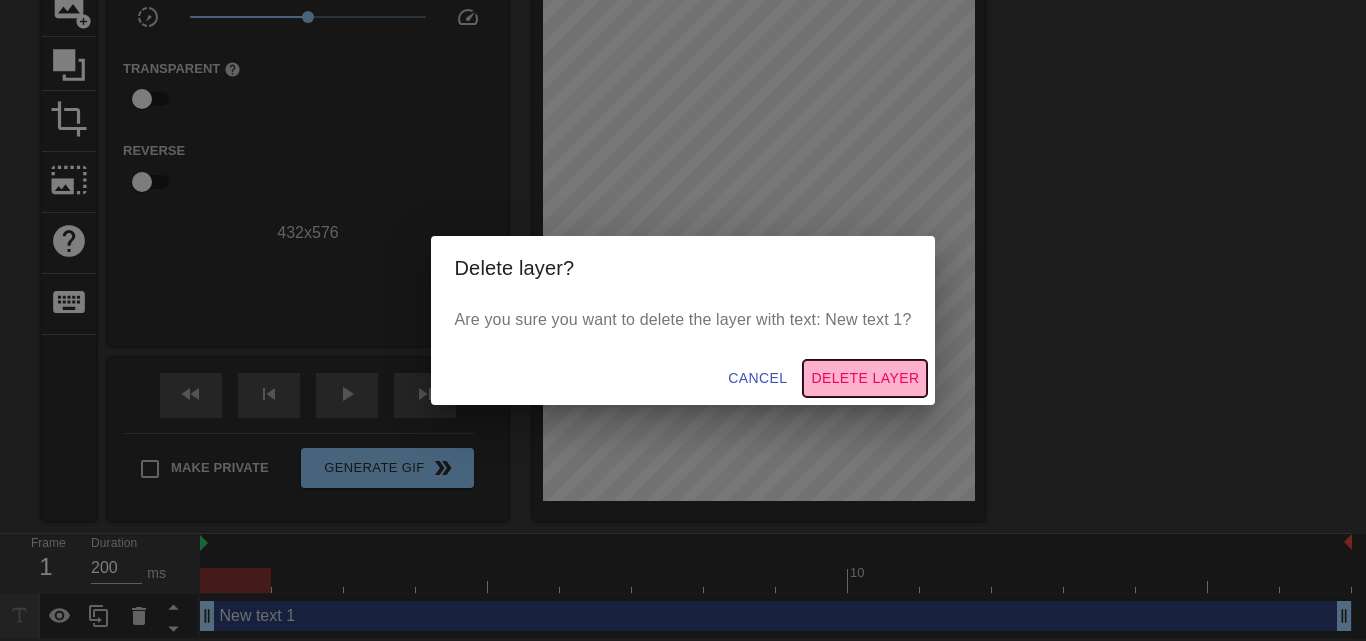 click on "Delete Layer" at bounding box center [865, 378] 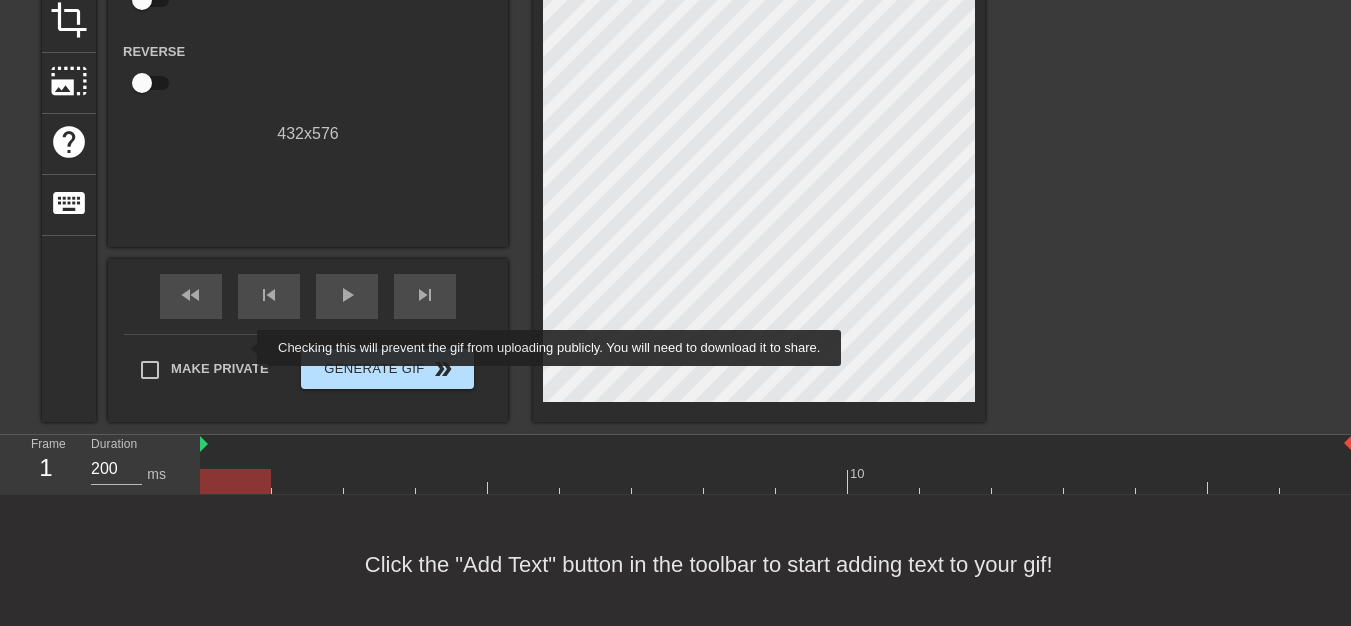 scroll, scrollTop: 271, scrollLeft: 0, axis: vertical 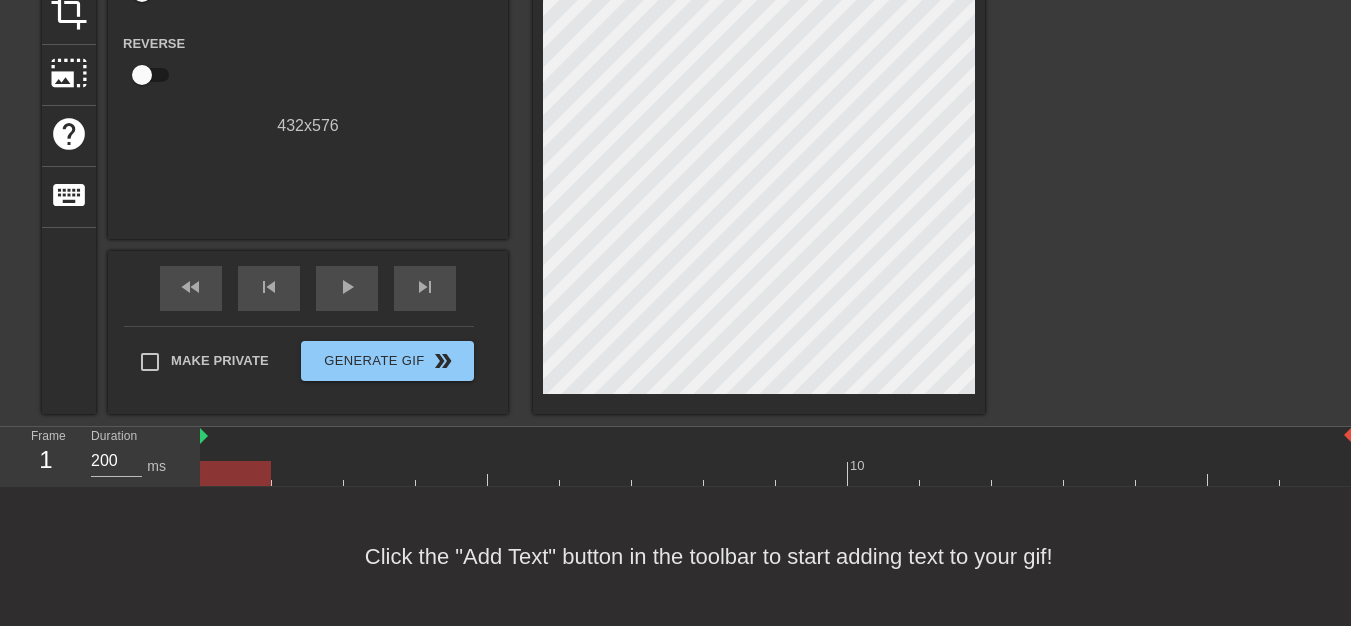 click at bounding box center (776, 437) 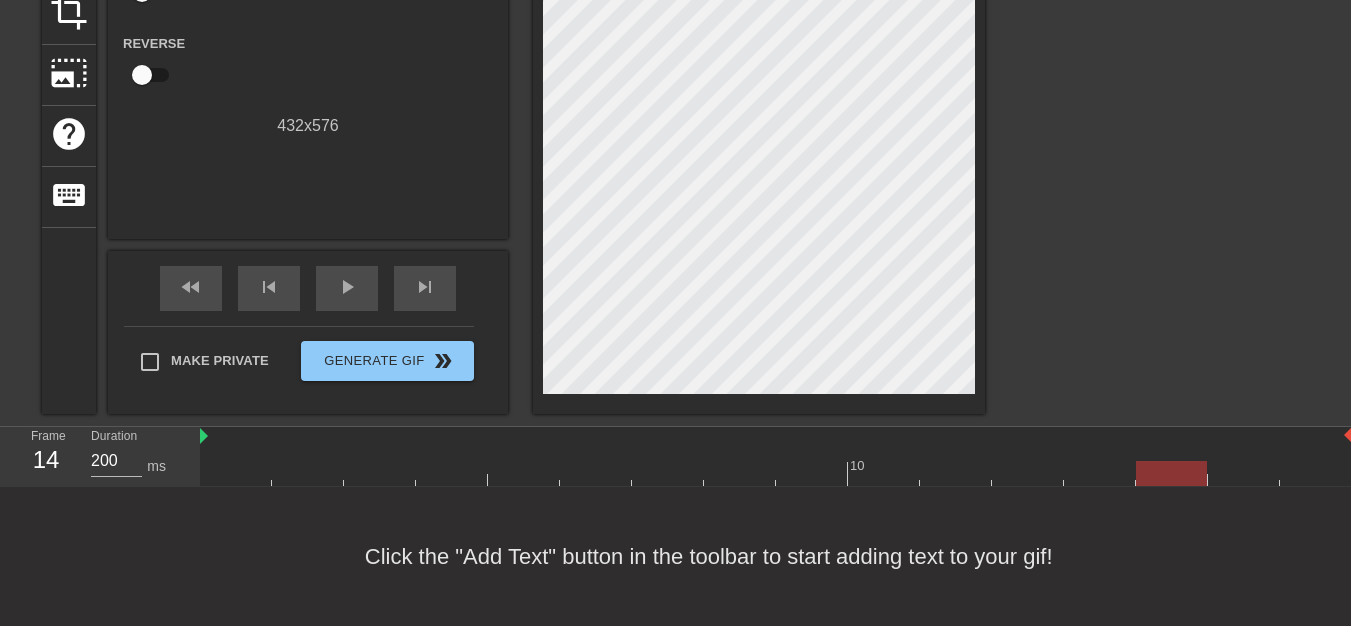 drag, startPoint x: 210, startPoint y: 461, endPoint x: 1147, endPoint y: 478, distance: 937.1542 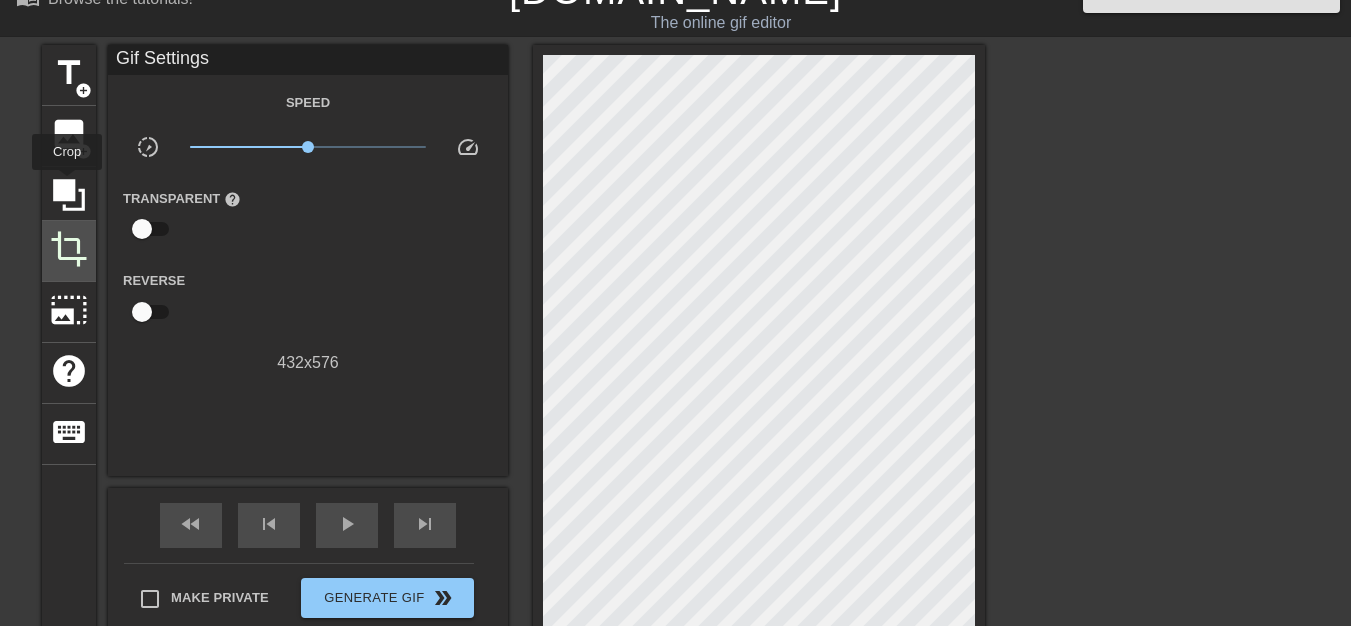 scroll, scrollTop: 0, scrollLeft: 0, axis: both 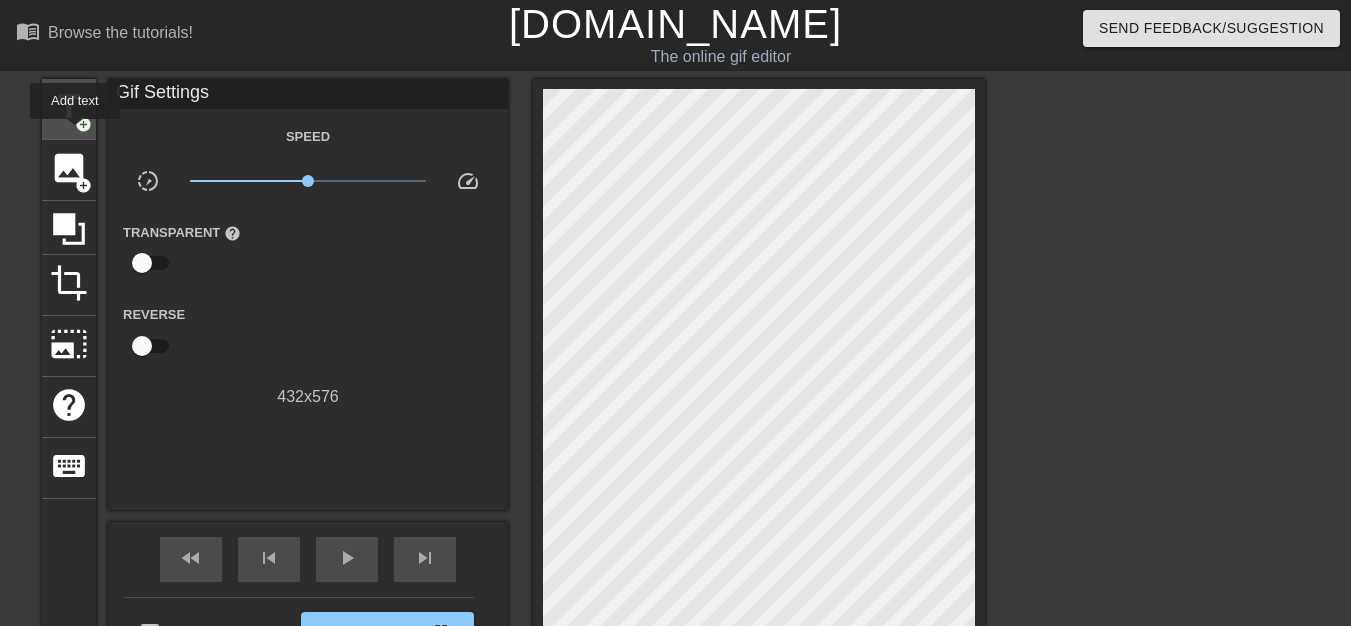 click on "add_circle" at bounding box center [83, 124] 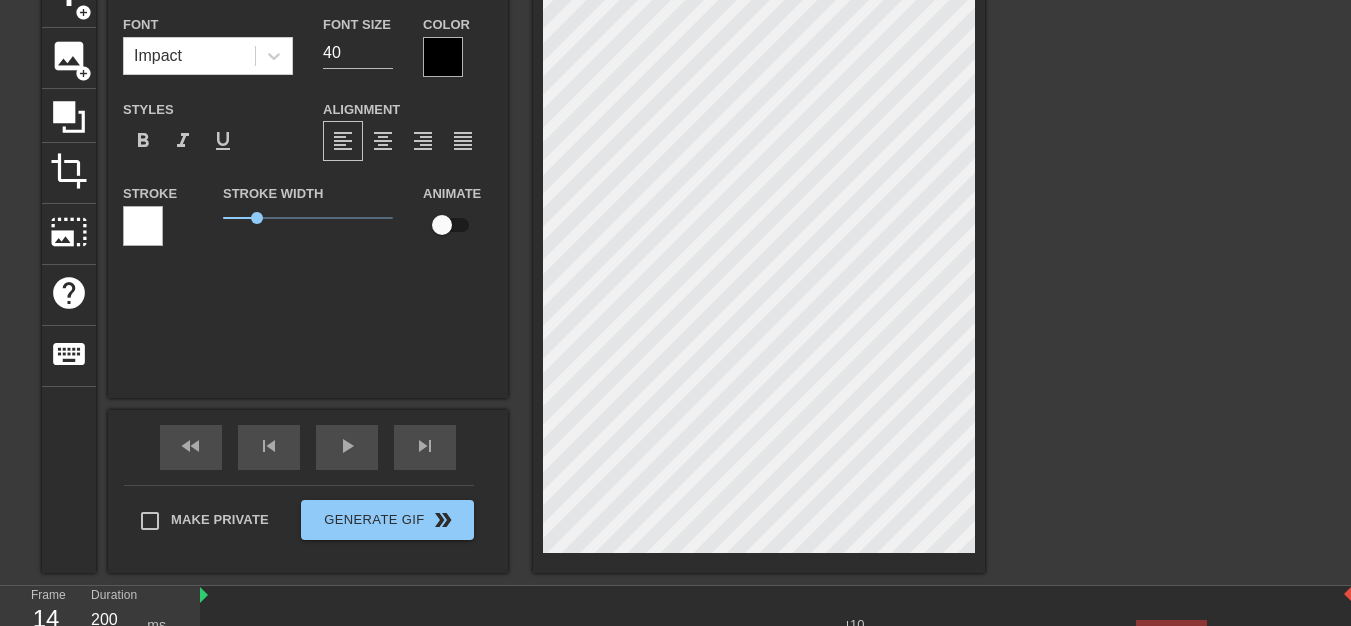 scroll, scrollTop: 181, scrollLeft: 0, axis: vertical 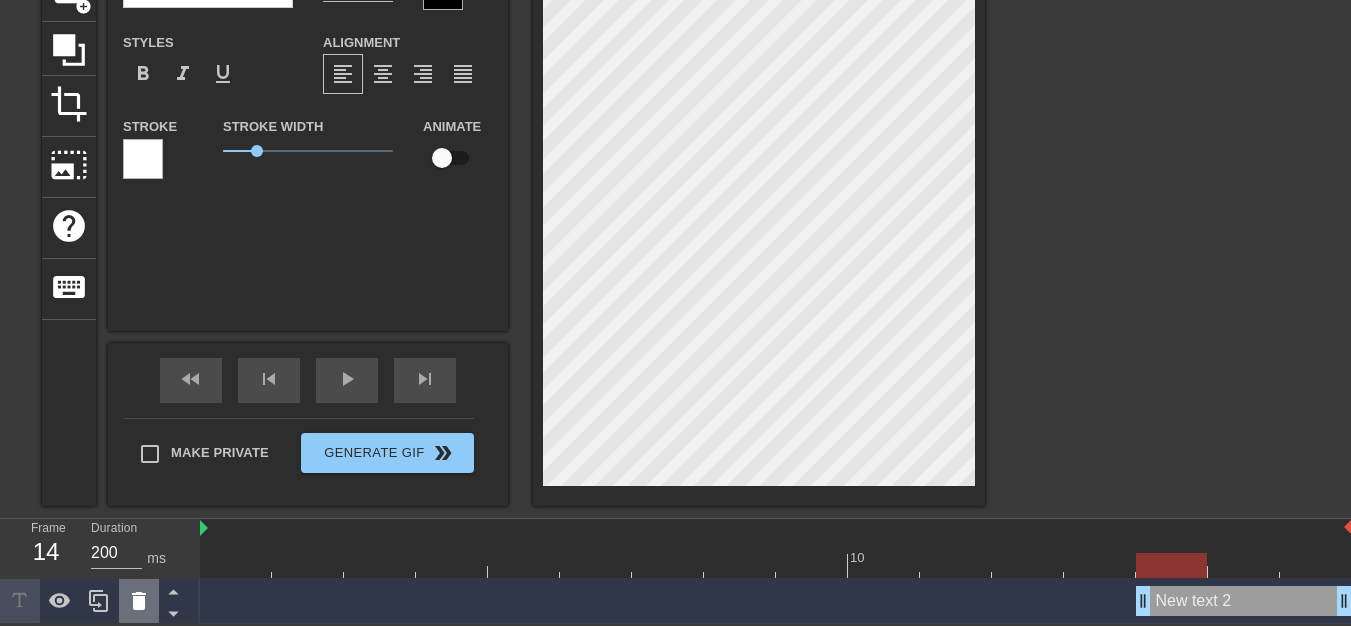 click 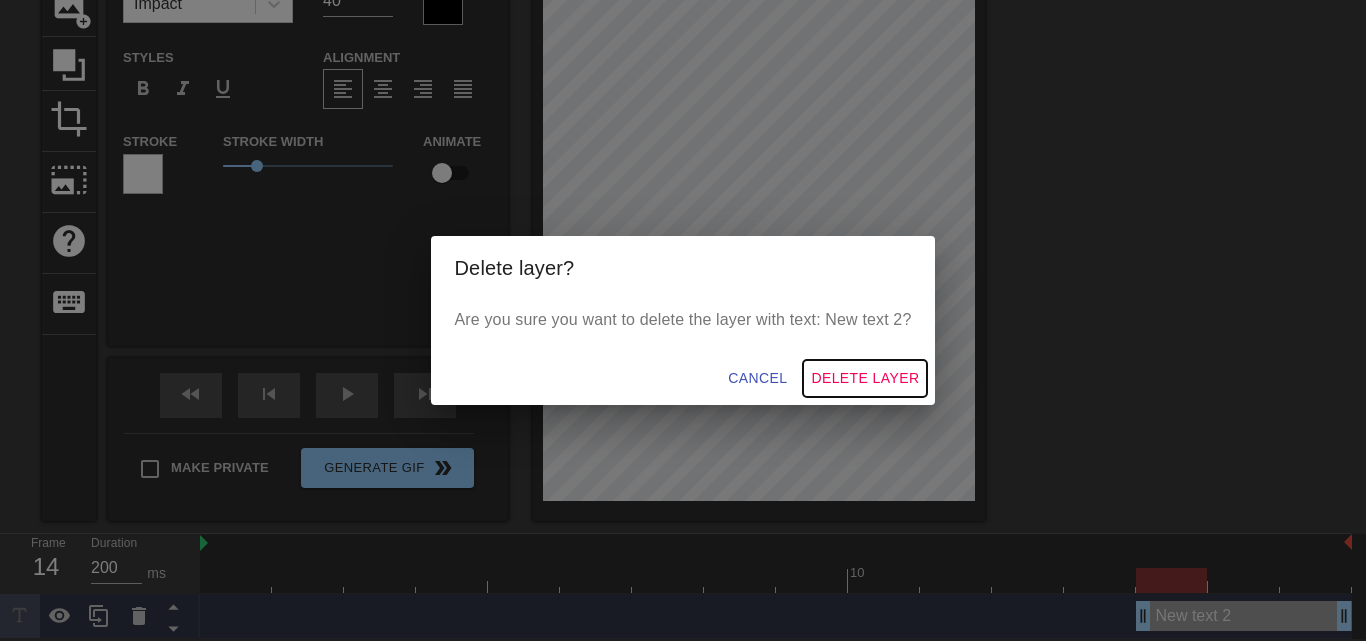 click on "Delete Layer" at bounding box center (865, 378) 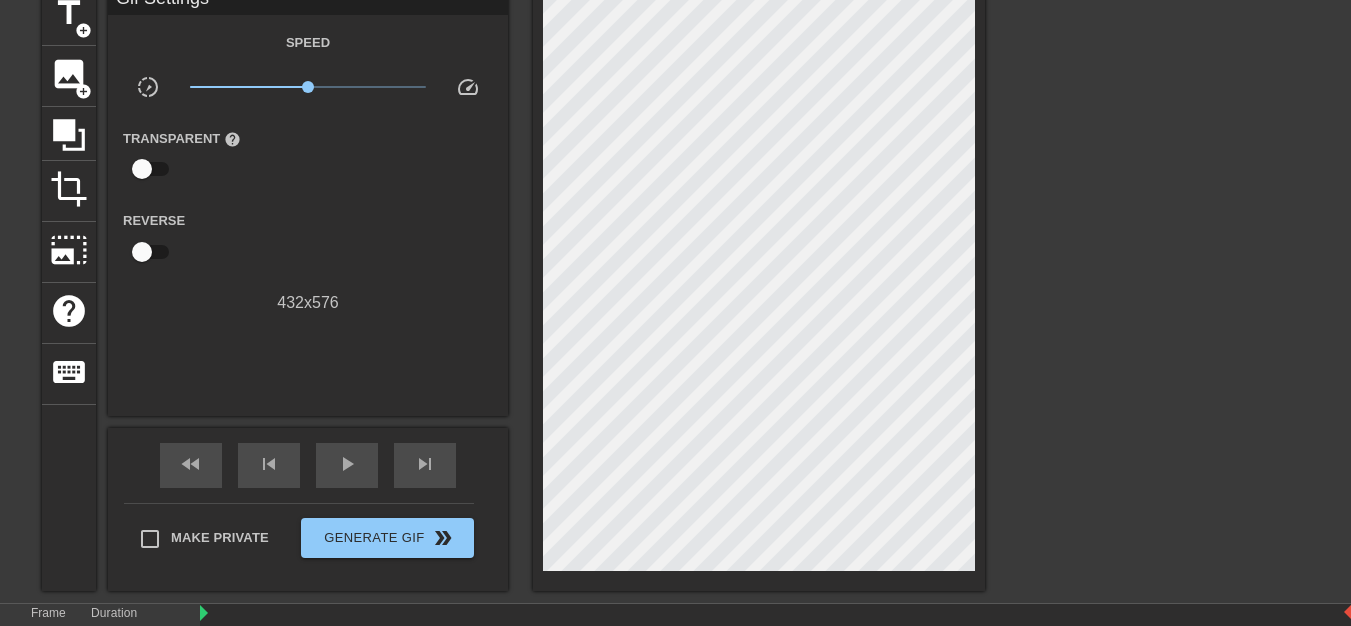 scroll, scrollTop: 0, scrollLeft: 0, axis: both 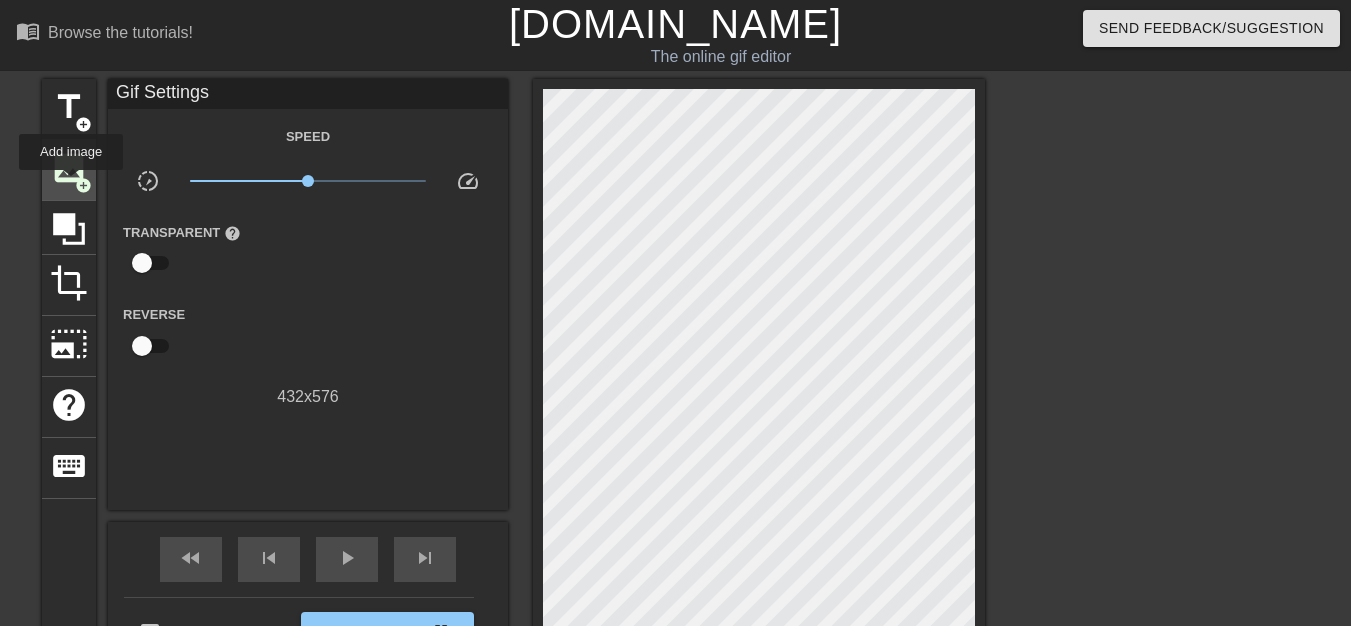 click on "image" at bounding box center [69, 168] 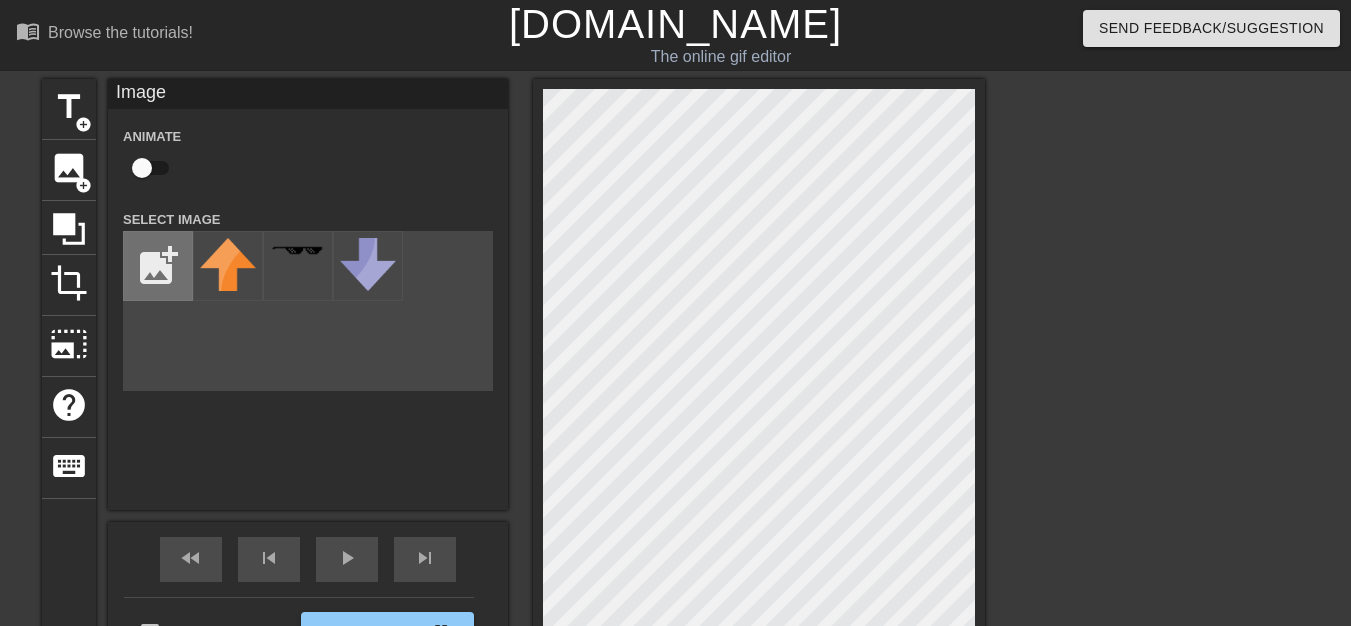 click at bounding box center [158, 266] 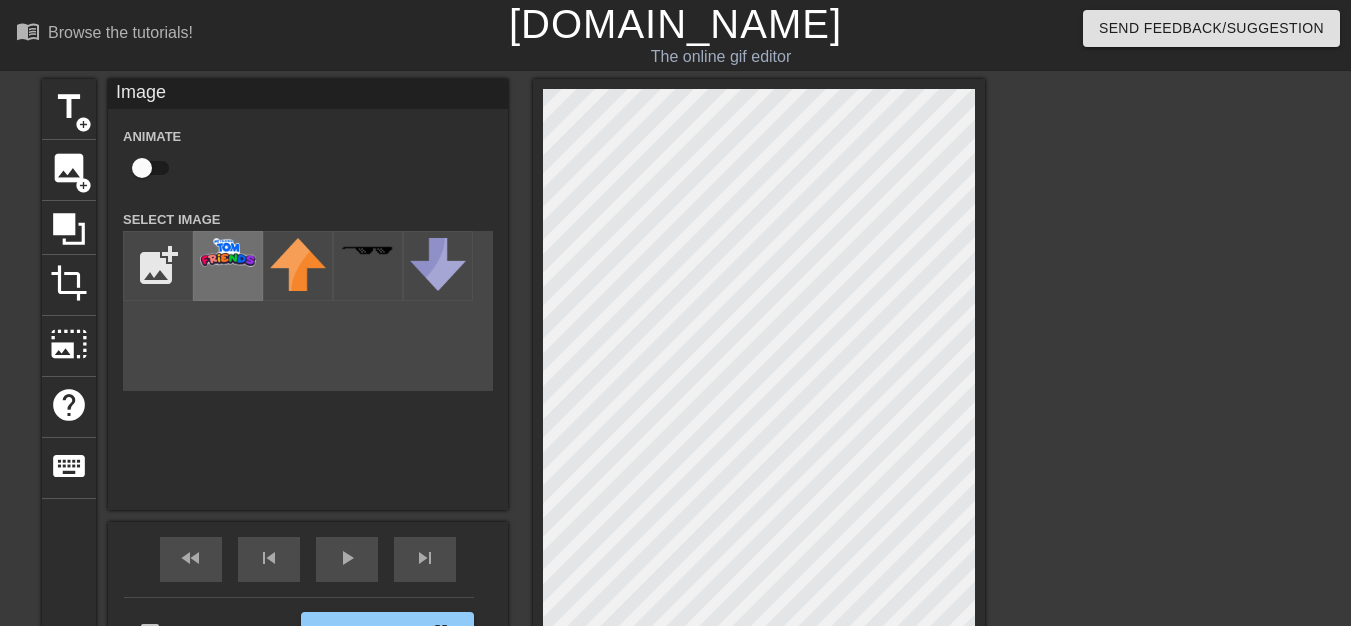 click at bounding box center [228, 252] 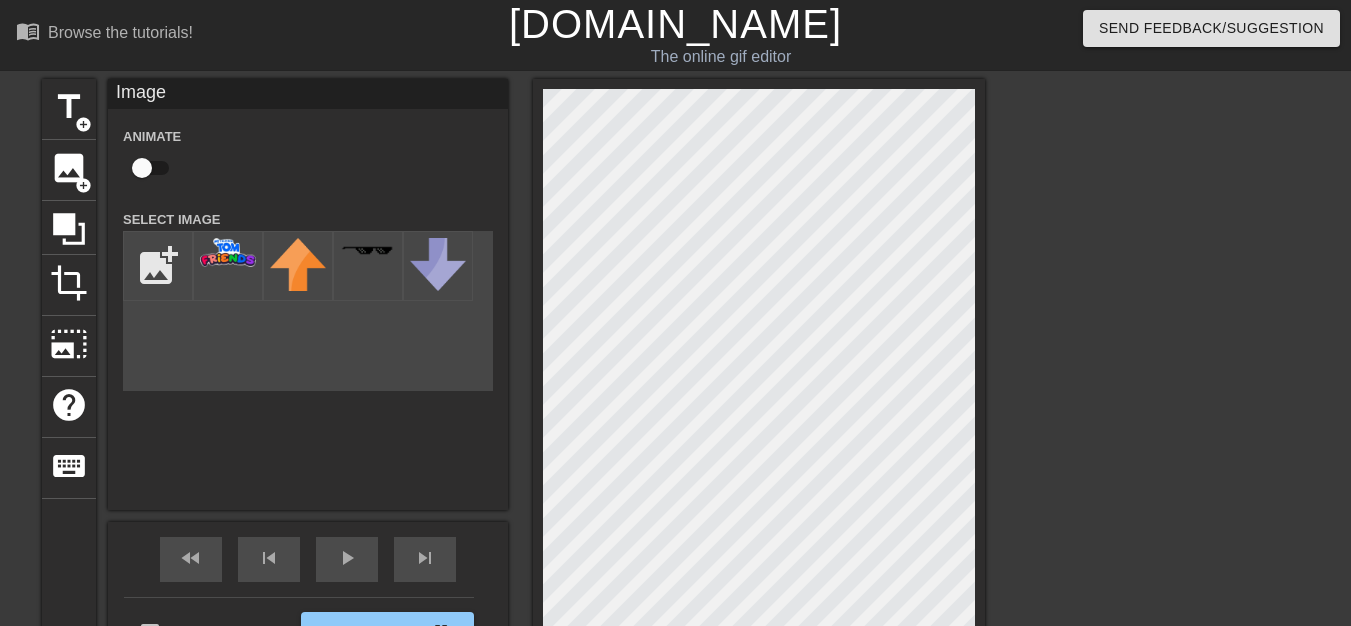 click at bounding box center [142, 168] 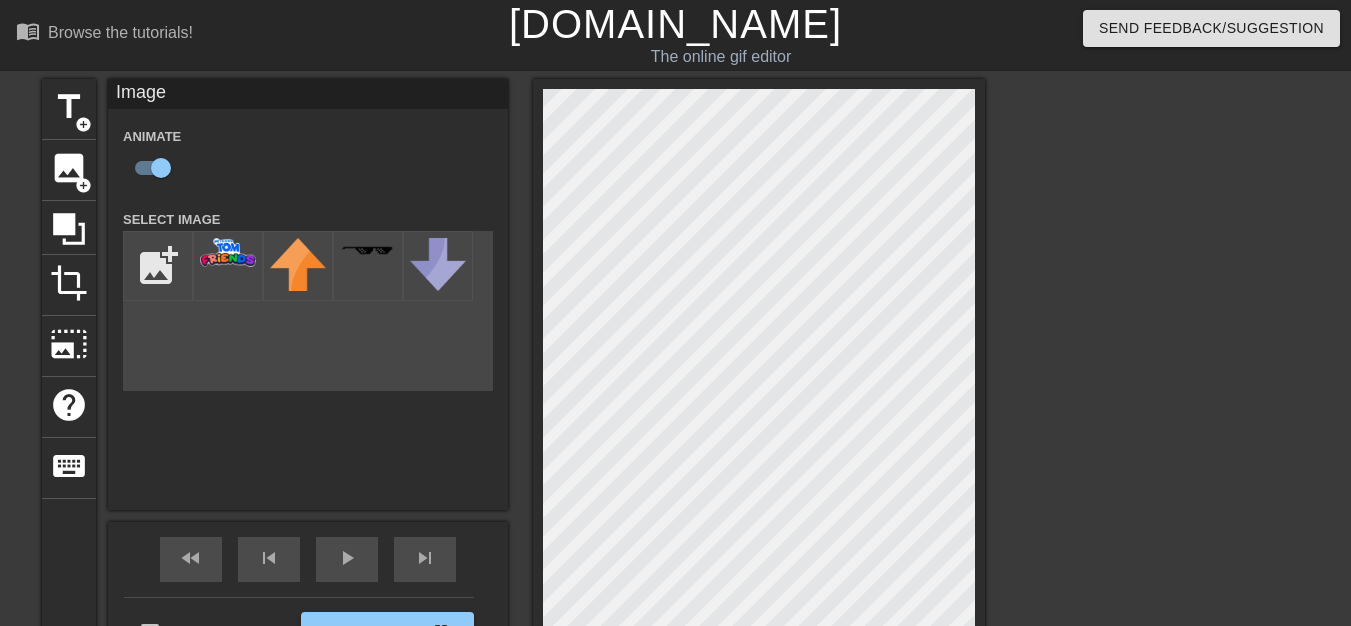 scroll, scrollTop: 181, scrollLeft: 0, axis: vertical 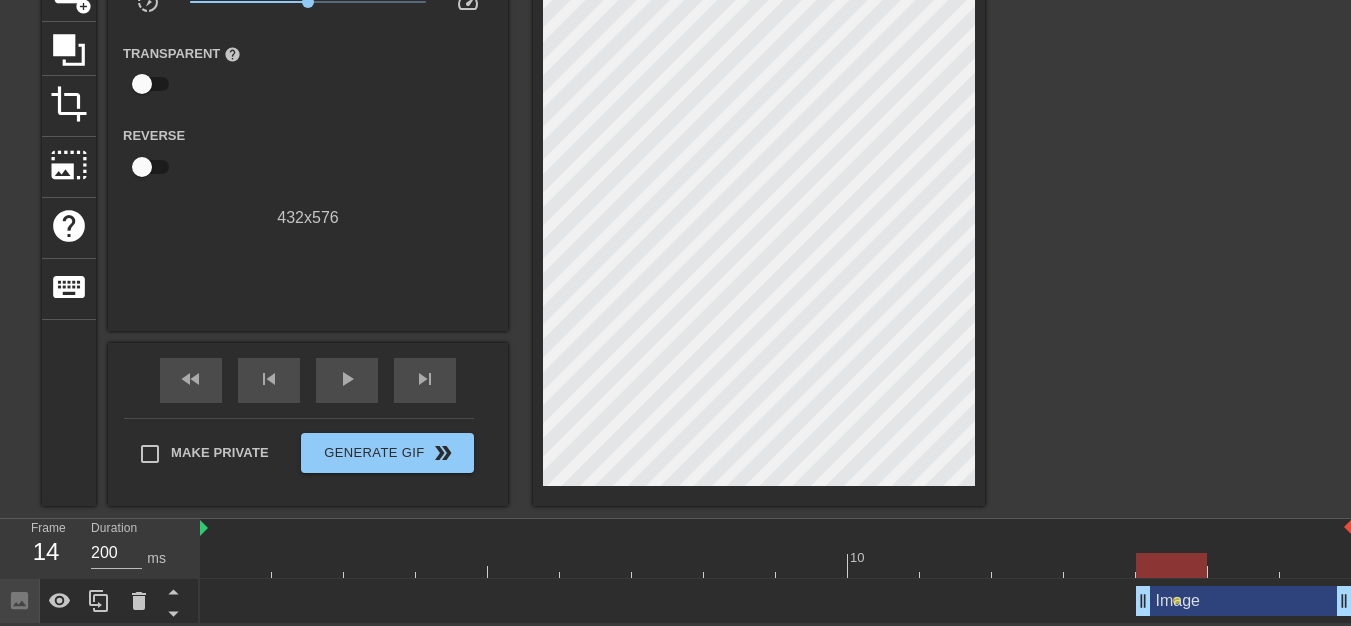 drag, startPoint x: 437, startPoint y: 624, endPoint x: 491, endPoint y: 624, distance: 54 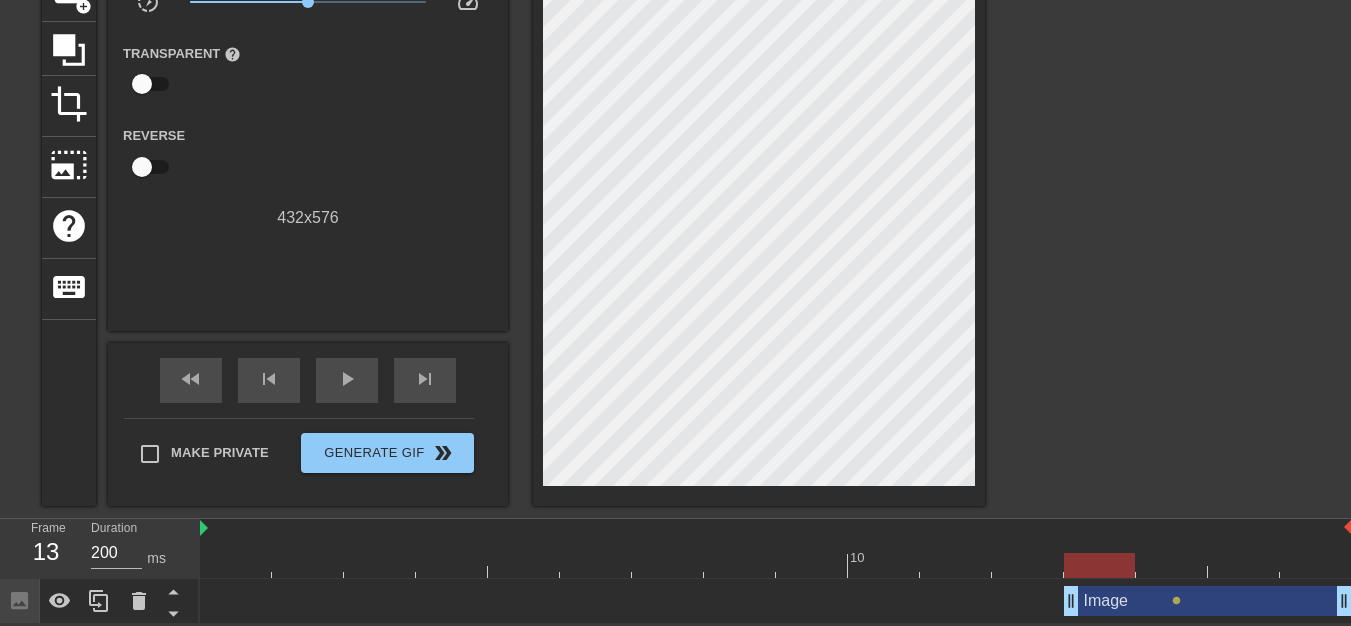 drag, startPoint x: 1140, startPoint y: 593, endPoint x: 1093, endPoint y: 595, distance: 47.042534 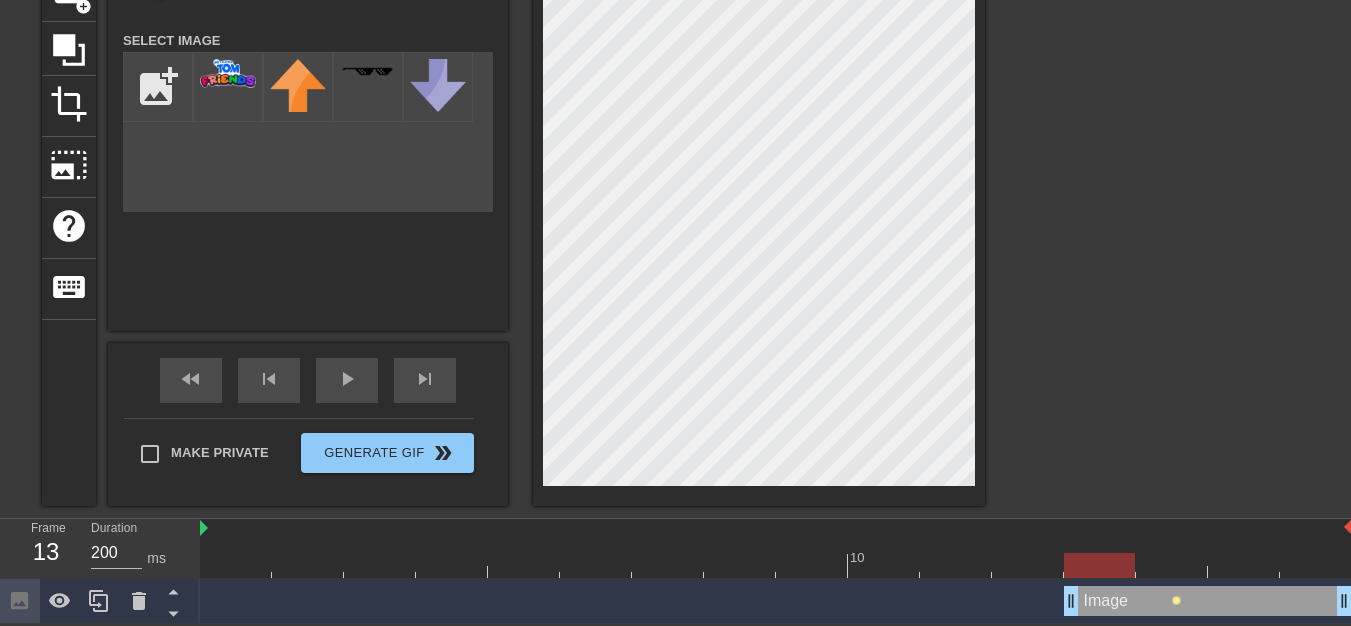 click on "lens" at bounding box center (1176, 600) 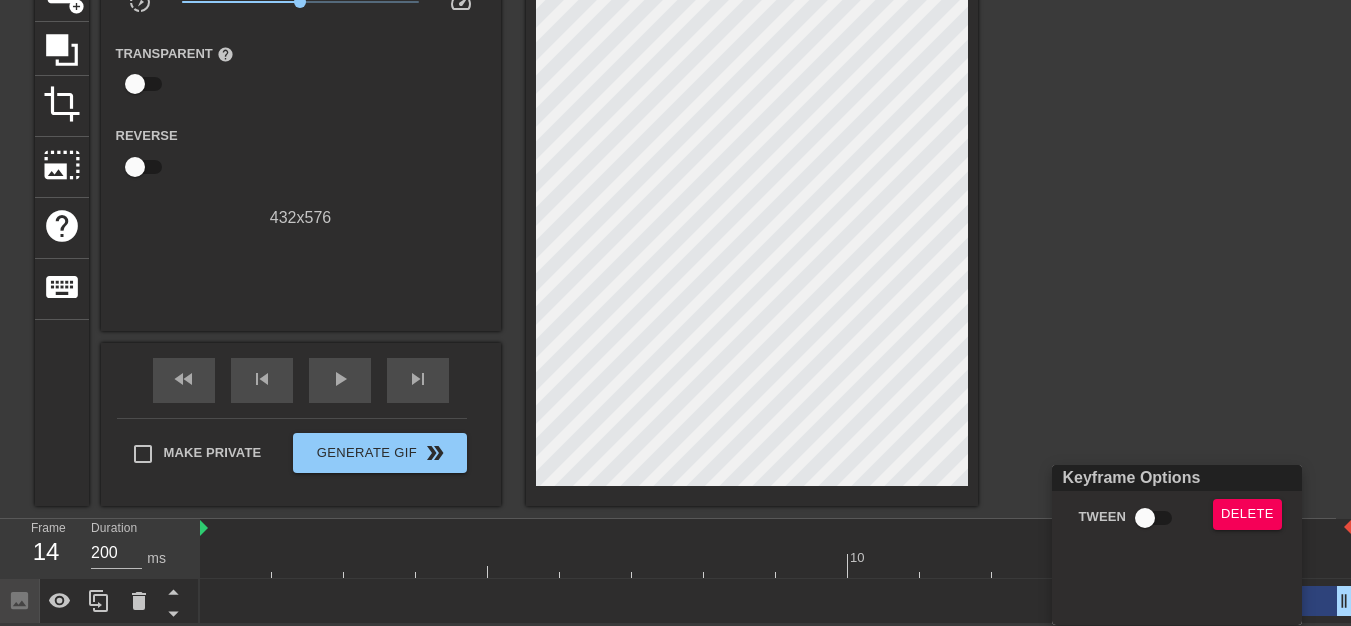 scroll, scrollTop: 166, scrollLeft: 0, axis: vertical 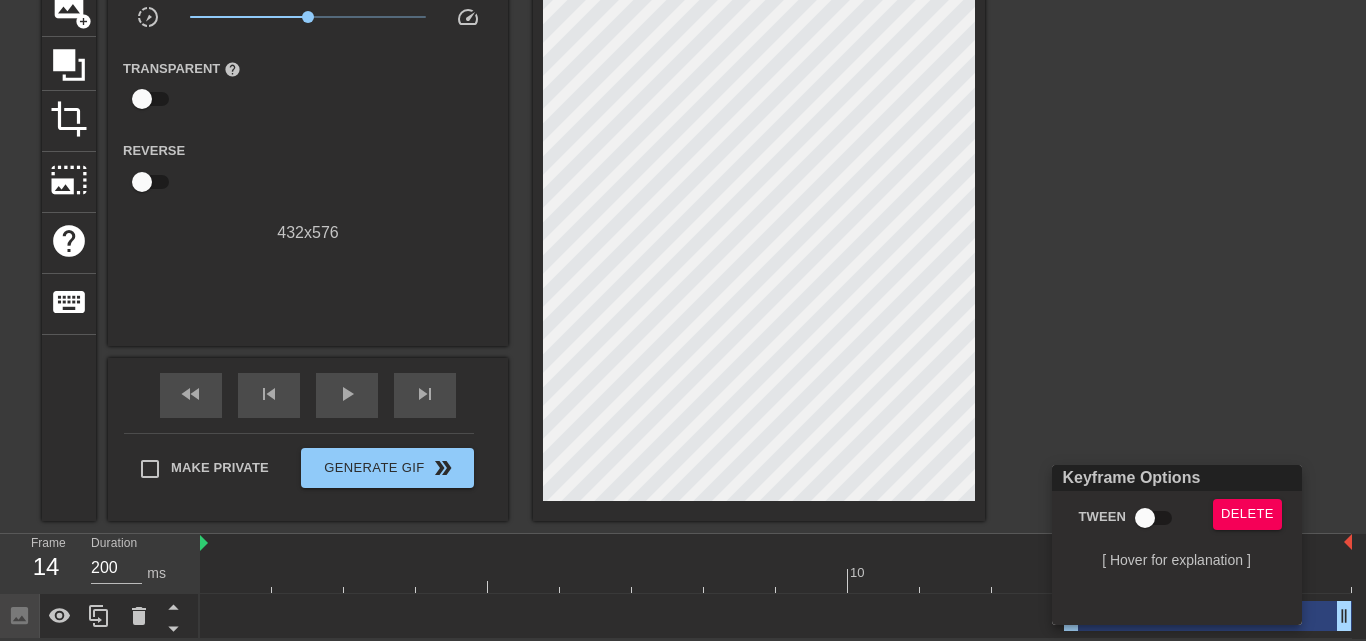 click at bounding box center (683, 320) 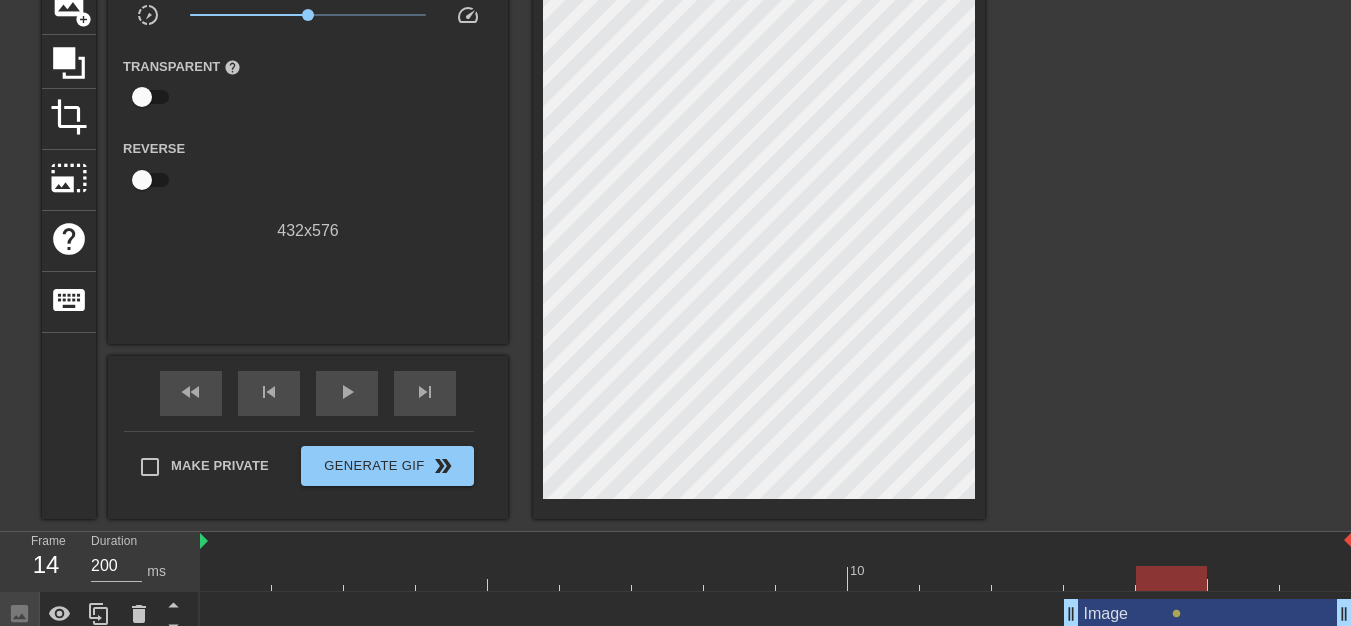 drag, startPoint x: 1177, startPoint y: 611, endPoint x: 1061, endPoint y: 611, distance: 116 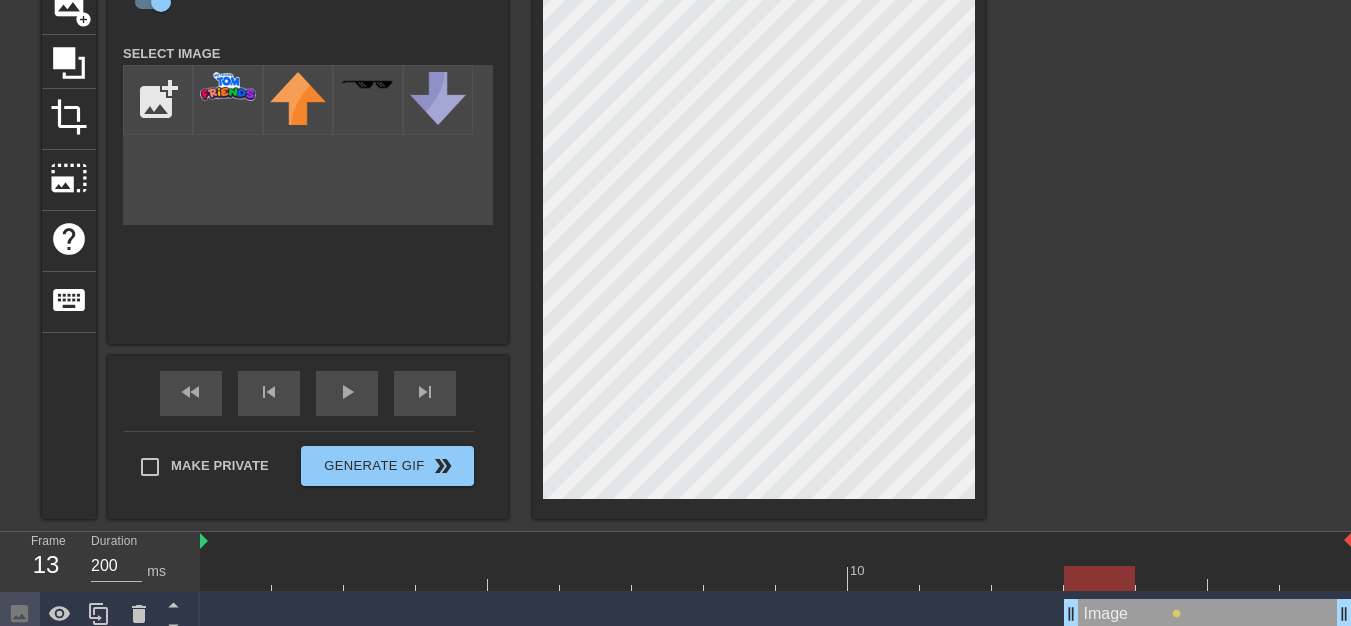 drag, startPoint x: 1178, startPoint y: 608, endPoint x: 1154, endPoint y: 609, distance: 24.020824 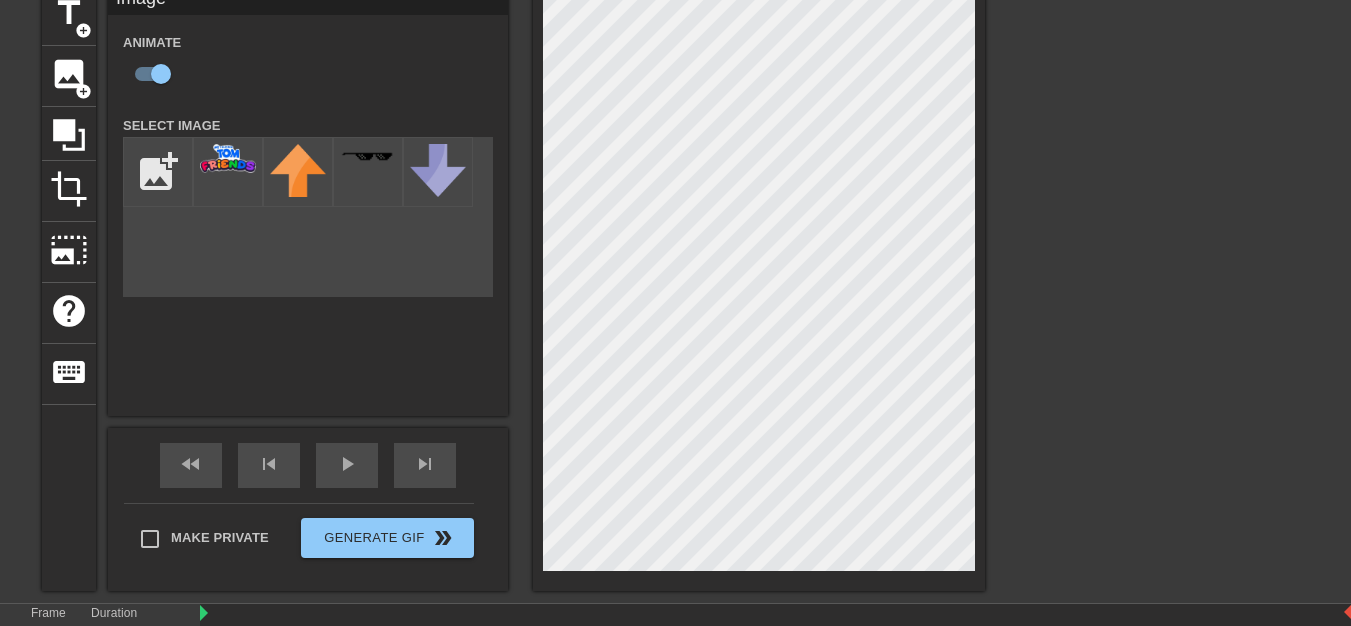 scroll, scrollTop: 66, scrollLeft: 0, axis: vertical 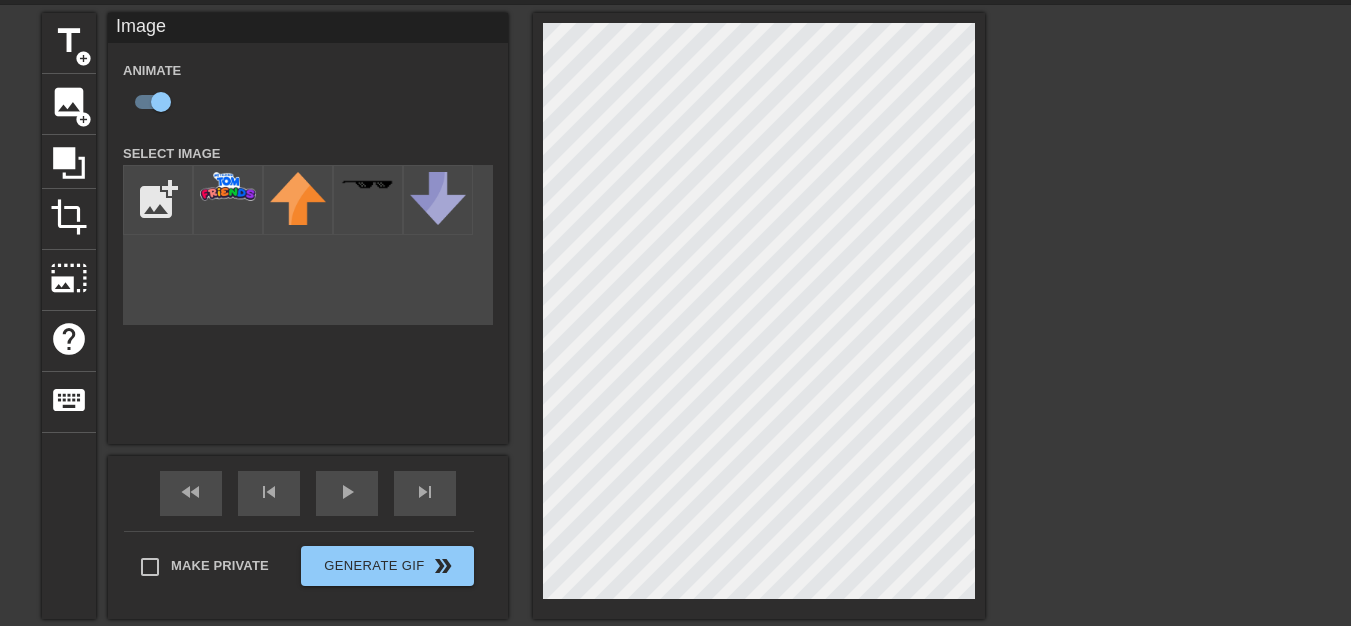 click on "title add_circle image add_circle crop photo_size_select_large help keyboard Image Animate Select Image add_photo_alternate fast_rewind skip_previous play_arrow skip_next Make Private Generate Gif double_arrow" at bounding box center [513, 316] 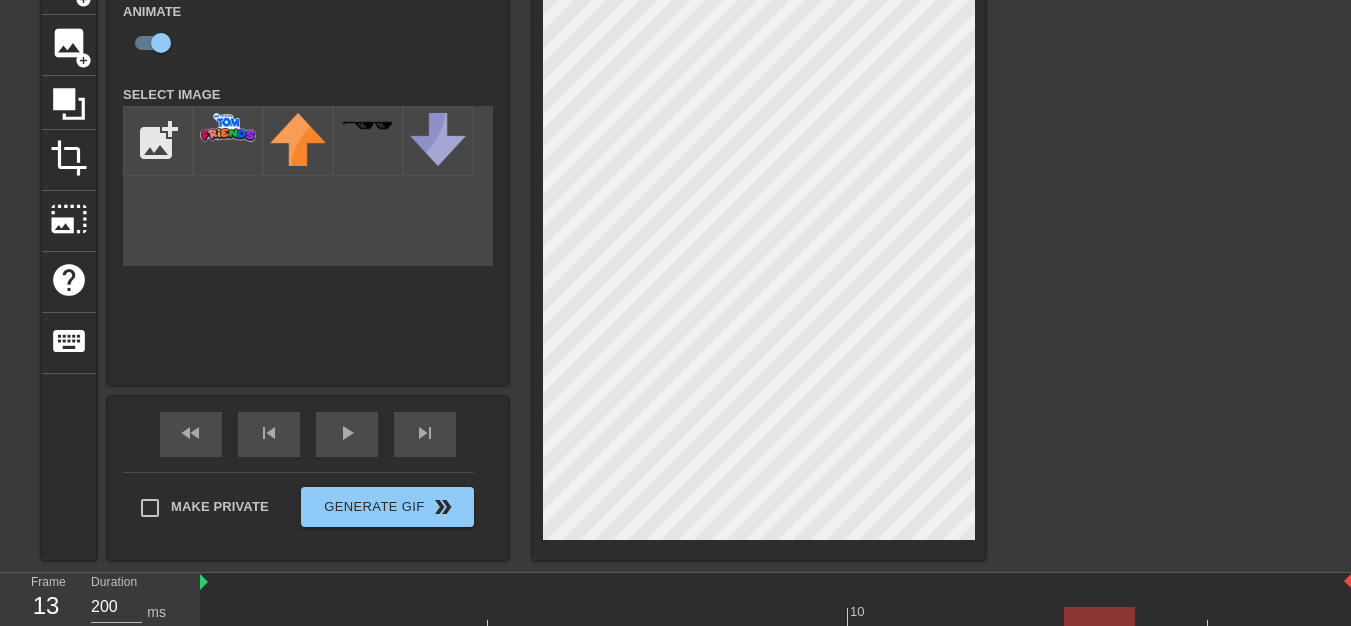 scroll, scrollTop: 181, scrollLeft: 0, axis: vertical 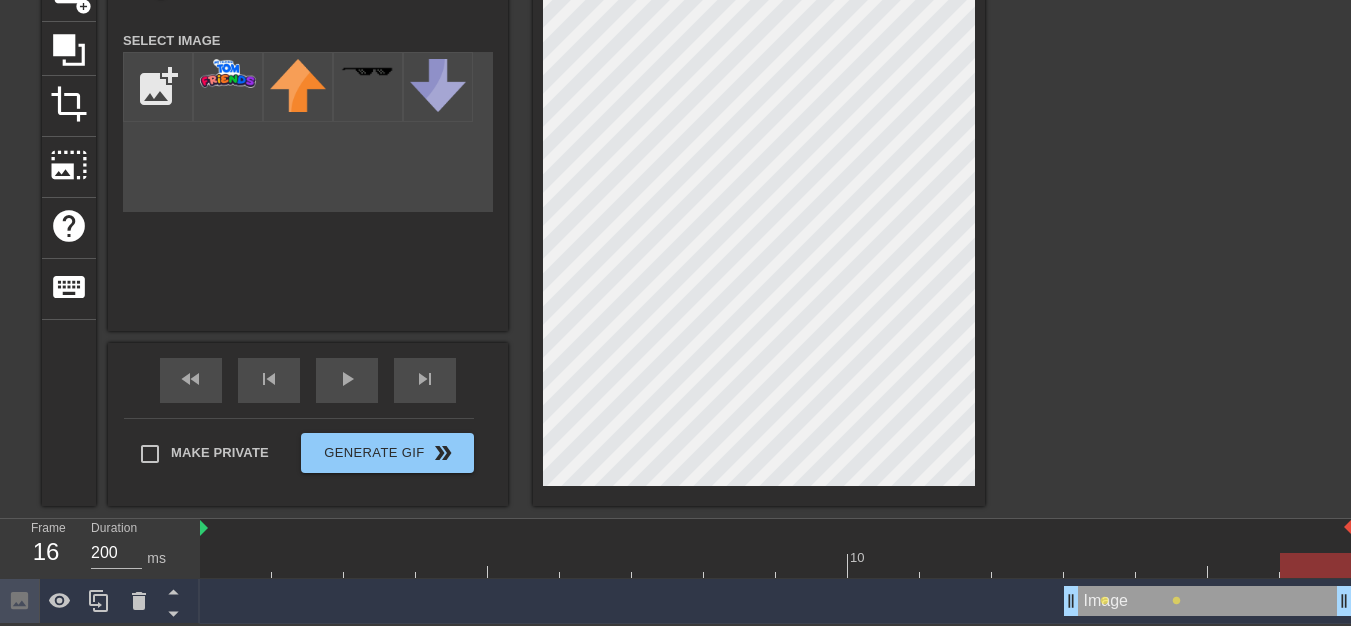 click at bounding box center [776, 565] 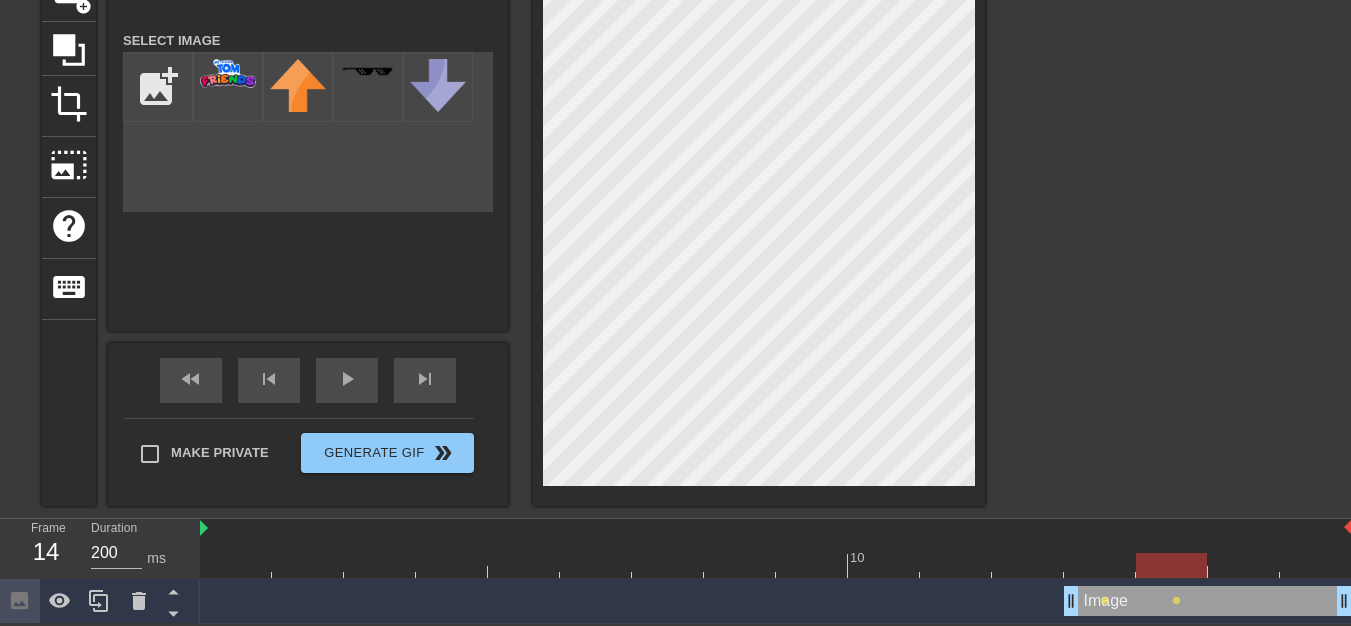 click at bounding box center [776, 565] 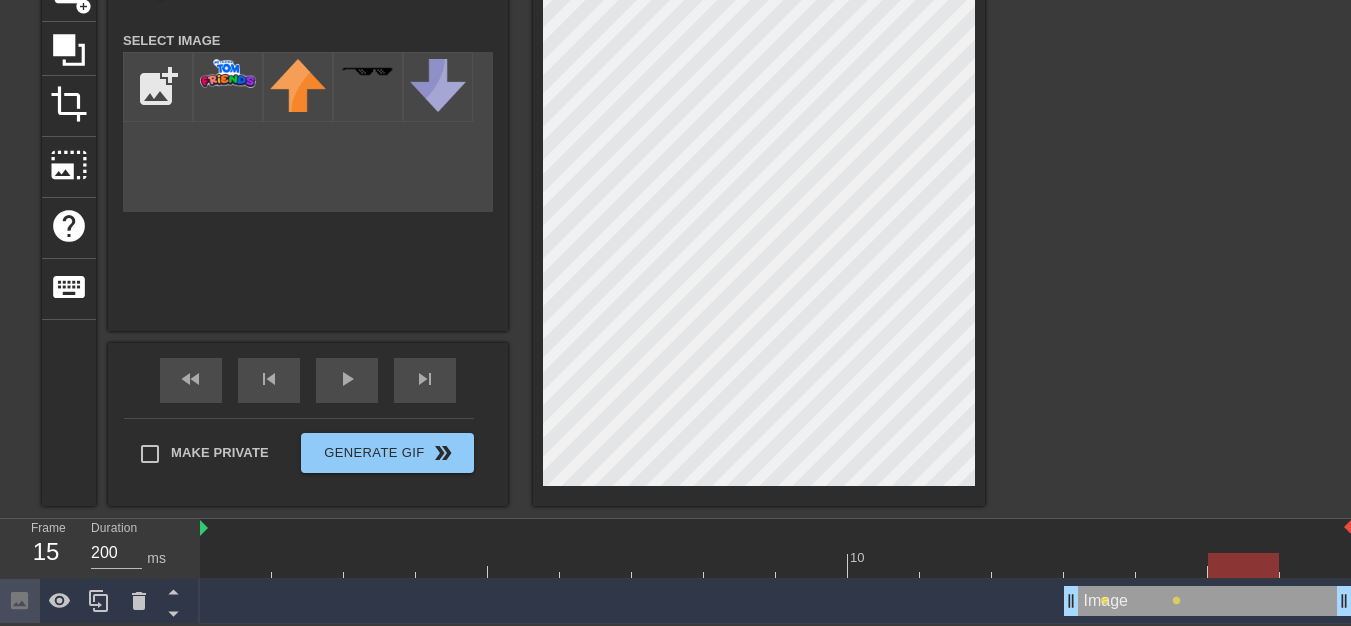 click at bounding box center [1243, 565] 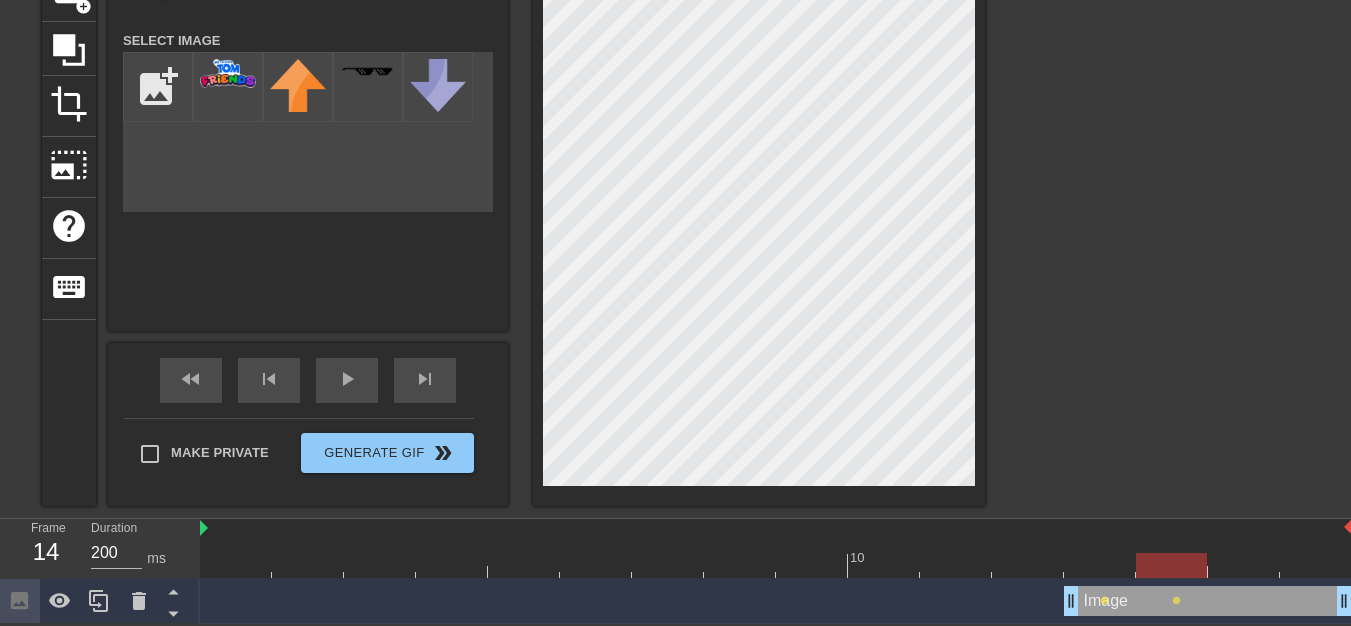 click at bounding box center (776, 565) 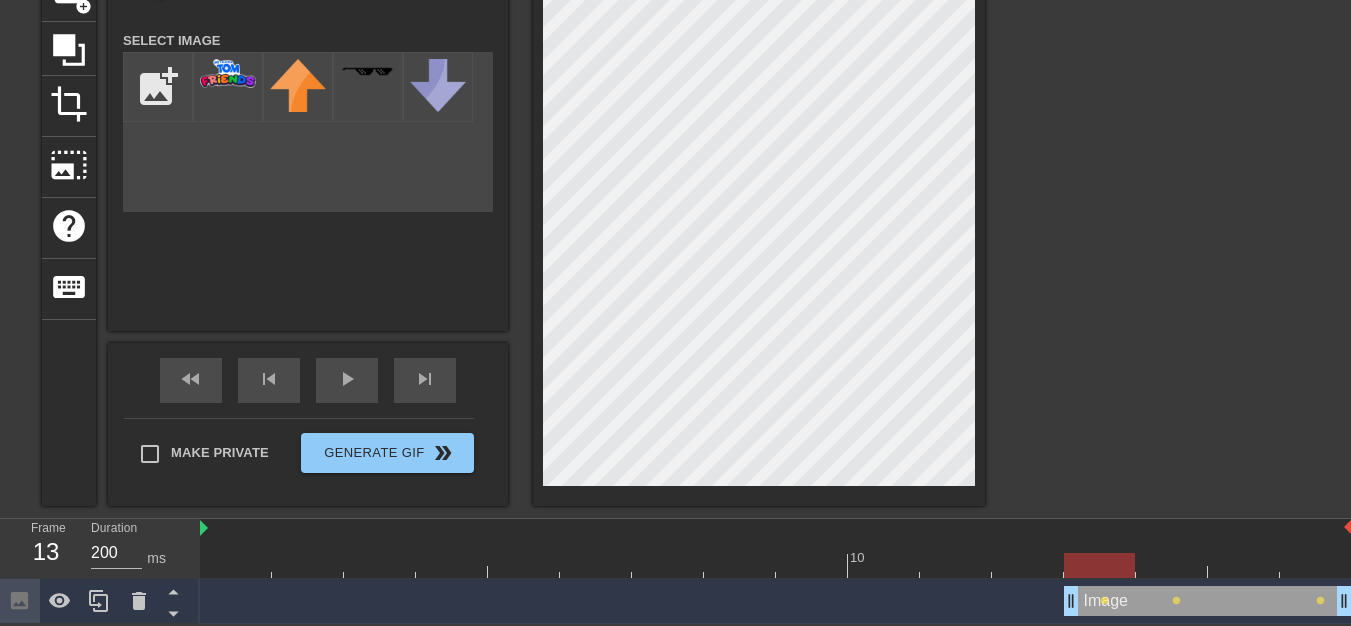 click at bounding box center [776, 565] 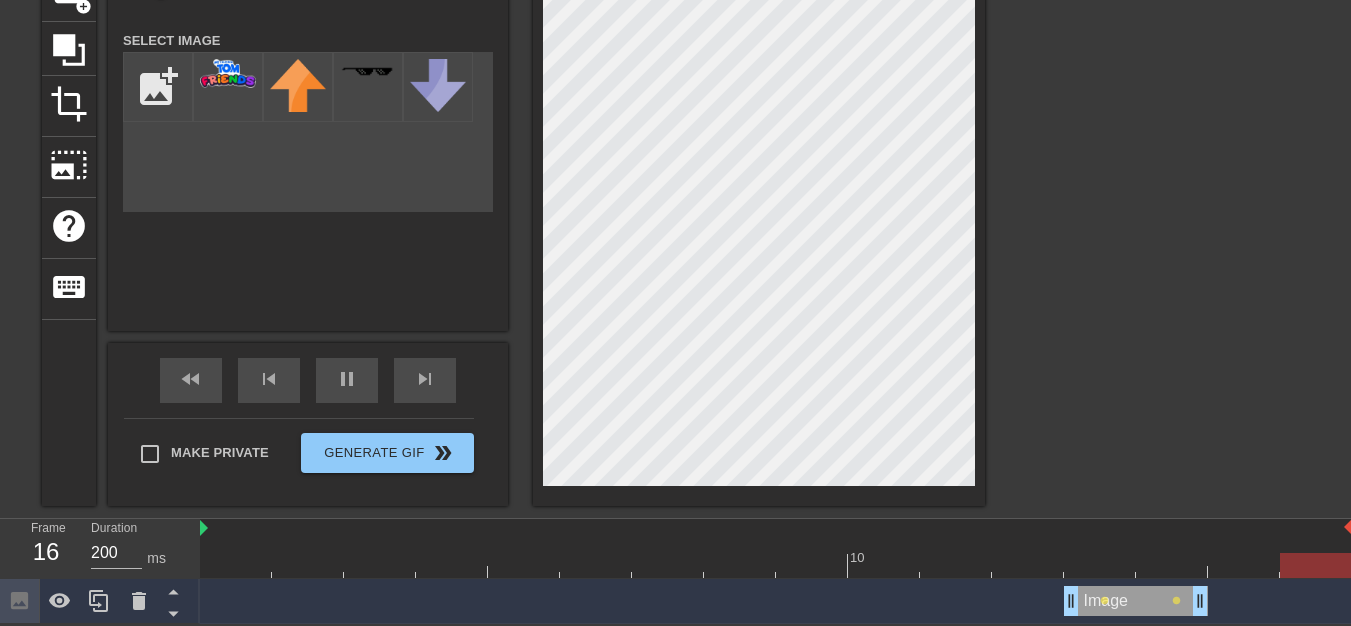 drag, startPoint x: 1344, startPoint y: 607, endPoint x: 1191, endPoint y: 602, distance: 153.08168 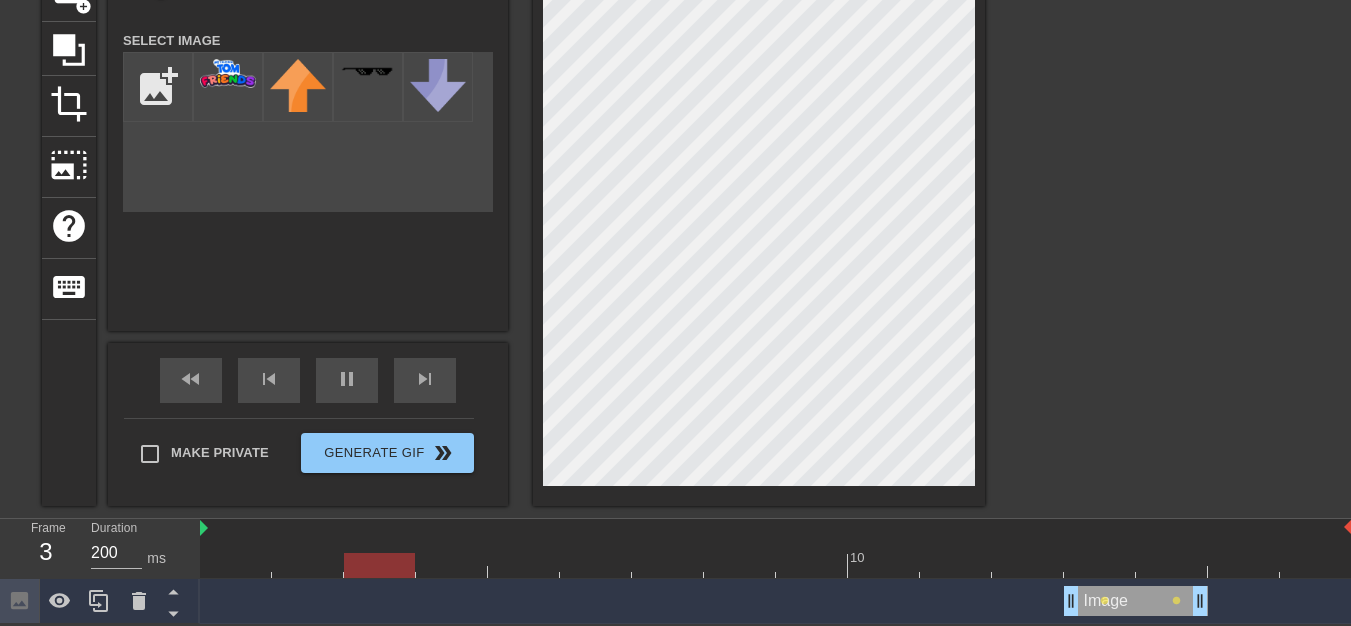 click at bounding box center [776, 565] 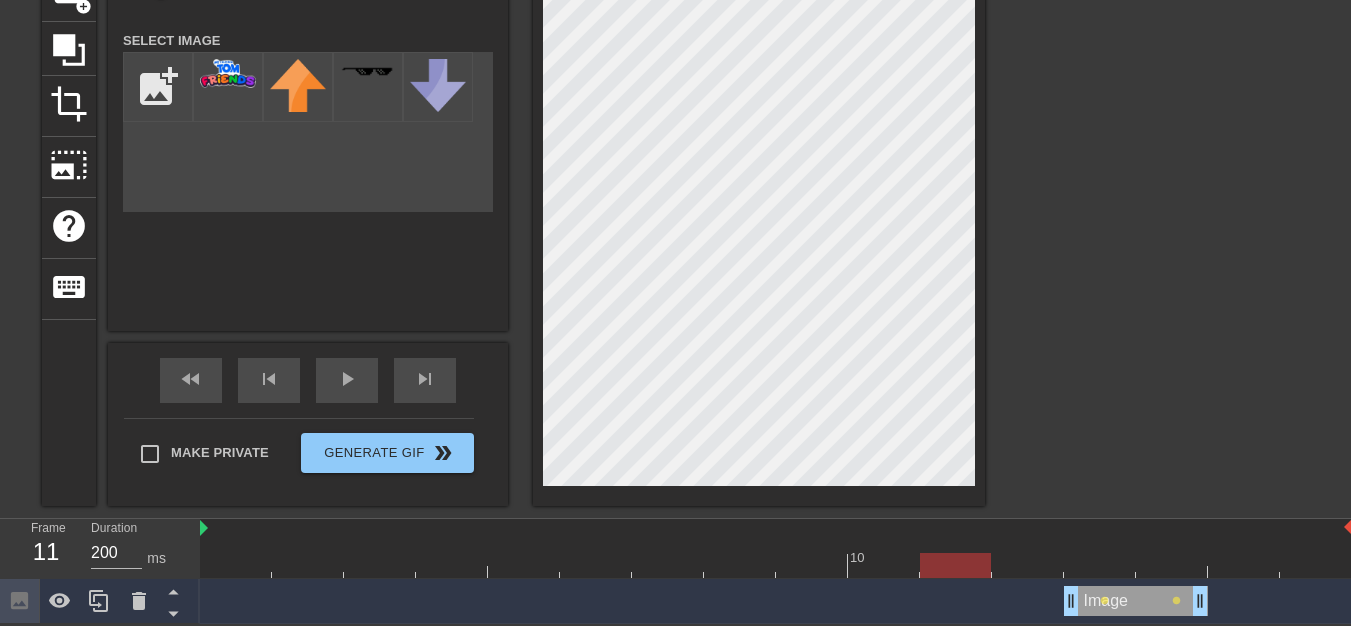 drag, startPoint x: 1089, startPoint y: 562, endPoint x: 1050, endPoint y: 557, distance: 39.319206 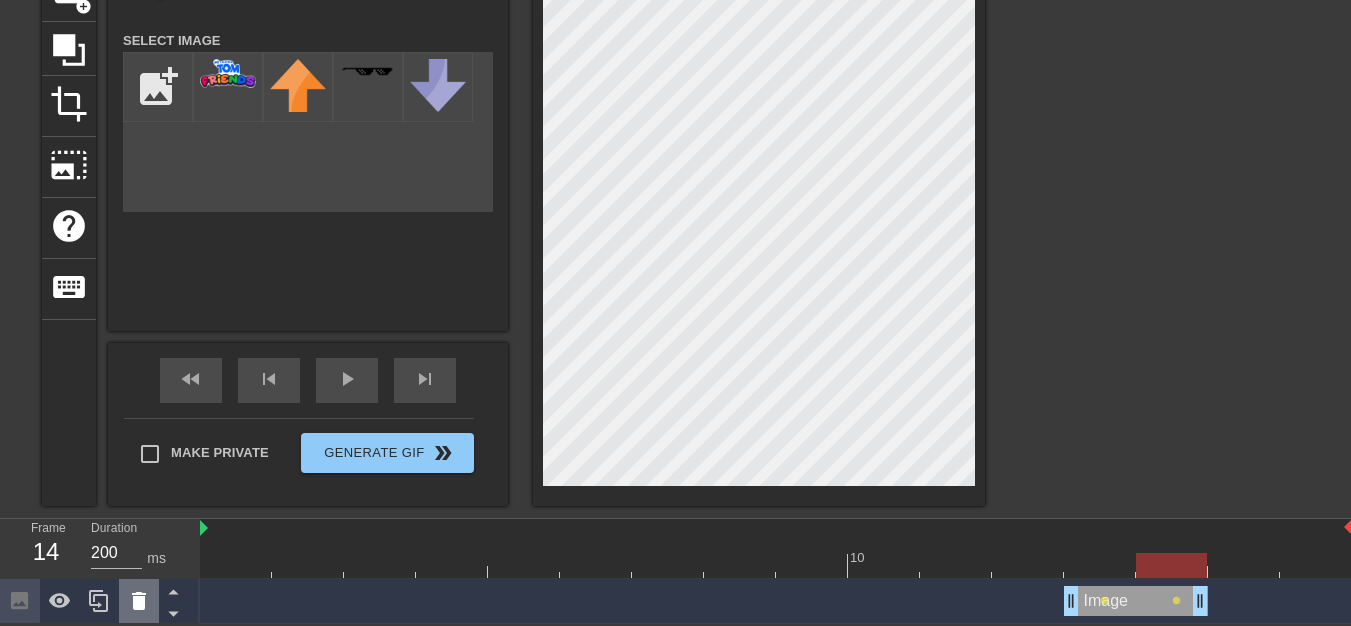 drag, startPoint x: 1116, startPoint y: 602, endPoint x: 138, endPoint y: 597, distance: 978.01276 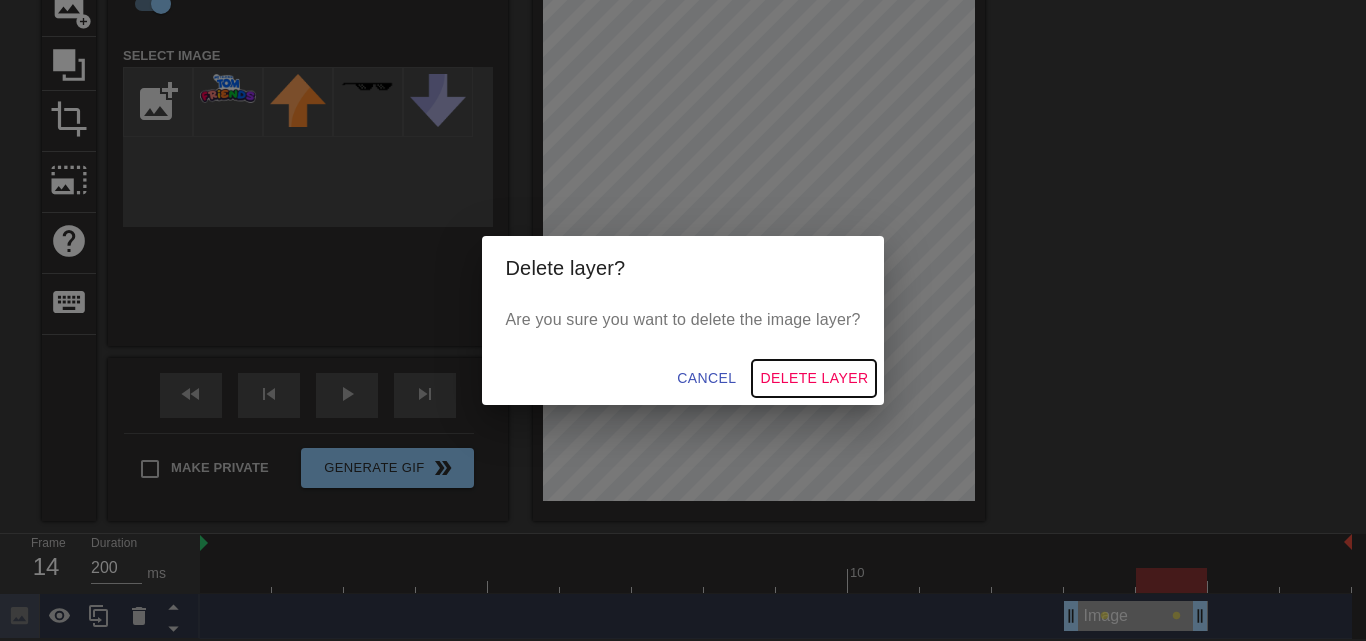 click on "Delete Layer" at bounding box center [814, 378] 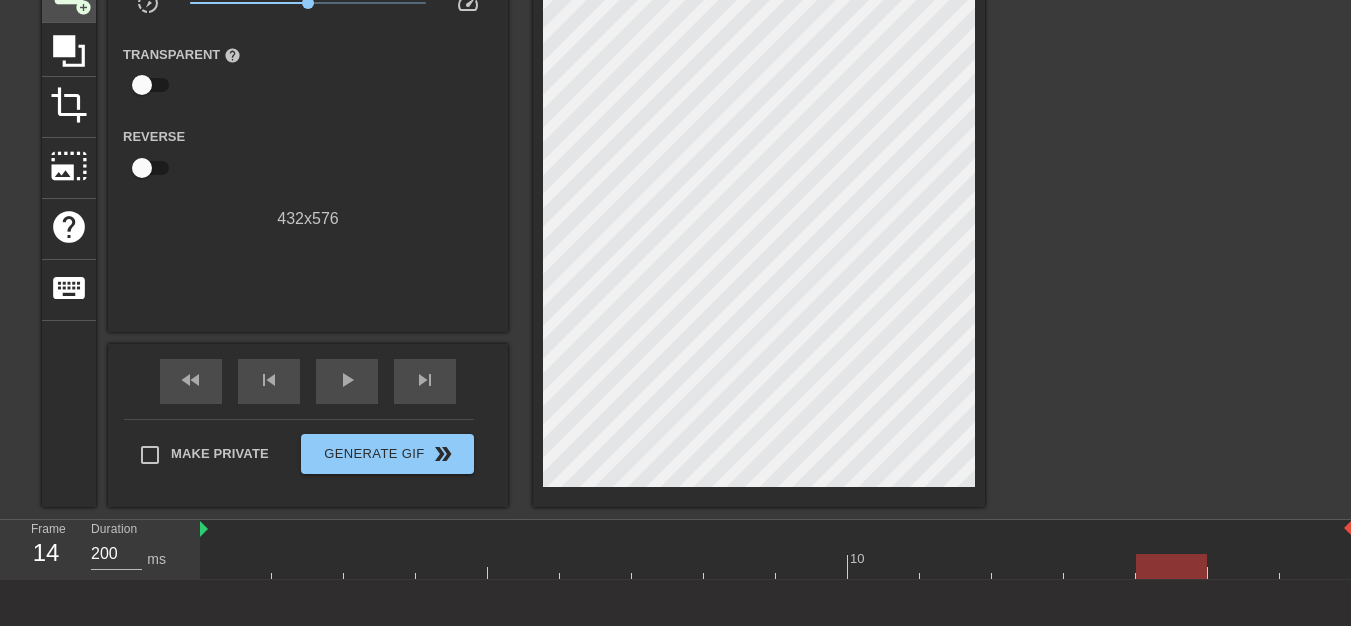 scroll, scrollTop: 0, scrollLeft: 0, axis: both 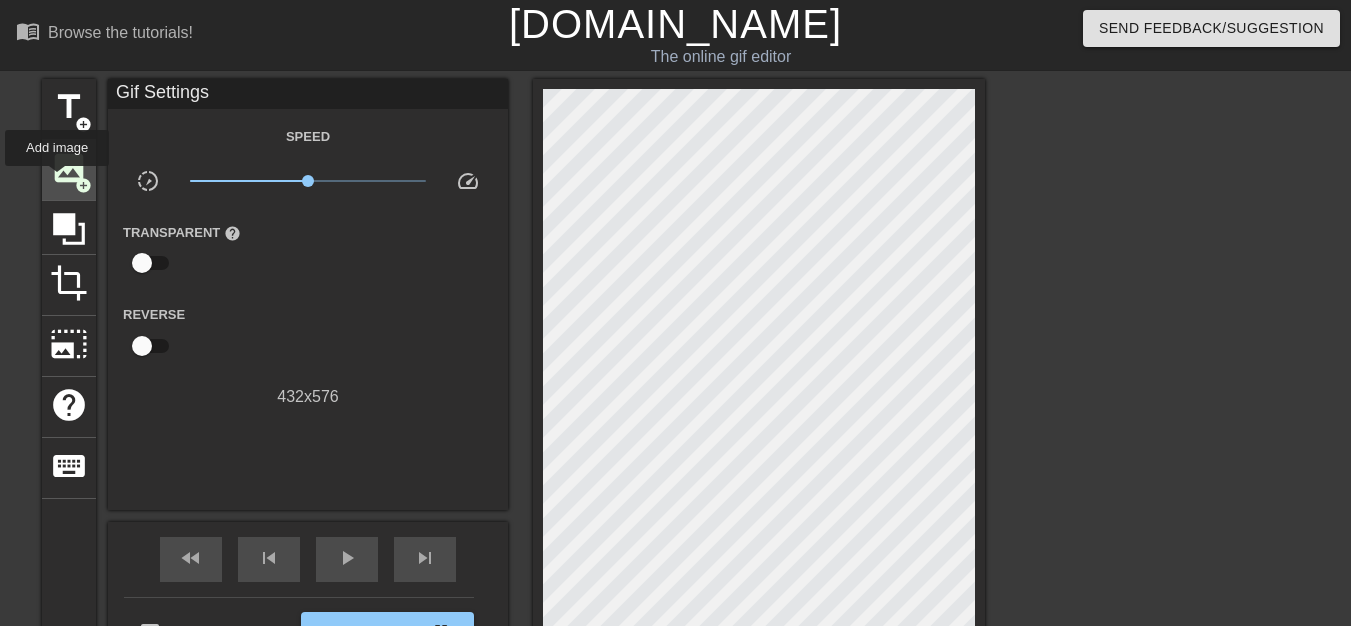 click on "image" at bounding box center (69, 168) 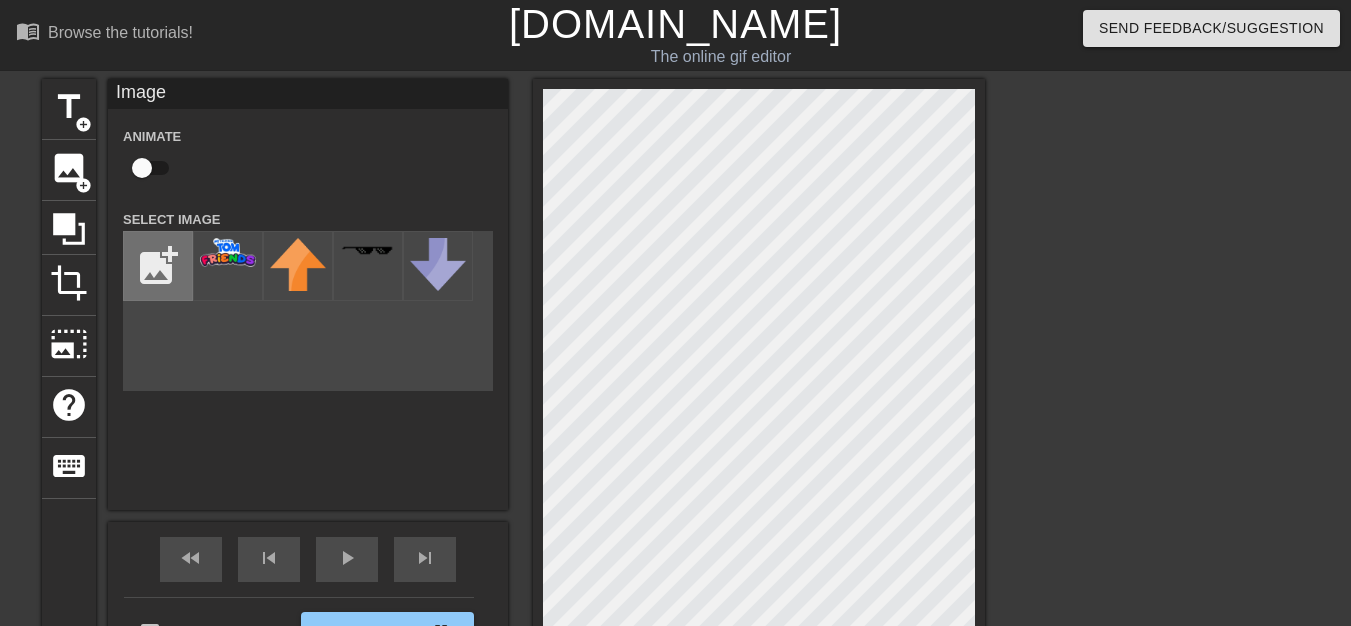 click at bounding box center (158, 266) 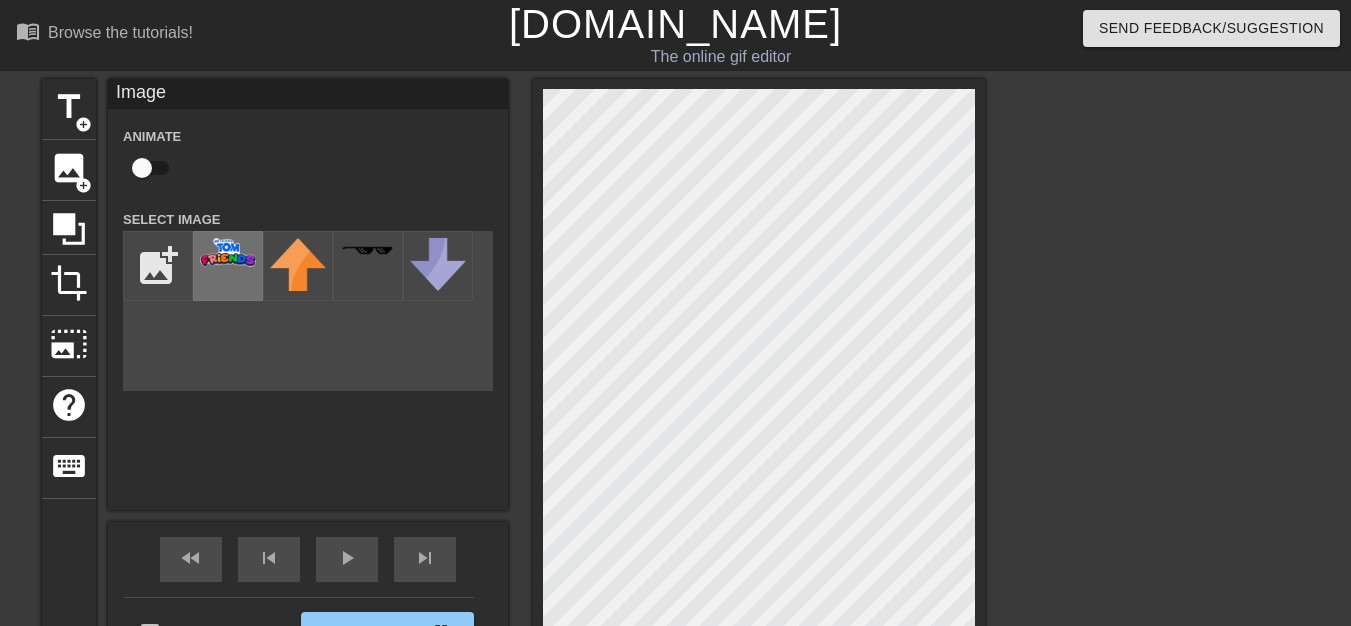 click at bounding box center (228, 266) 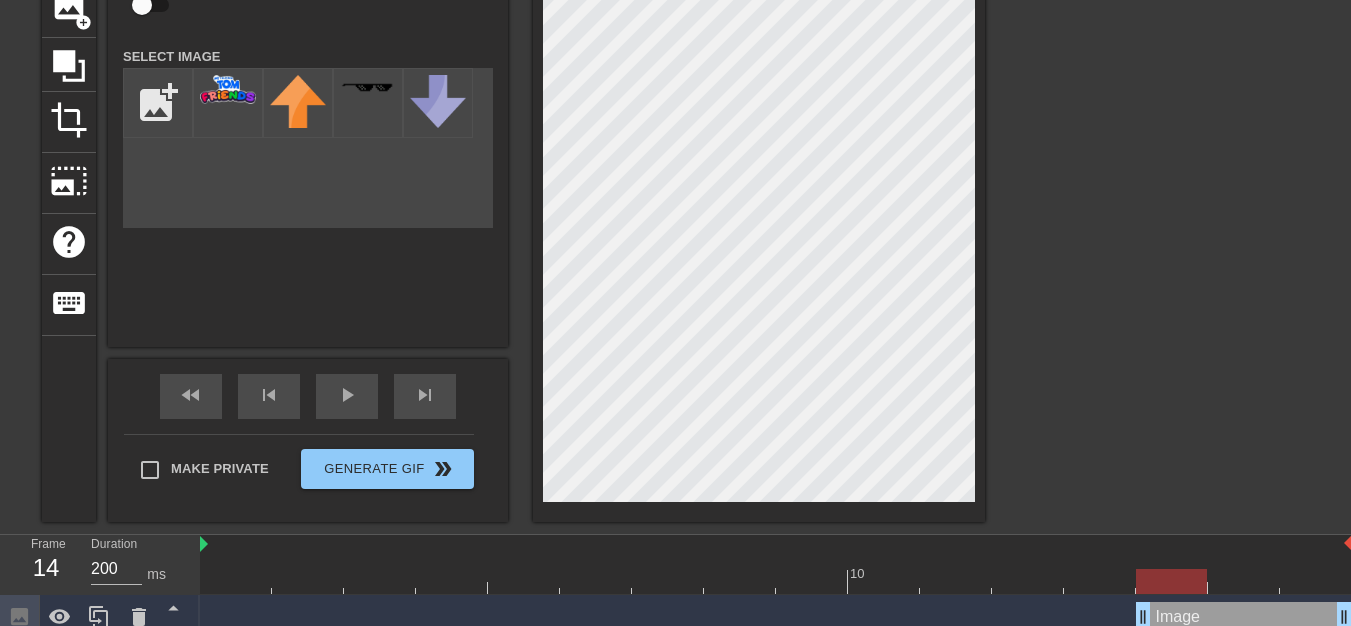 scroll, scrollTop: 181, scrollLeft: 0, axis: vertical 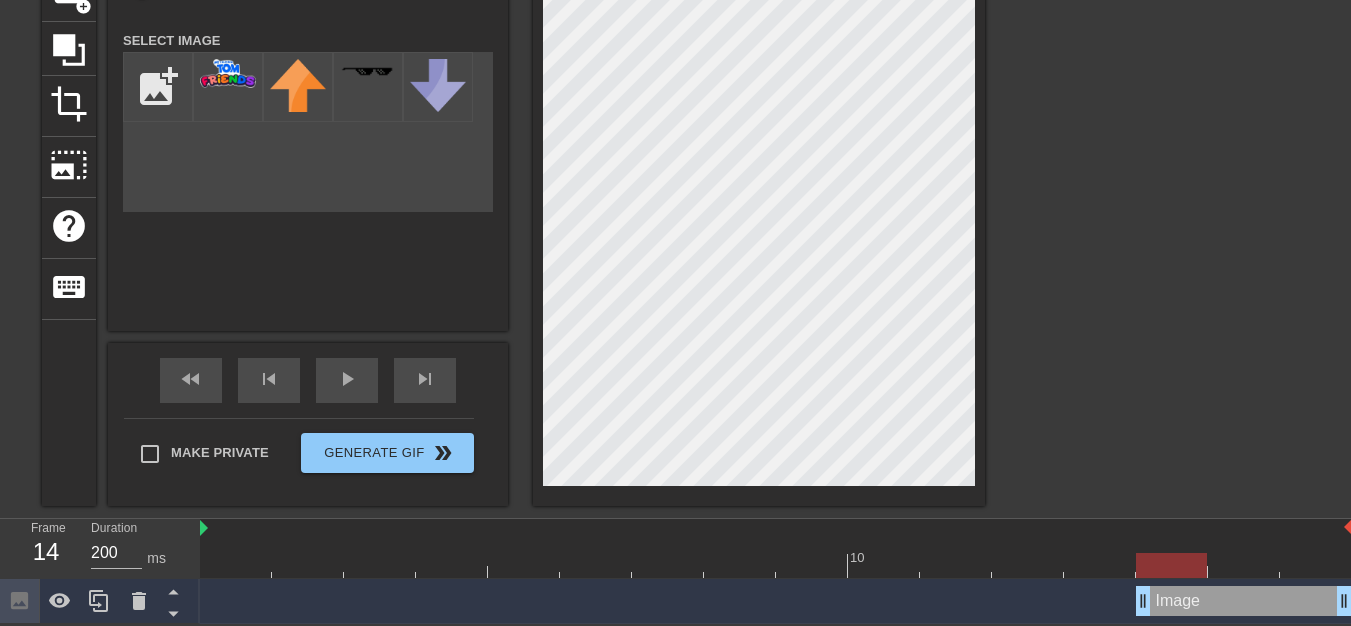 drag, startPoint x: 1211, startPoint y: 596, endPoint x: 1329, endPoint y: 587, distance: 118.34272 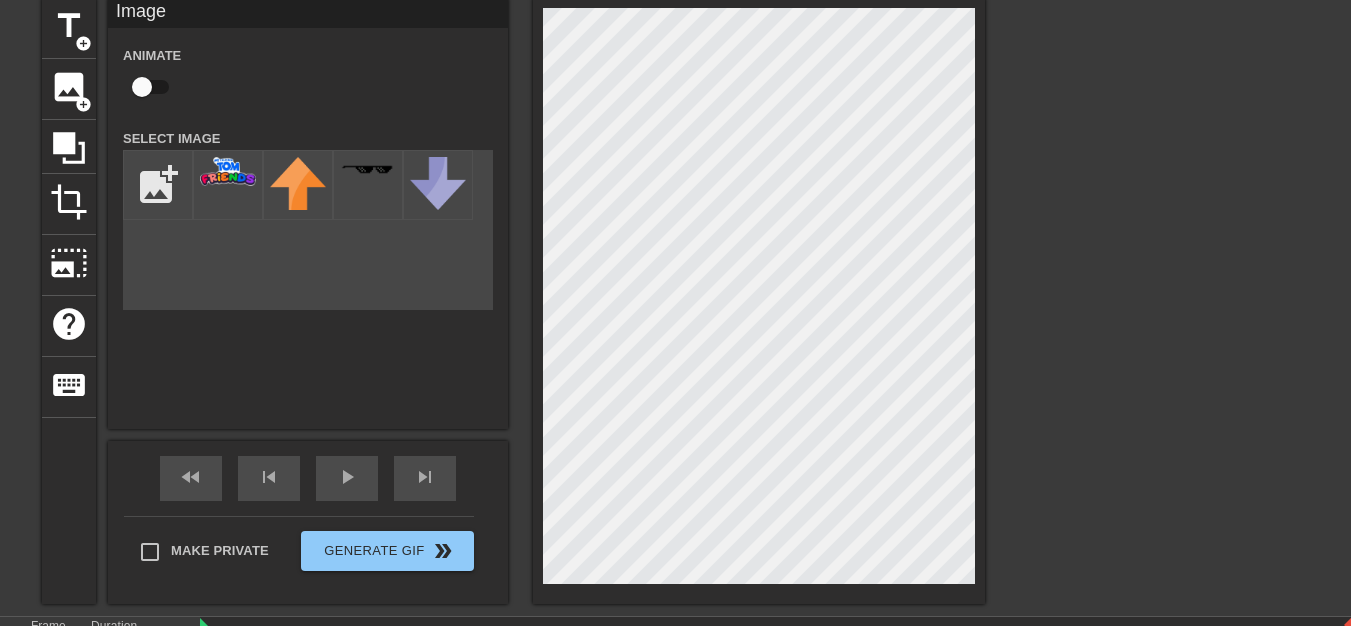 drag, startPoint x: 1214, startPoint y: 563, endPoint x: 1101, endPoint y: 591, distance: 116.41735 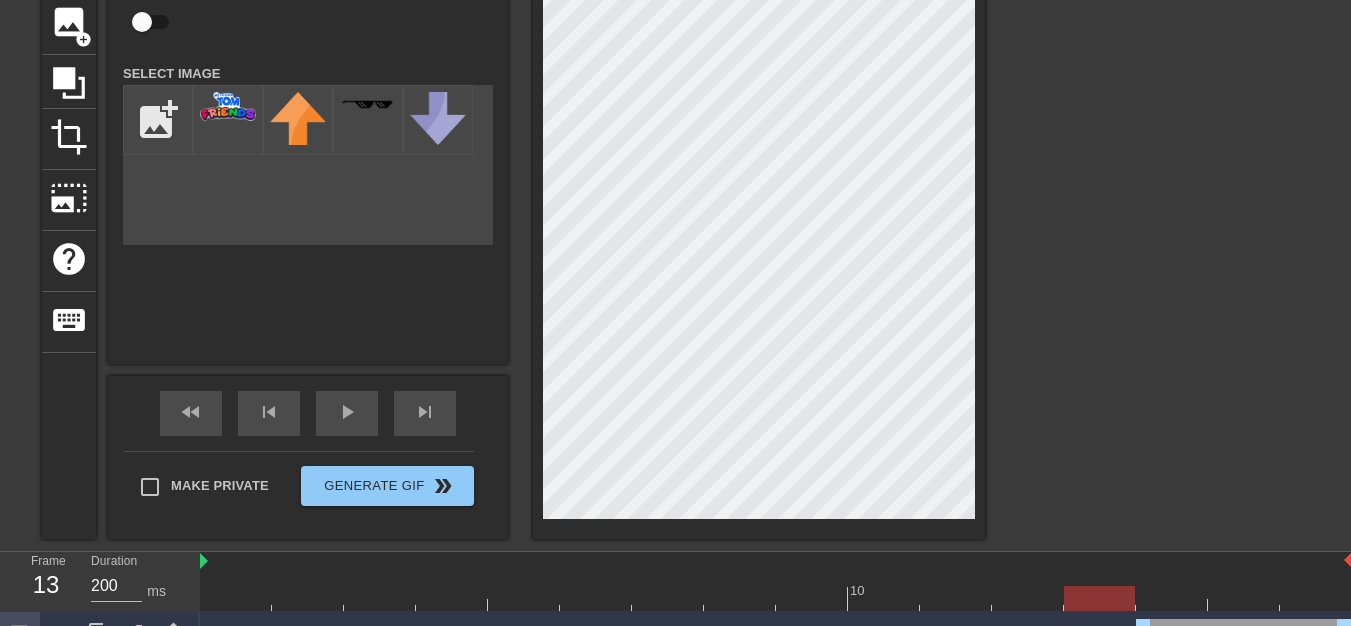 scroll, scrollTop: 181, scrollLeft: 0, axis: vertical 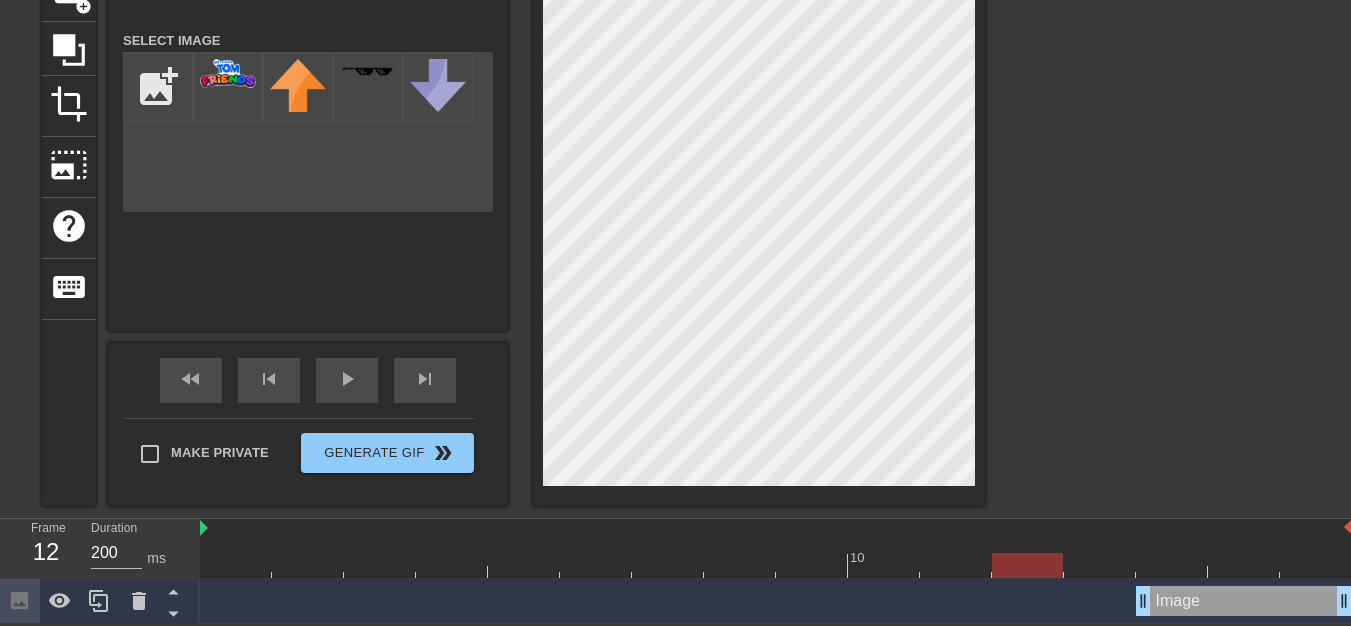 drag, startPoint x: 1114, startPoint y: 568, endPoint x: 1043, endPoint y: 576, distance: 71.44928 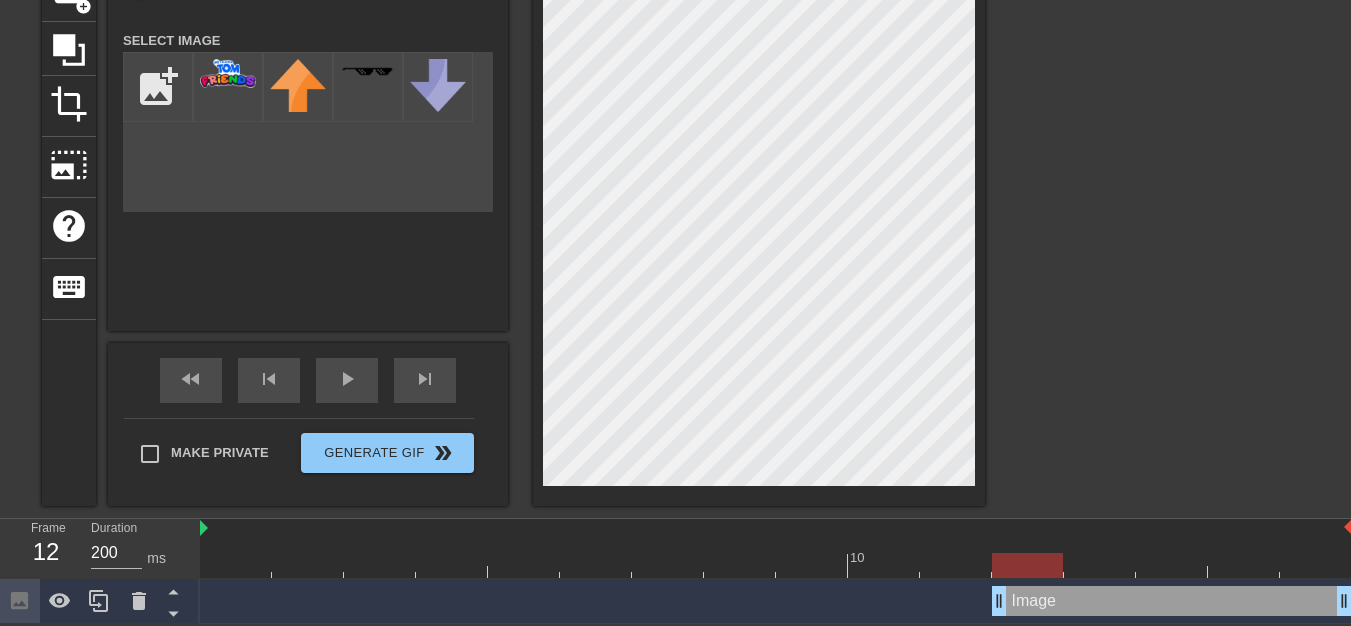 drag, startPoint x: 1148, startPoint y: 597, endPoint x: 986, endPoint y: 605, distance: 162.19742 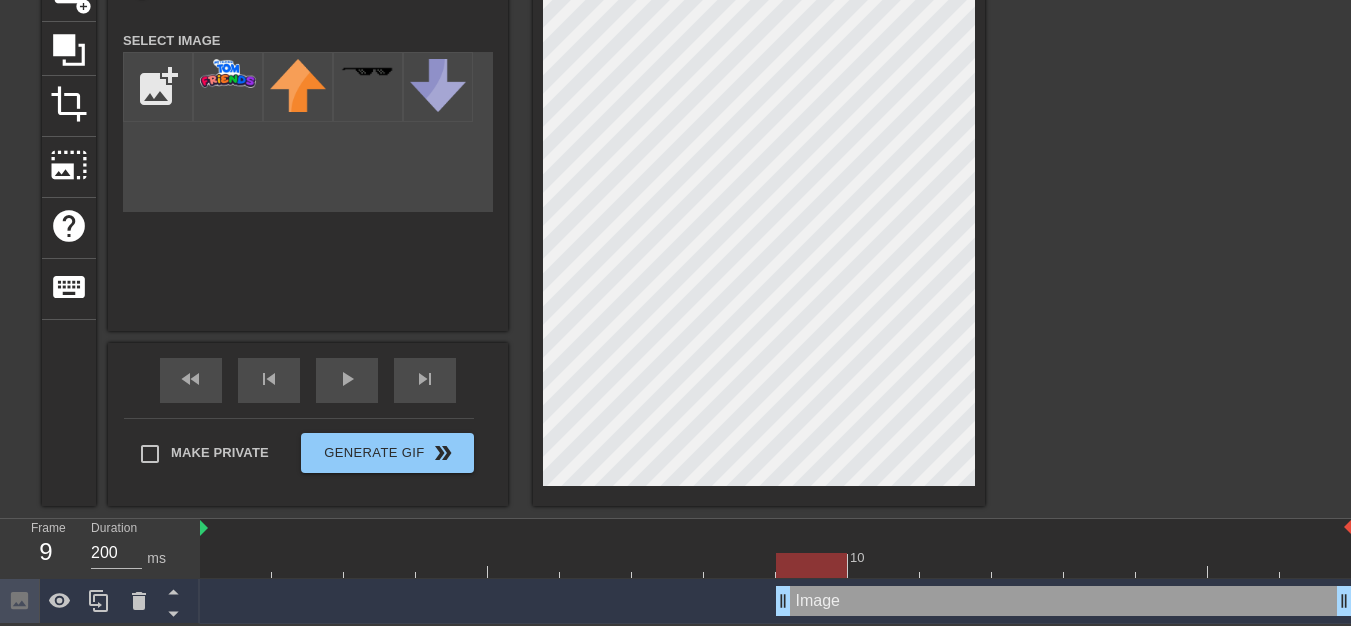 drag, startPoint x: 995, startPoint y: 600, endPoint x: 783, endPoint y: 617, distance: 212.68051 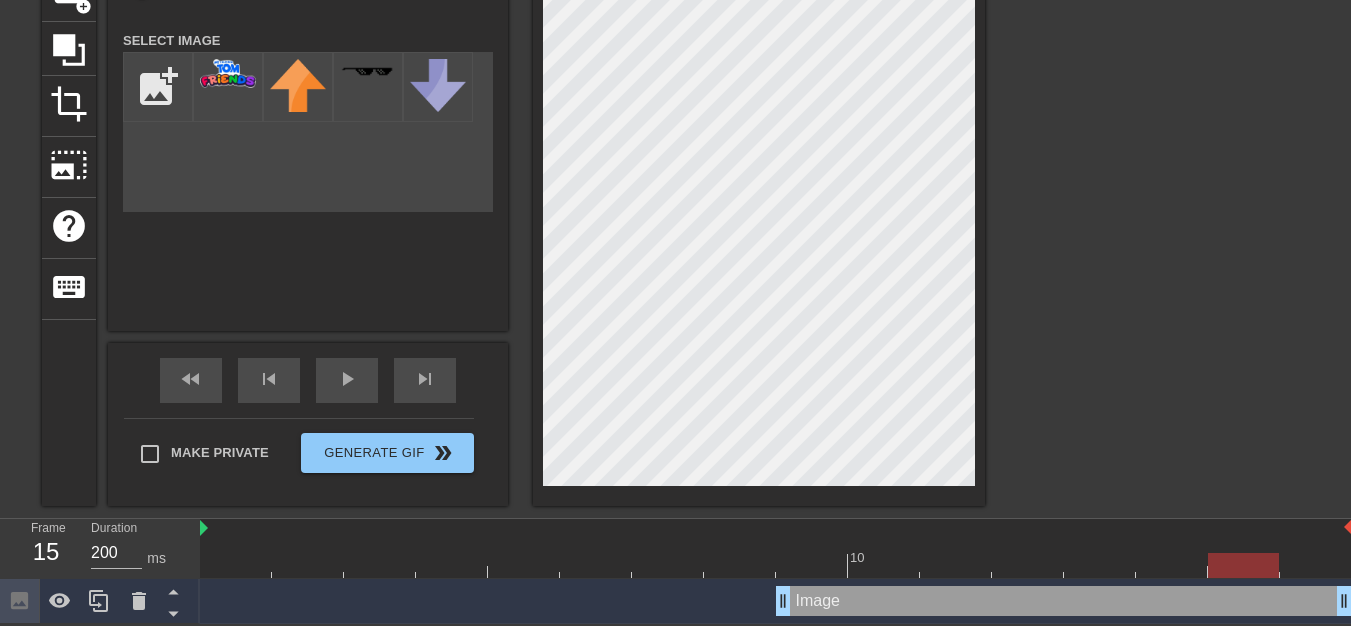 drag, startPoint x: 829, startPoint y: 562, endPoint x: 1250, endPoint y: 550, distance: 421.171 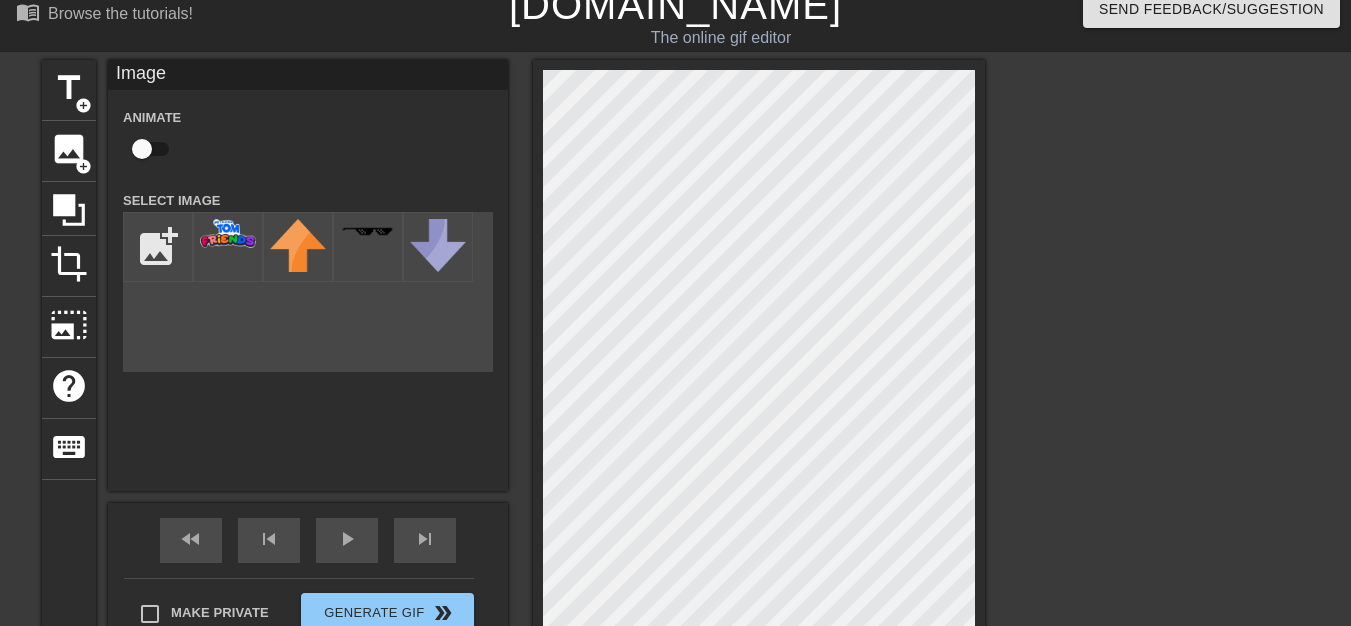 scroll, scrollTop: 0, scrollLeft: 0, axis: both 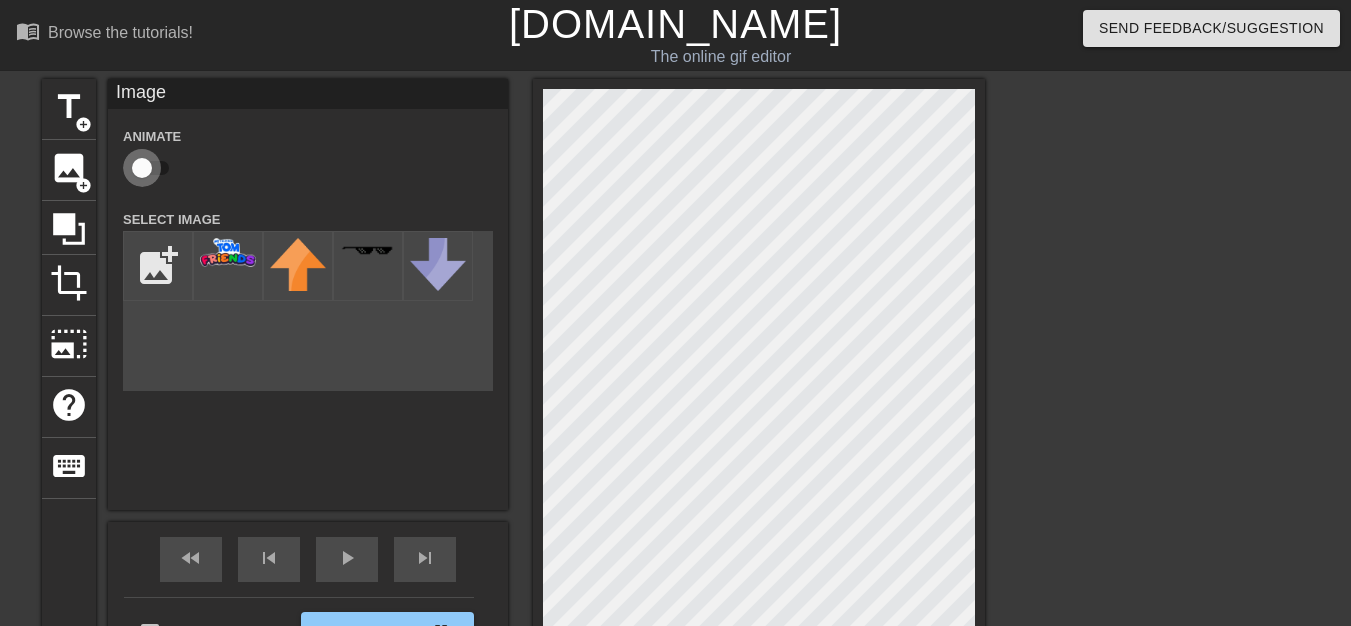 click at bounding box center (142, 168) 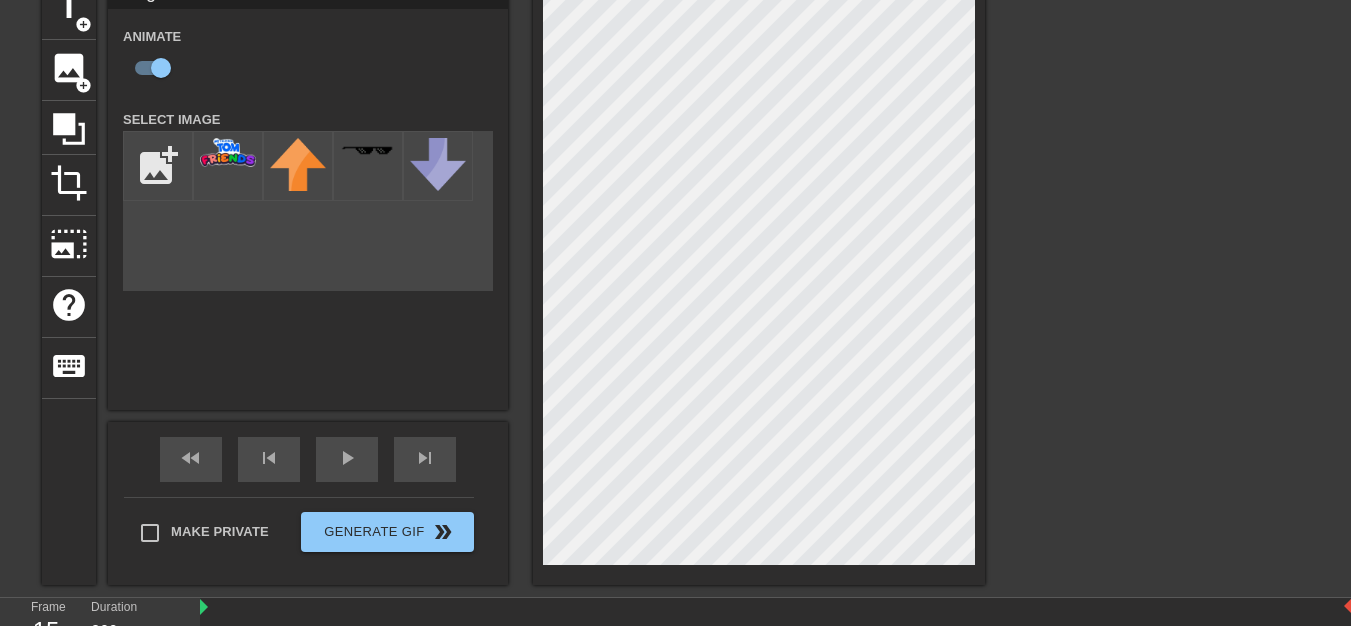 scroll, scrollTop: 181, scrollLeft: 0, axis: vertical 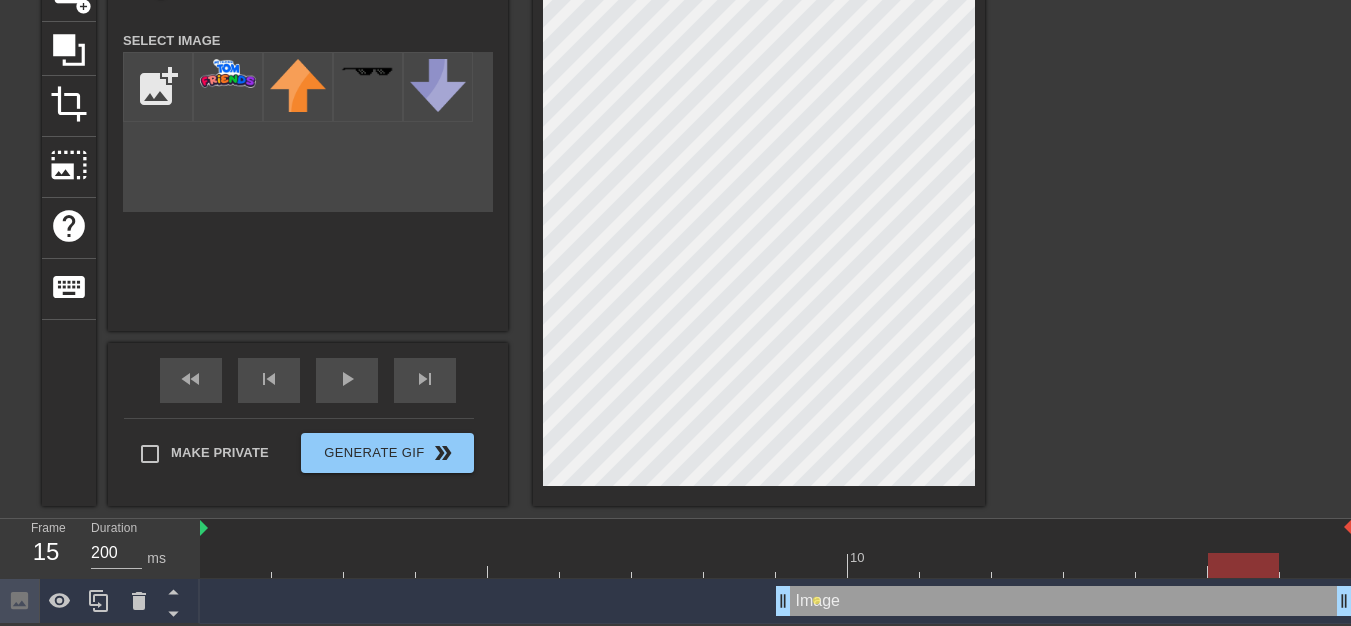 drag, startPoint x: 1234, startPoint y: 565, endPoint x: 1101, endPoint y: 461, distance: 168.83424 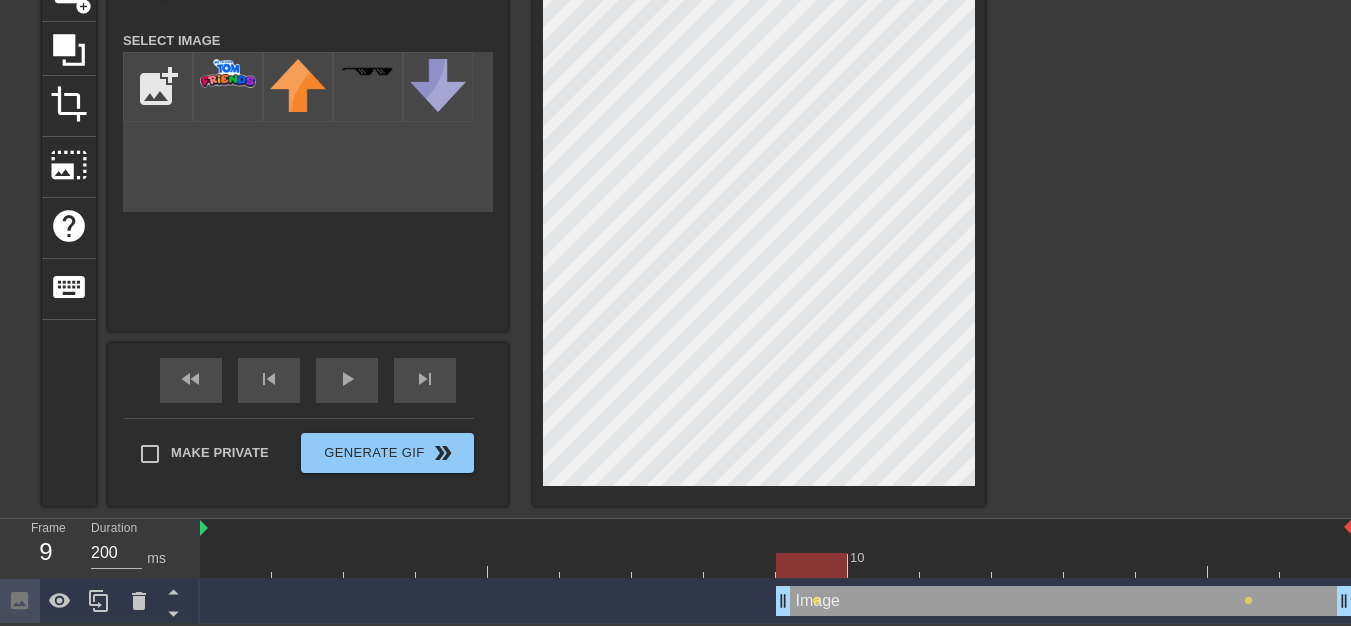 drag, startPoint x: 1233, startPoint y: 555, endPoint x: 826, endPoint y: 551, distance: 407.01965 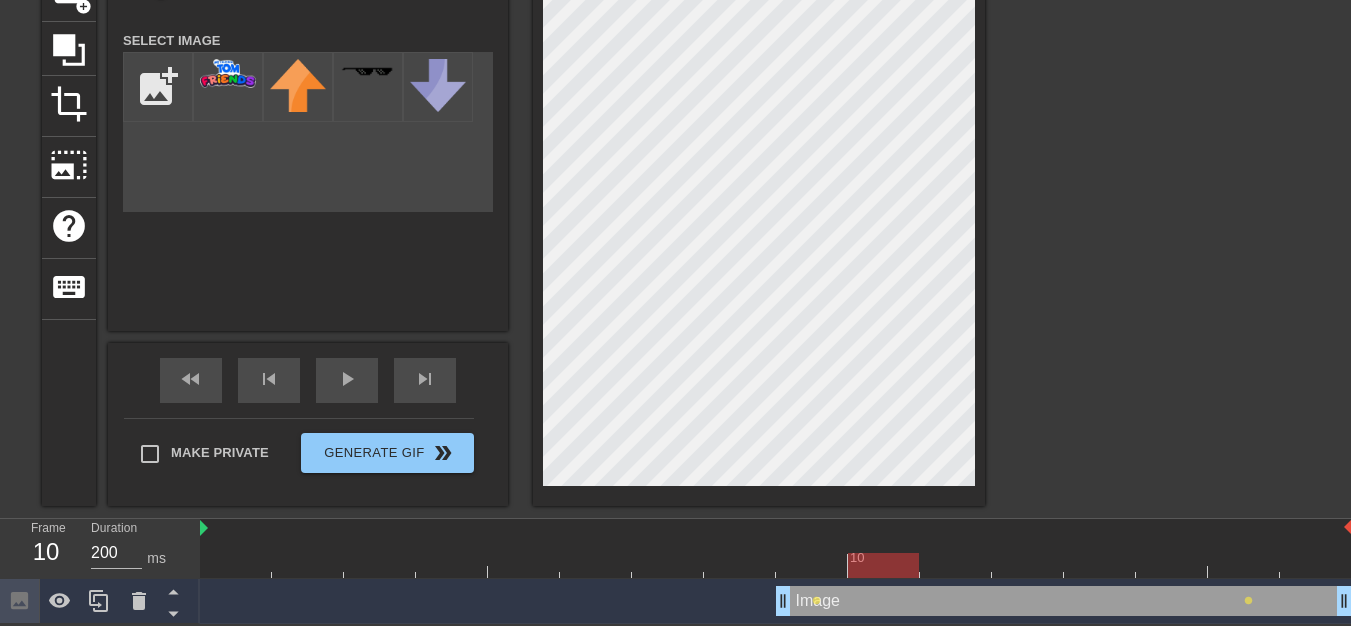 drag, startPoint x: 1289, startPoint y: 550, endPoint x: 873, endPoint y: 561, distance: 416.14542 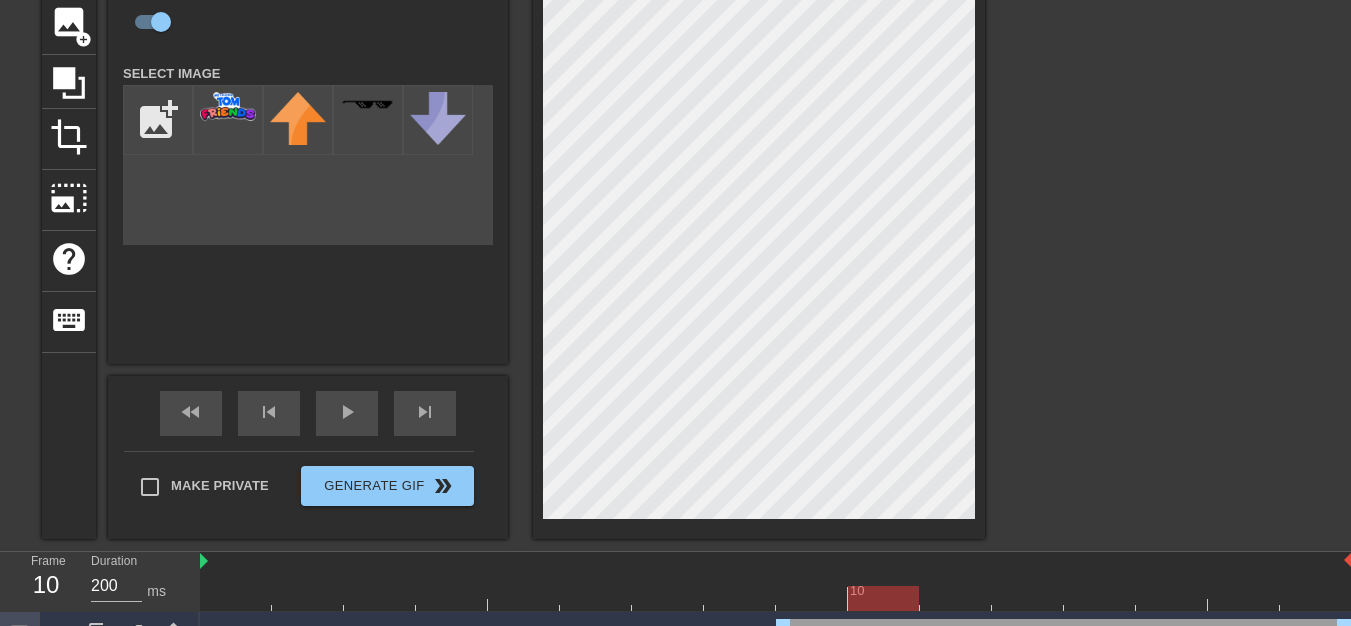 scroll, scrollTop: 181, scrollLeft: 0, axis: vertical 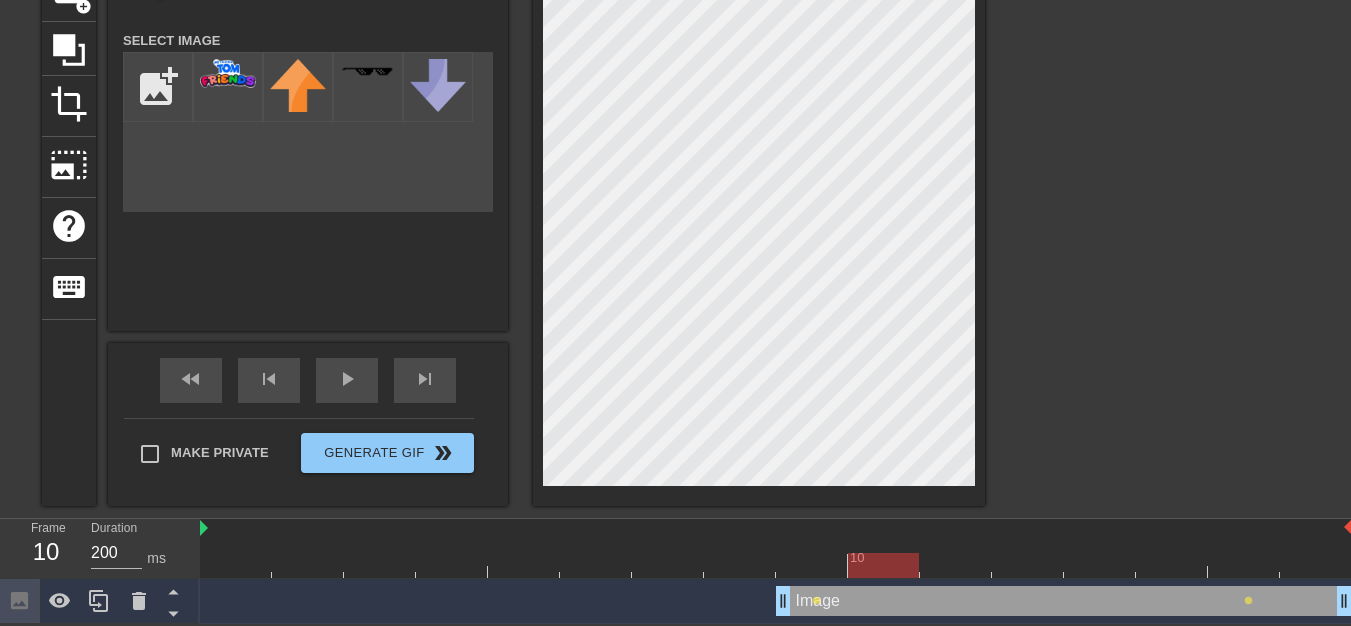 drag, startPoint x: 931, startPoint y: 563, endPoint x: 877, endPoint y: 555, distance: 54.589375 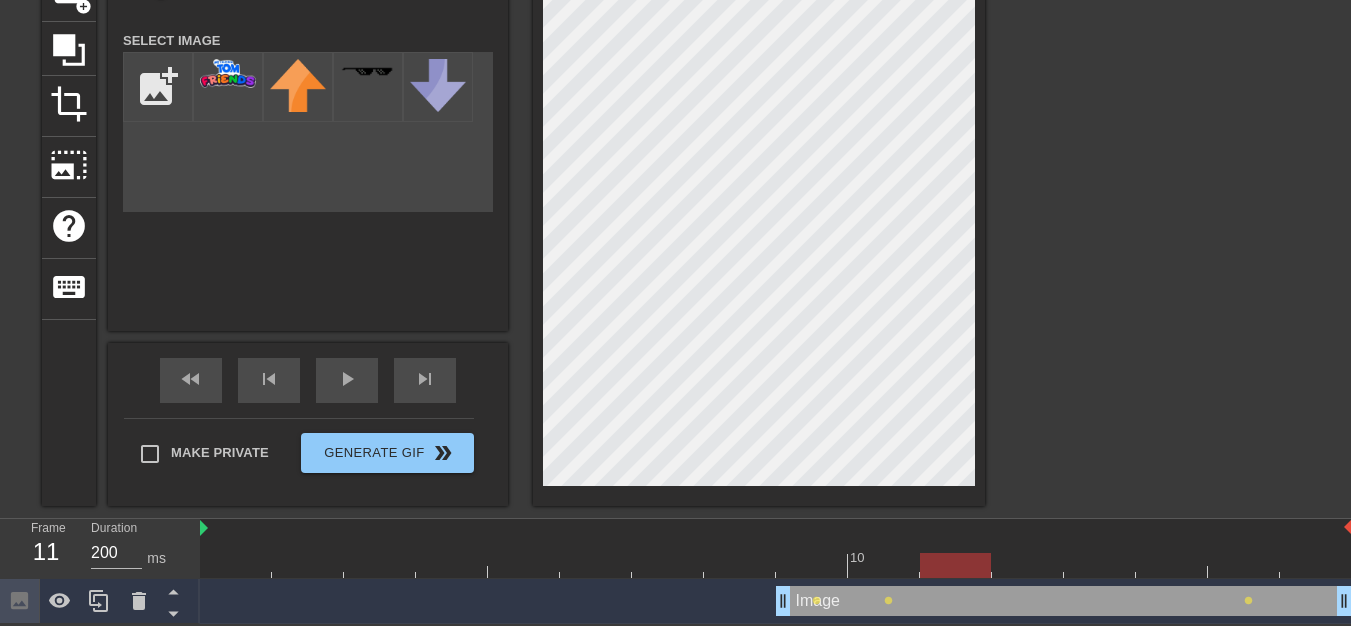 drag, startPoint x: 1029, startPoint y: 560, endPoint x: 971, endPoint y: 560, distance: 58 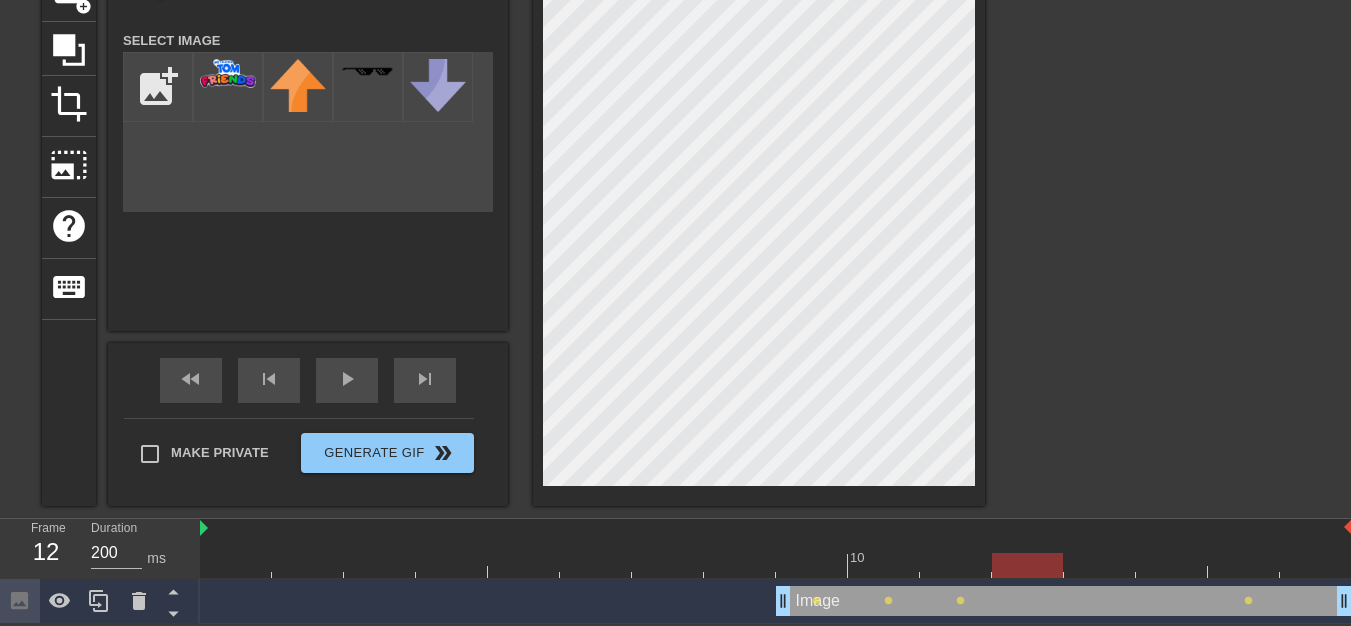 click at bounding box center (1027, 565) 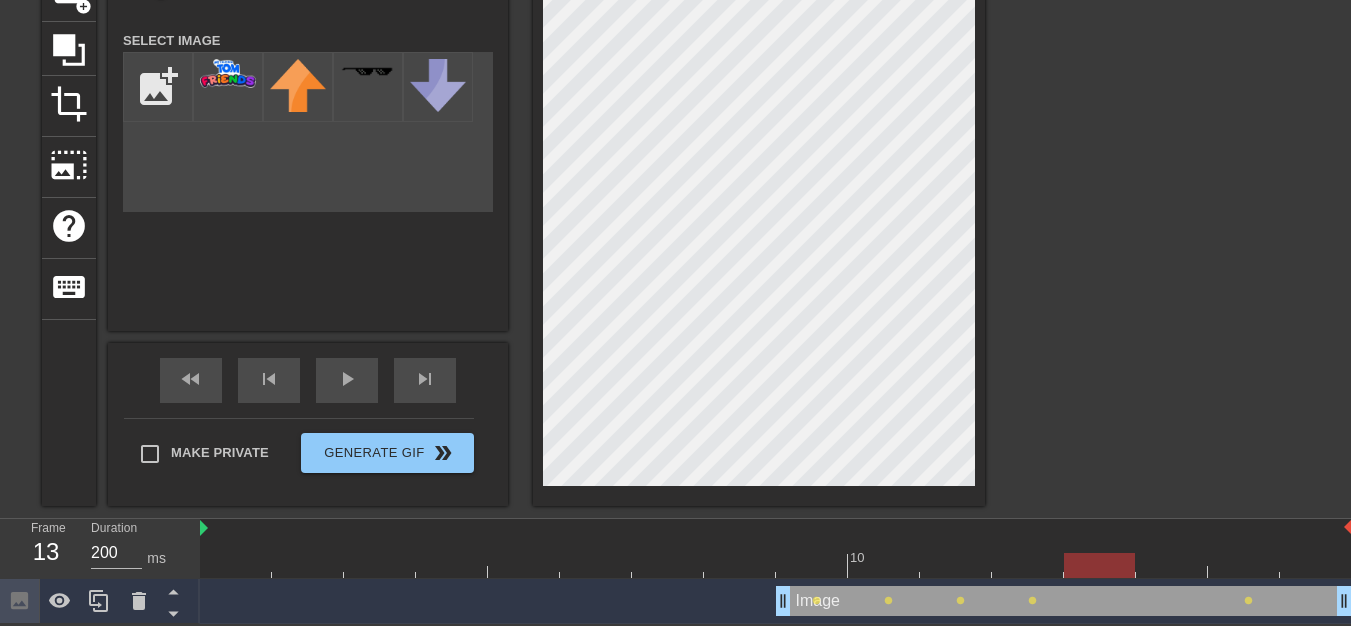 drag, startPoint x: 1047, startPoint y: 574, endPoint x: 1080, endPoint y: 563, distance: 34.785053 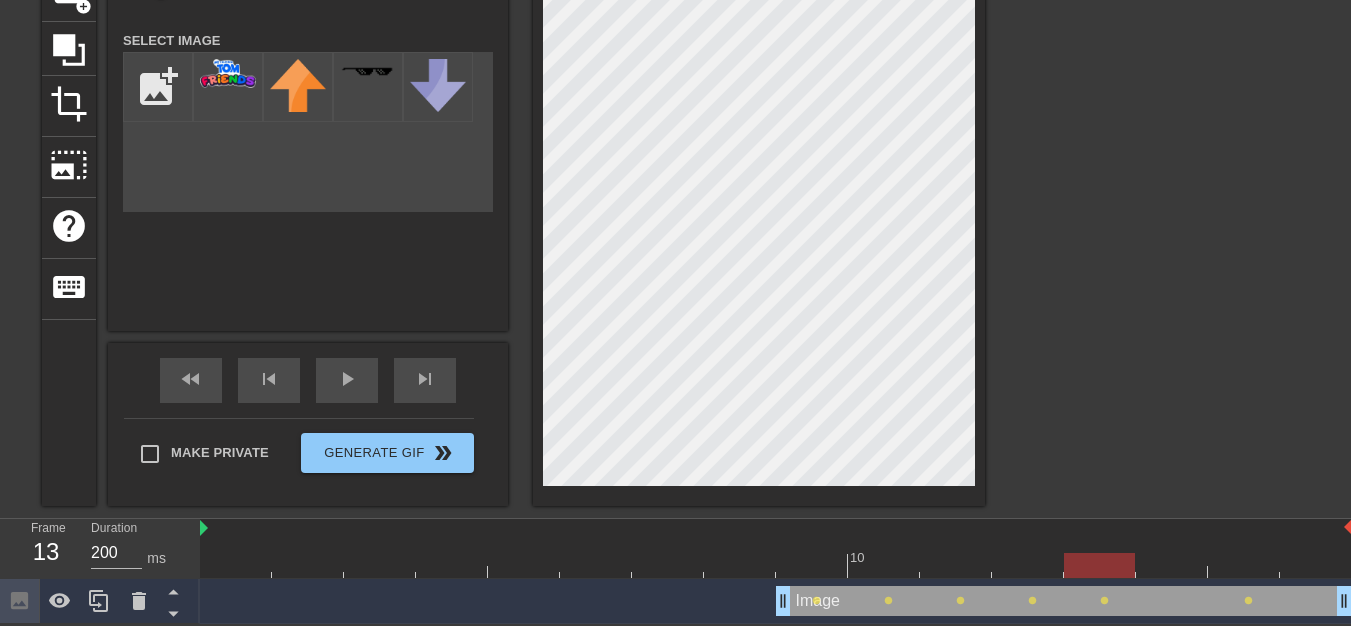 click at bounding box center [759, 203] 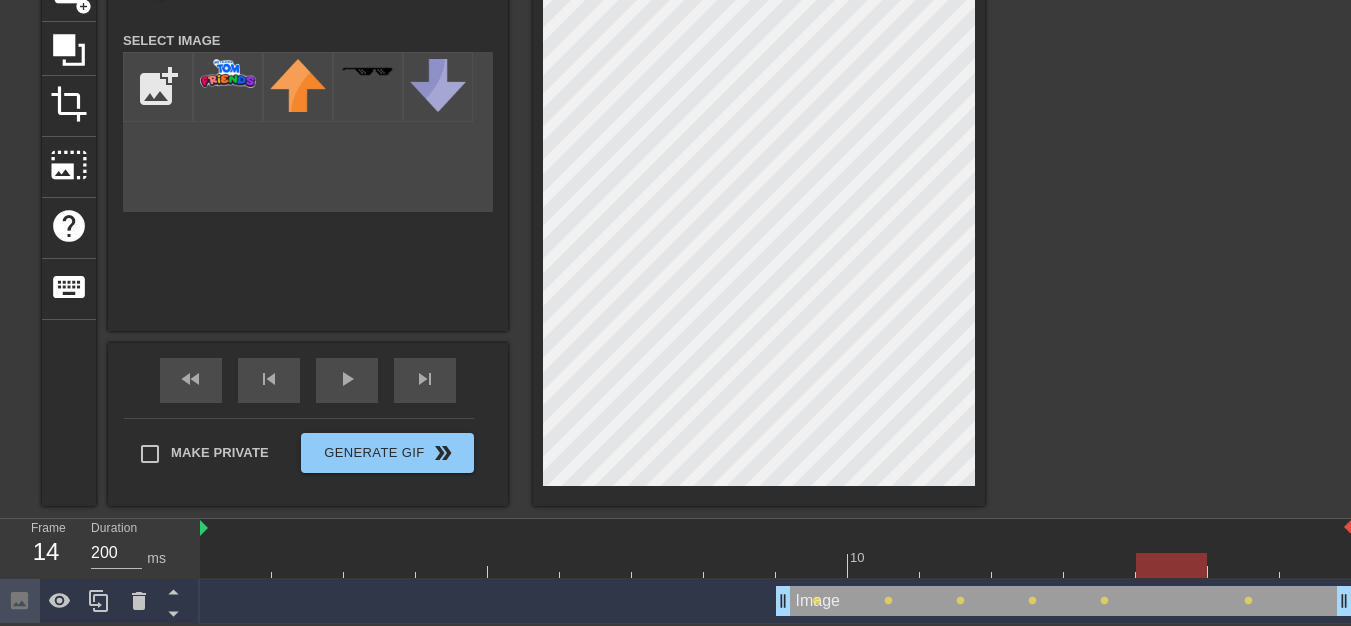 click at bounding box center (776, 565) 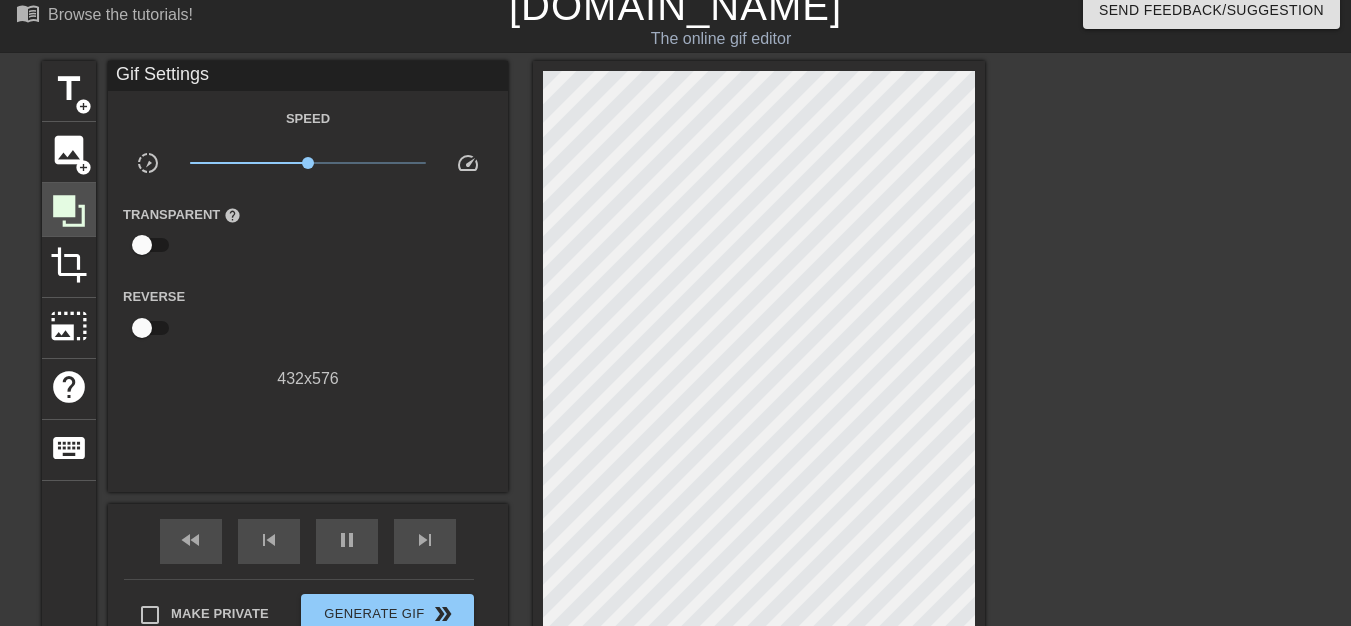 scroll, scrollTop: 0, scrollLeft: 0, axis: both 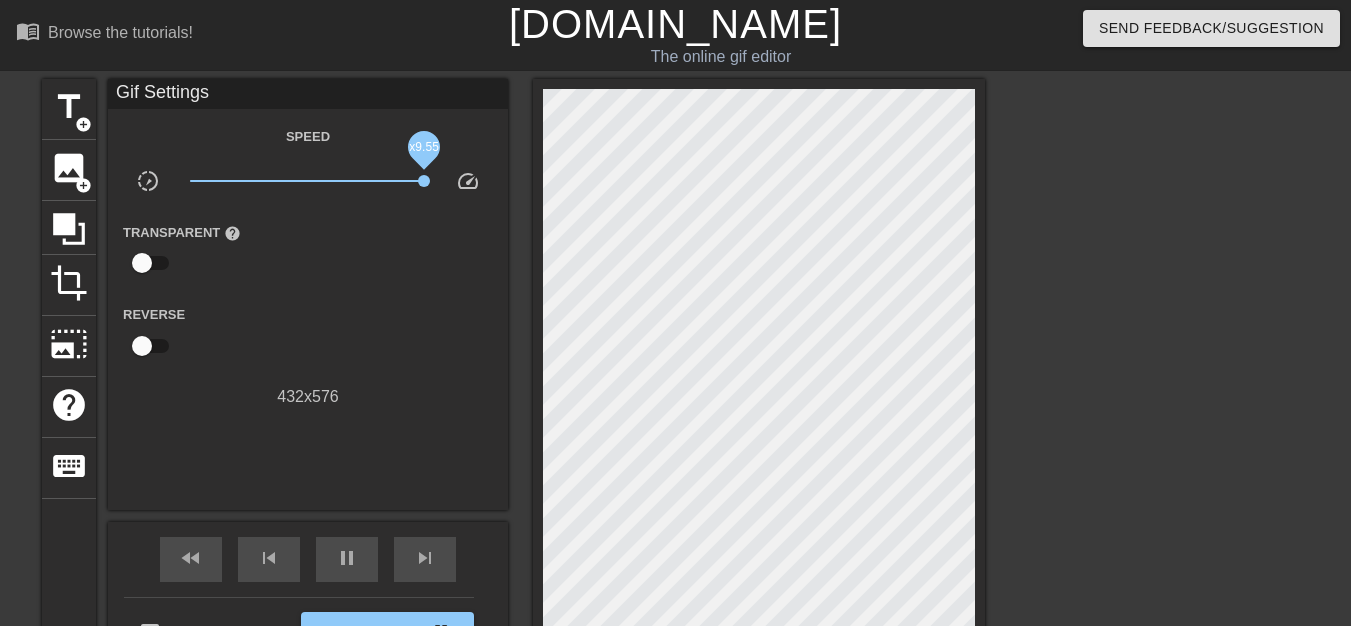 drag, startPoint x: 307, startPoint y: 185, endPoint x: 424, endPoint y: 180, distance: 117.10679 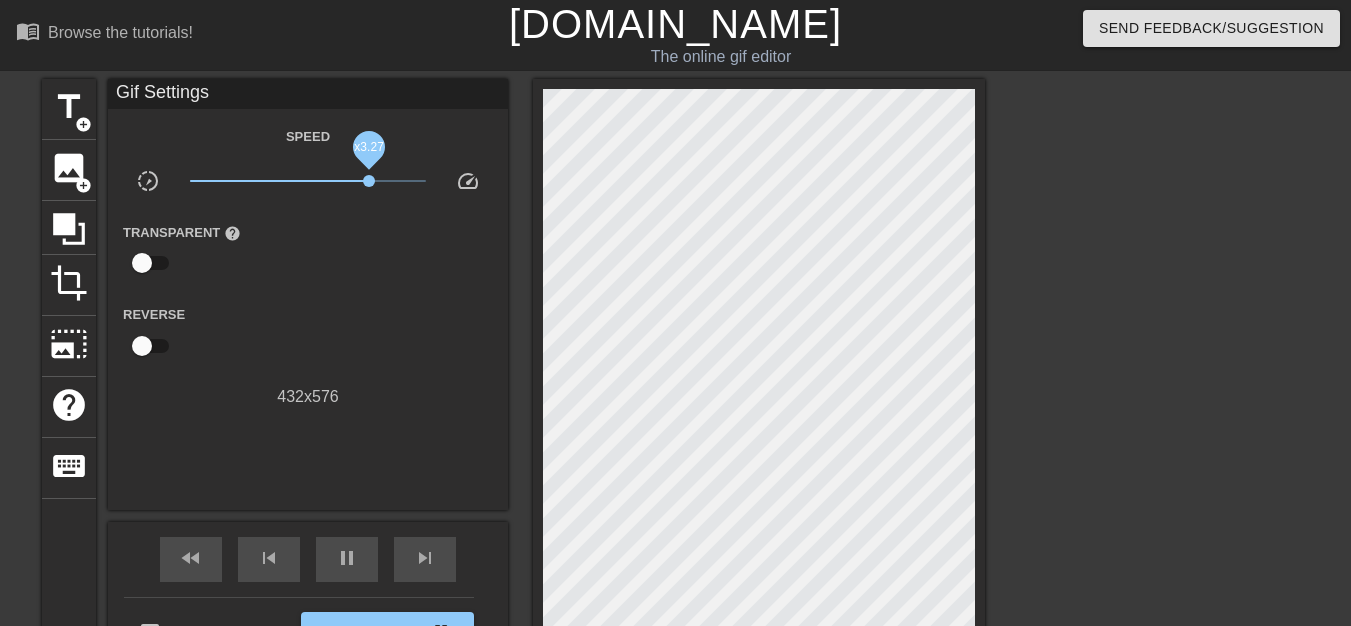 drag, startPoint x: 395, startPoint y: 179, endPoint x: 359, endPoint y: 180, distance: 36.013885 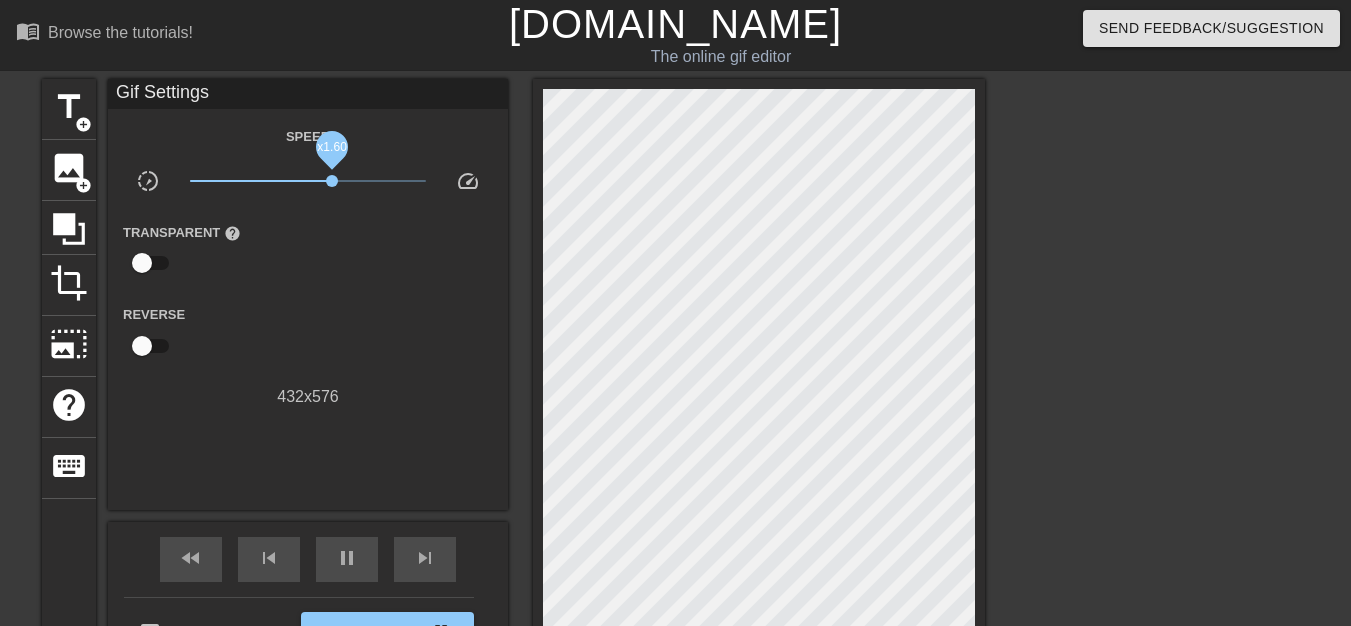 click on "x1.60" at bounding box center (308, 181) 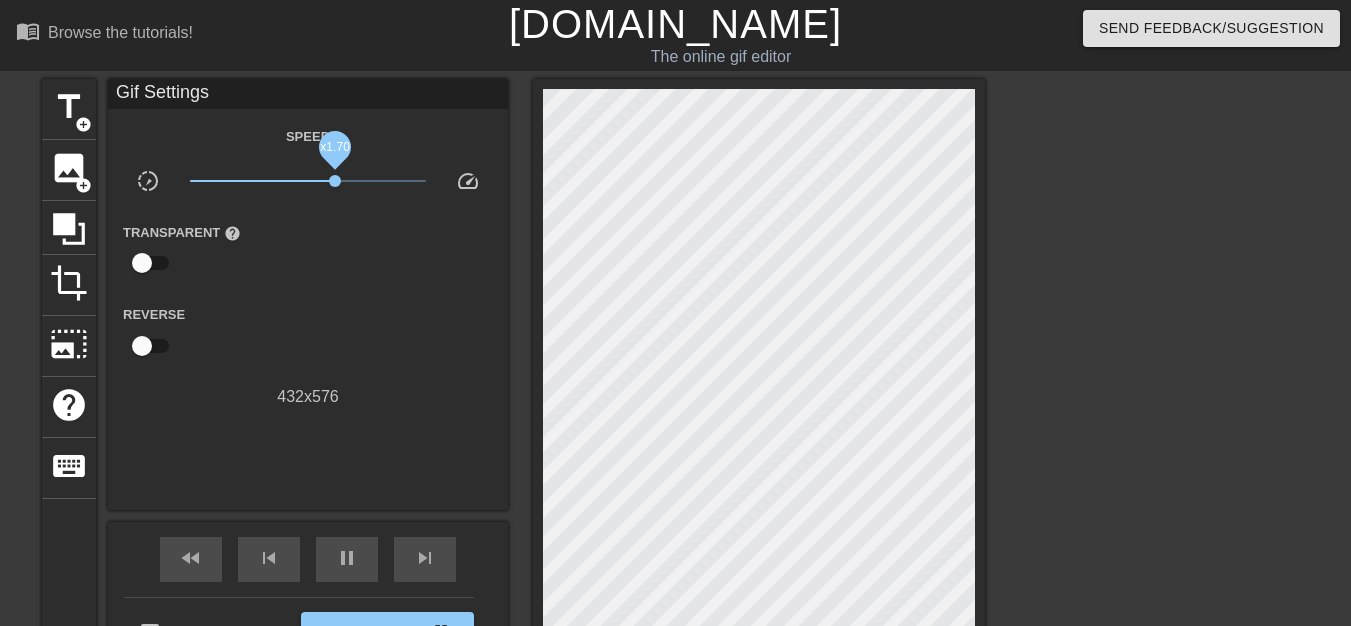 click on "x1.70" at bounding box center [335, 181] 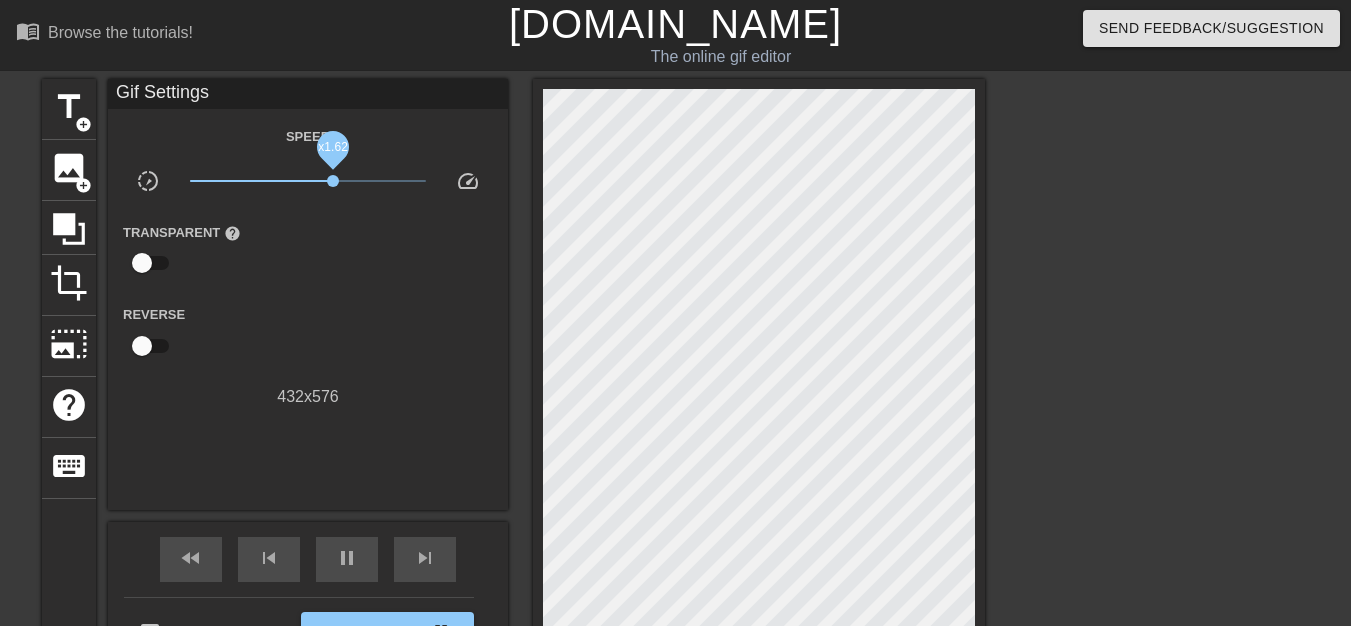 click on "x1.62" at bounding box center [333, 181] 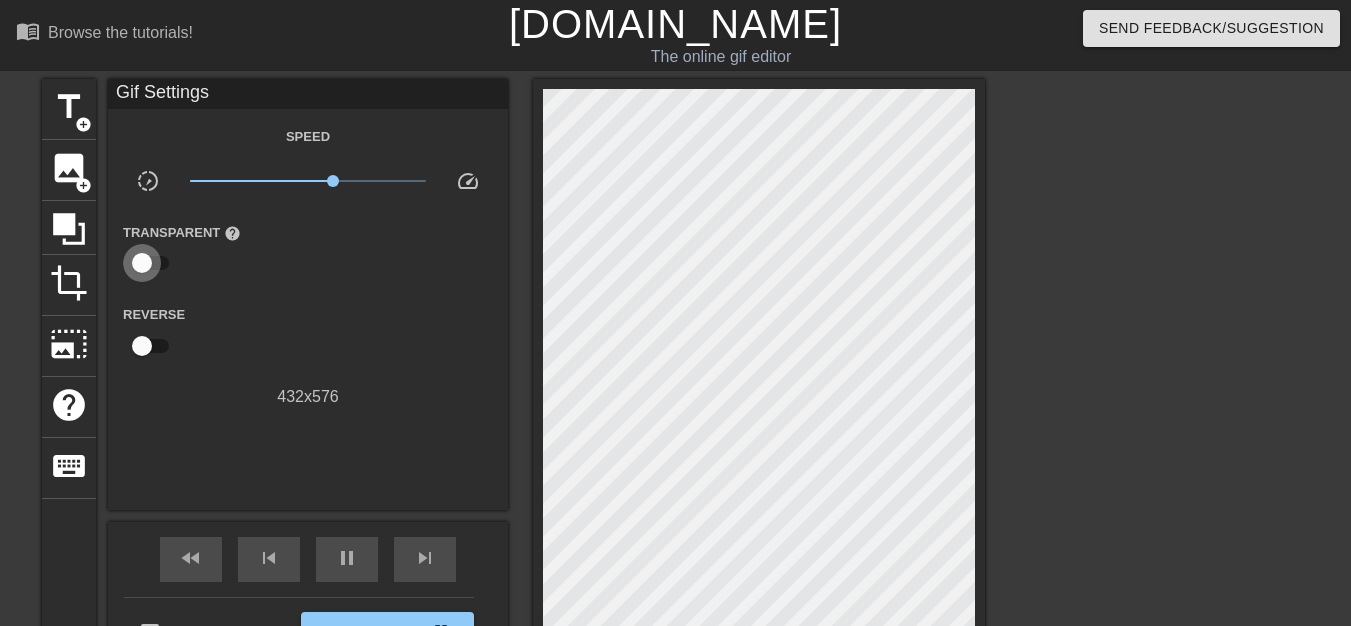 click at bounding box center [142, 263] 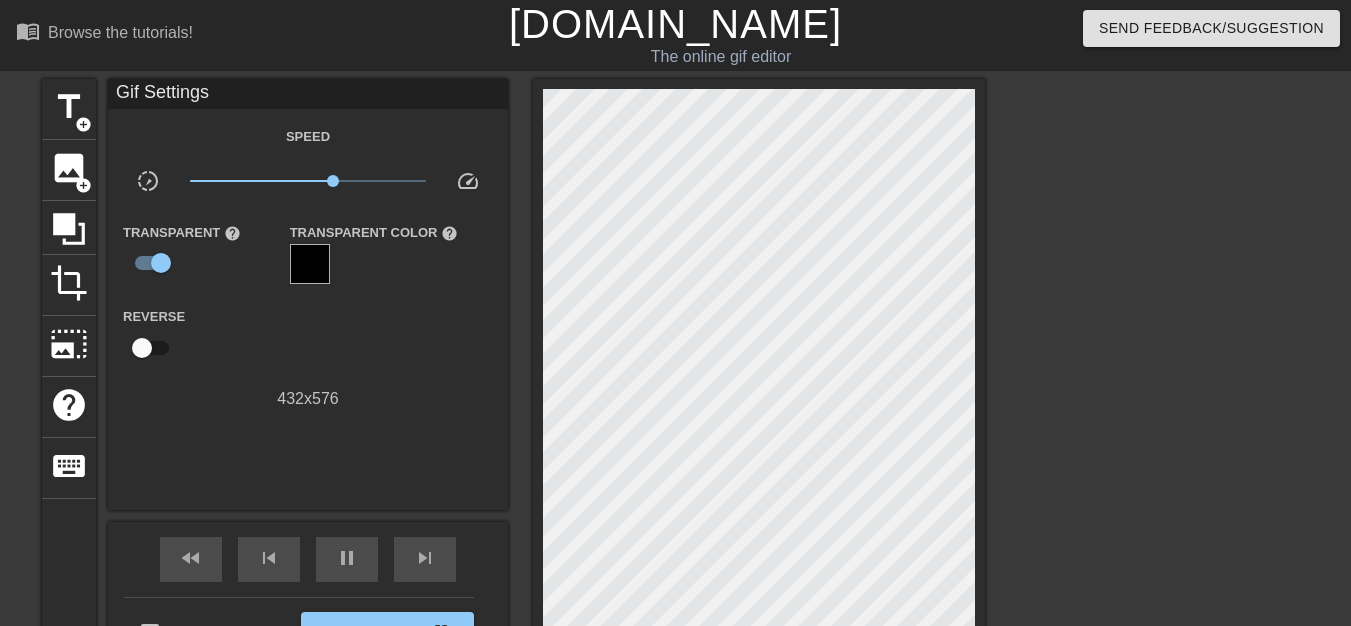 click at bounding box center (310, 264) 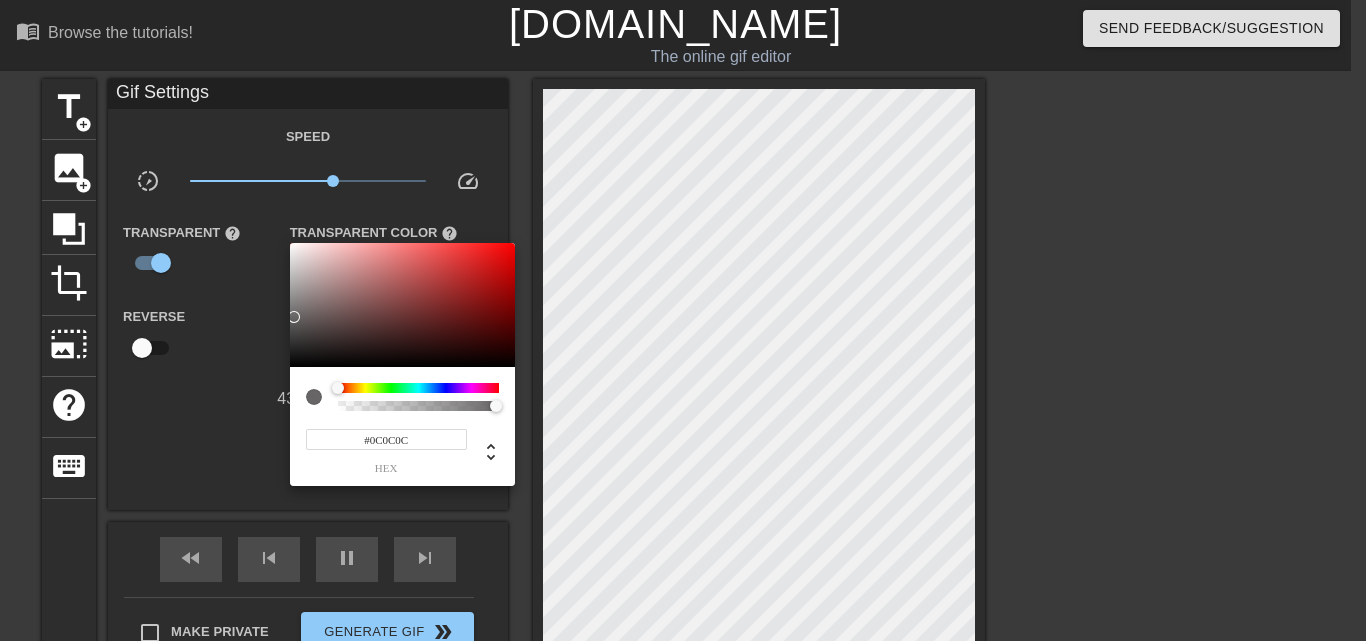 type on "#000000" 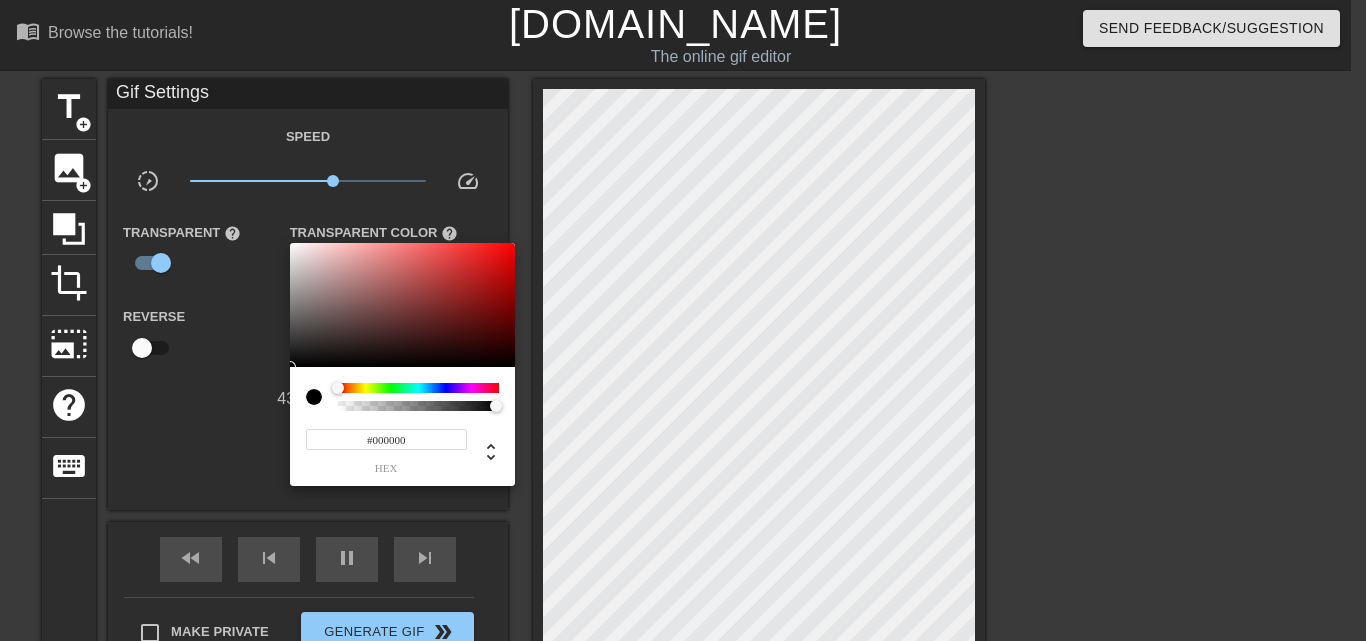 drag, startPoint x: 299, startPoint y: 349, endPoint x: 264, endPoint y: 363, distance: 37.696156 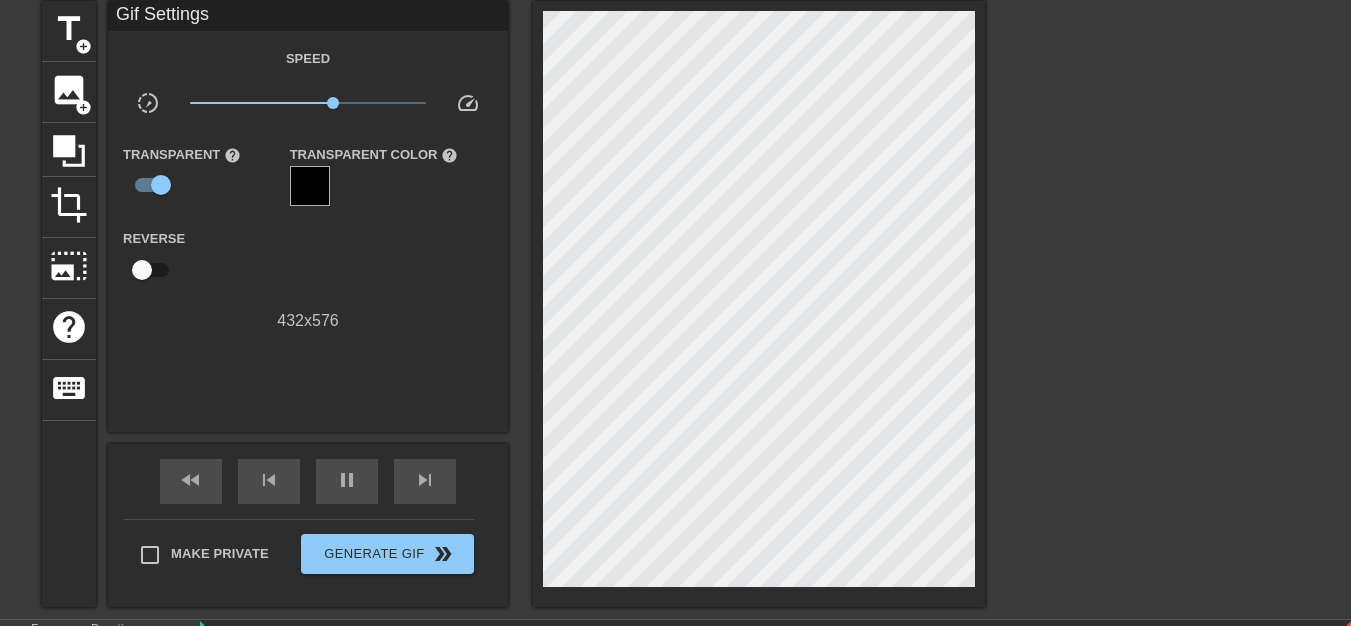 scroll, scrollTop: 100, scrollLeft: 0, axis: vertical 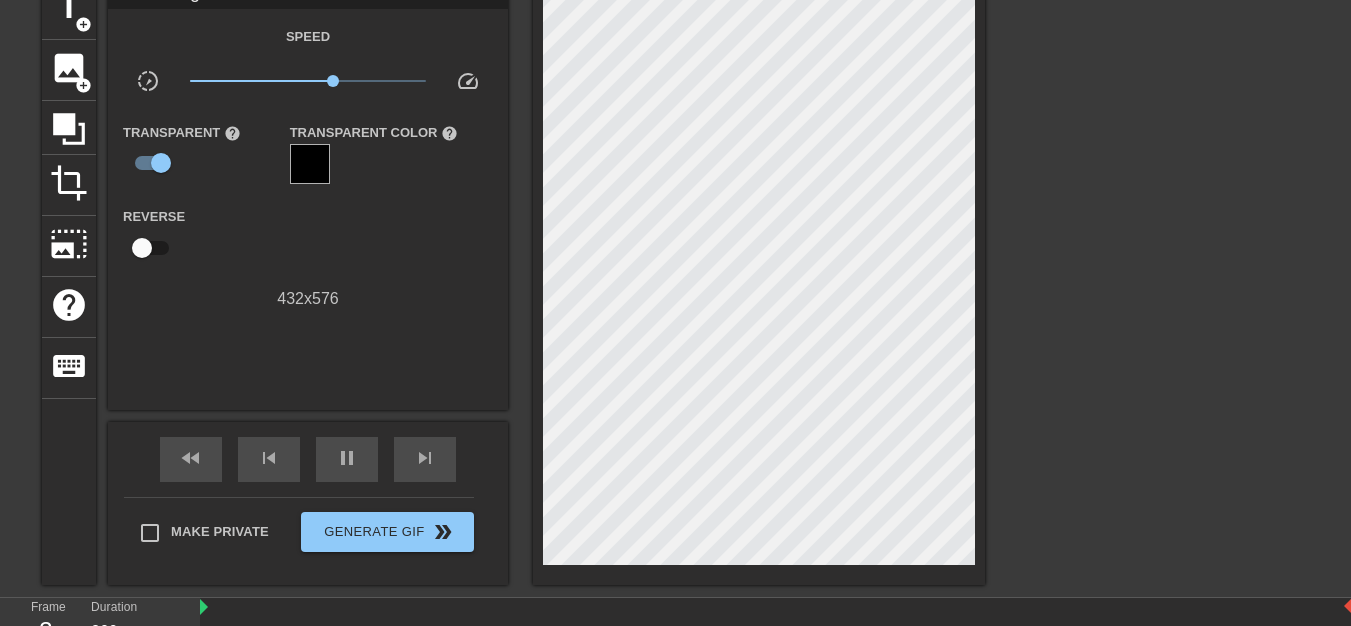 click at bounding box center [310, 164] 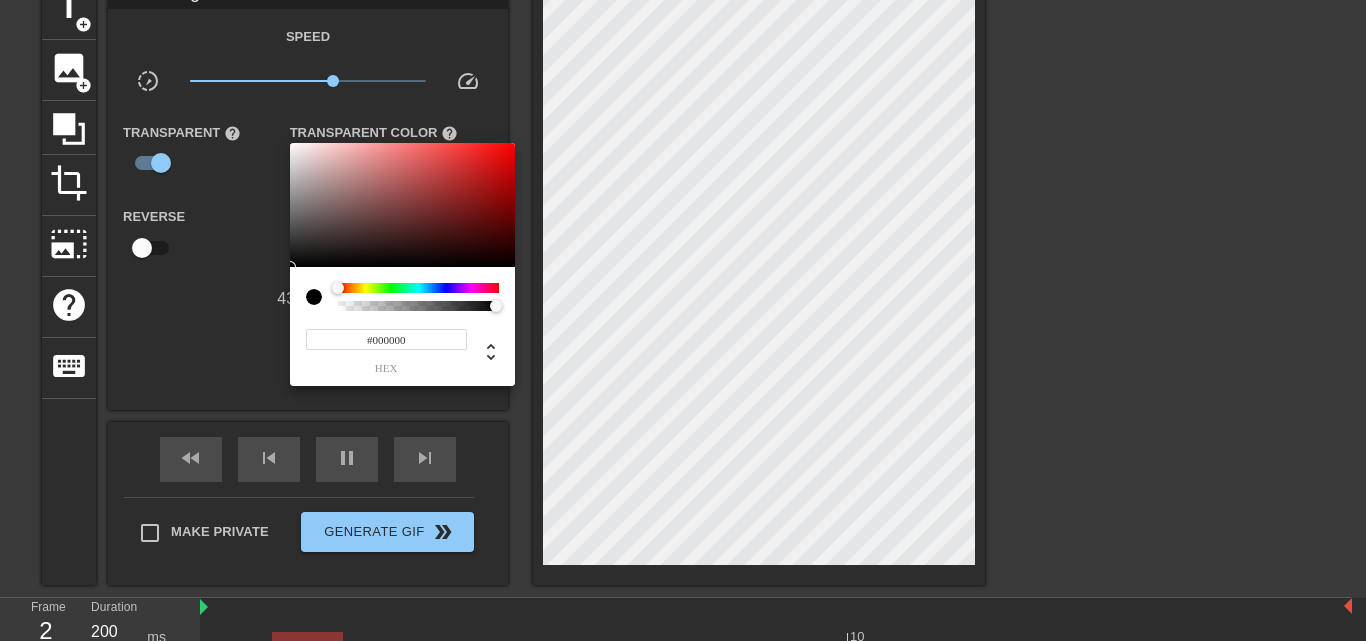 click at bounding box center (683, 320) 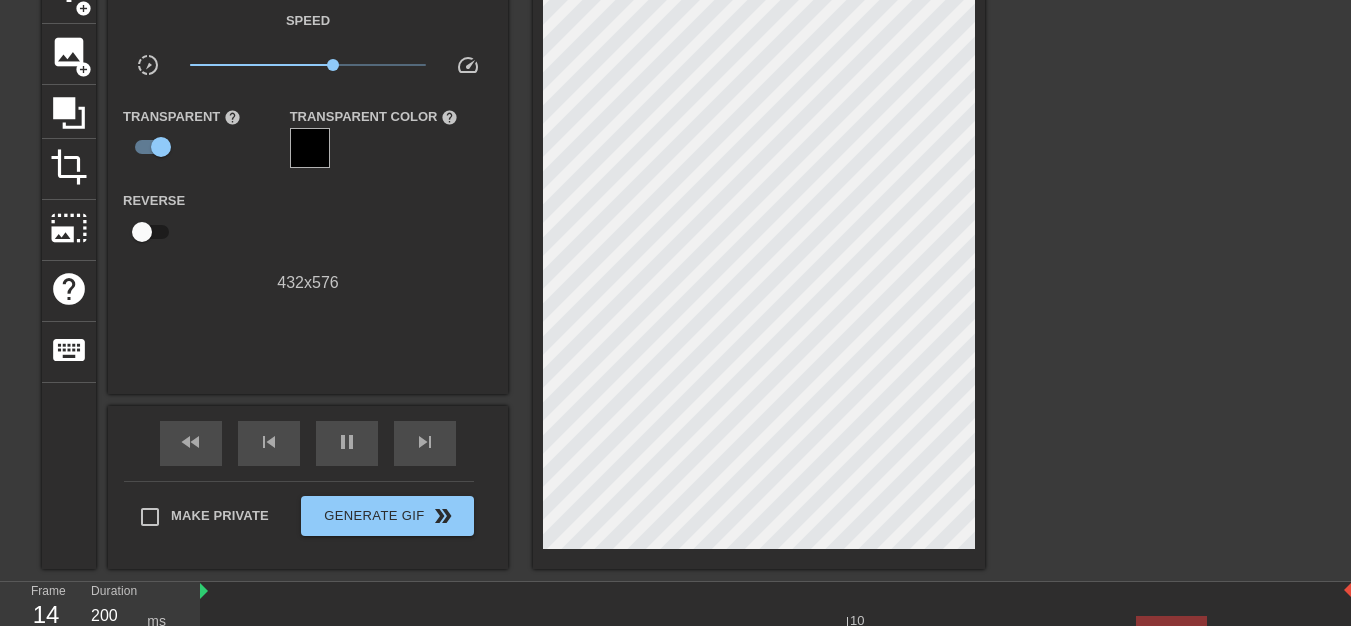 scroll, scrollTop: 81, scrollLeft: 0, axis: vertical 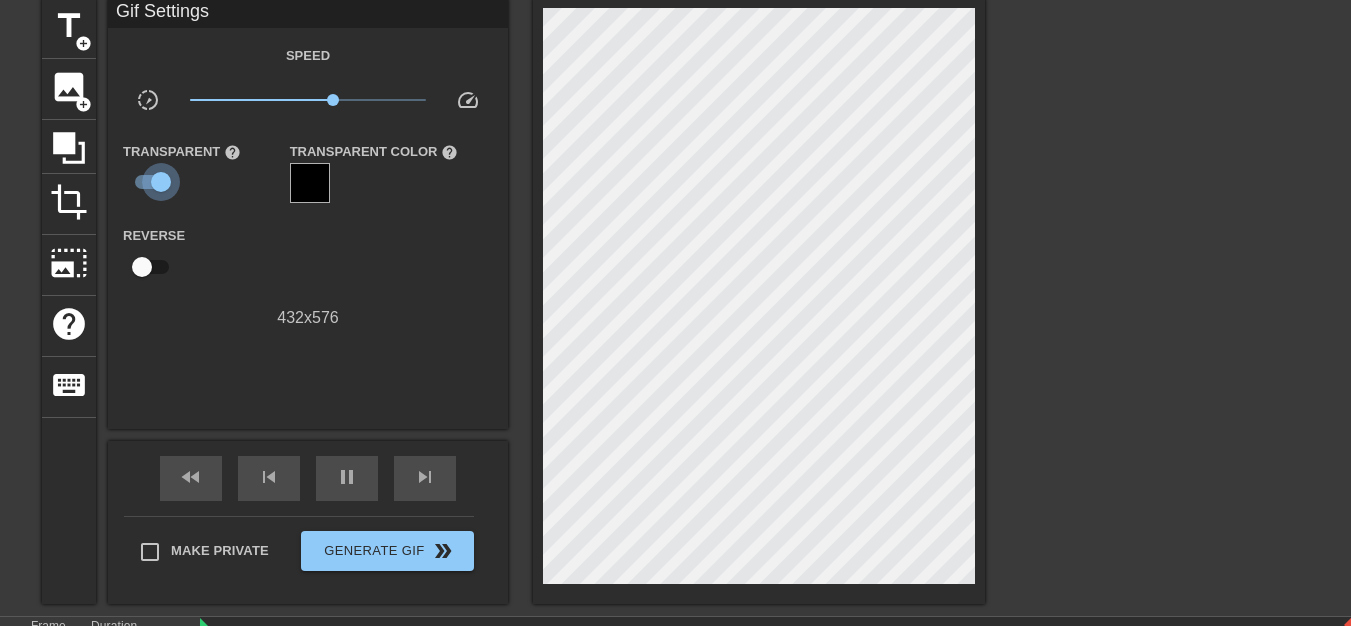 click at bounding box center (161, 182) 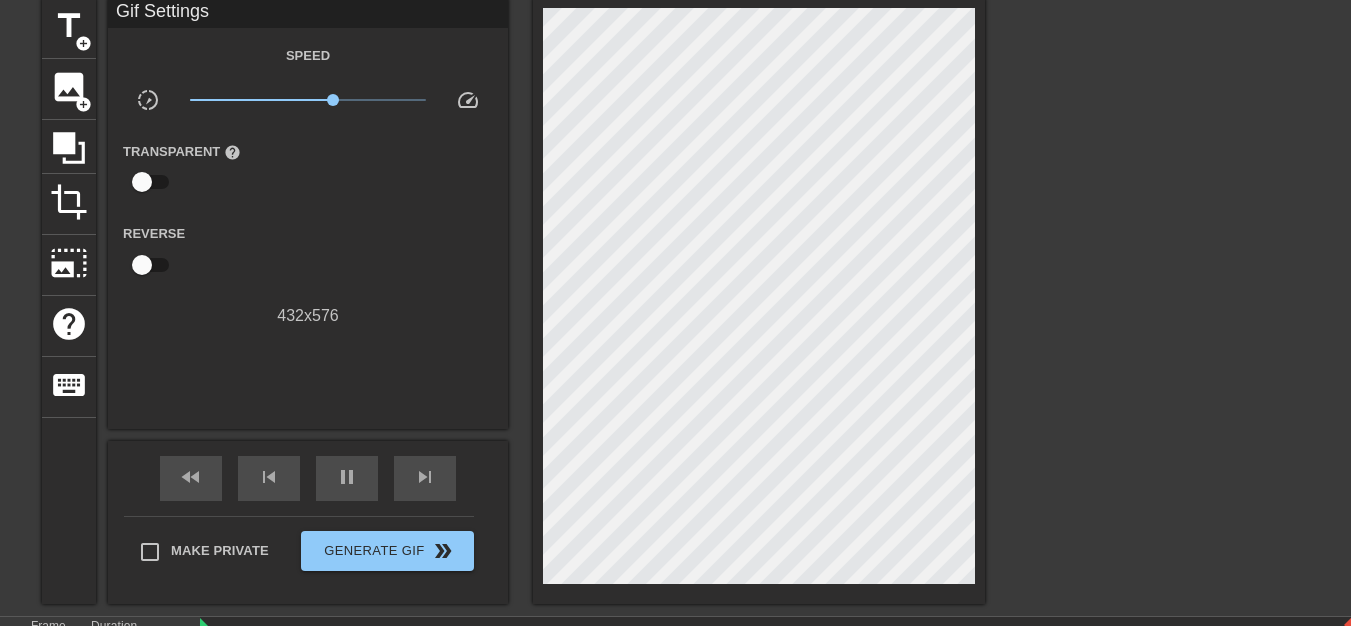 click at bounding box center [142, 265] 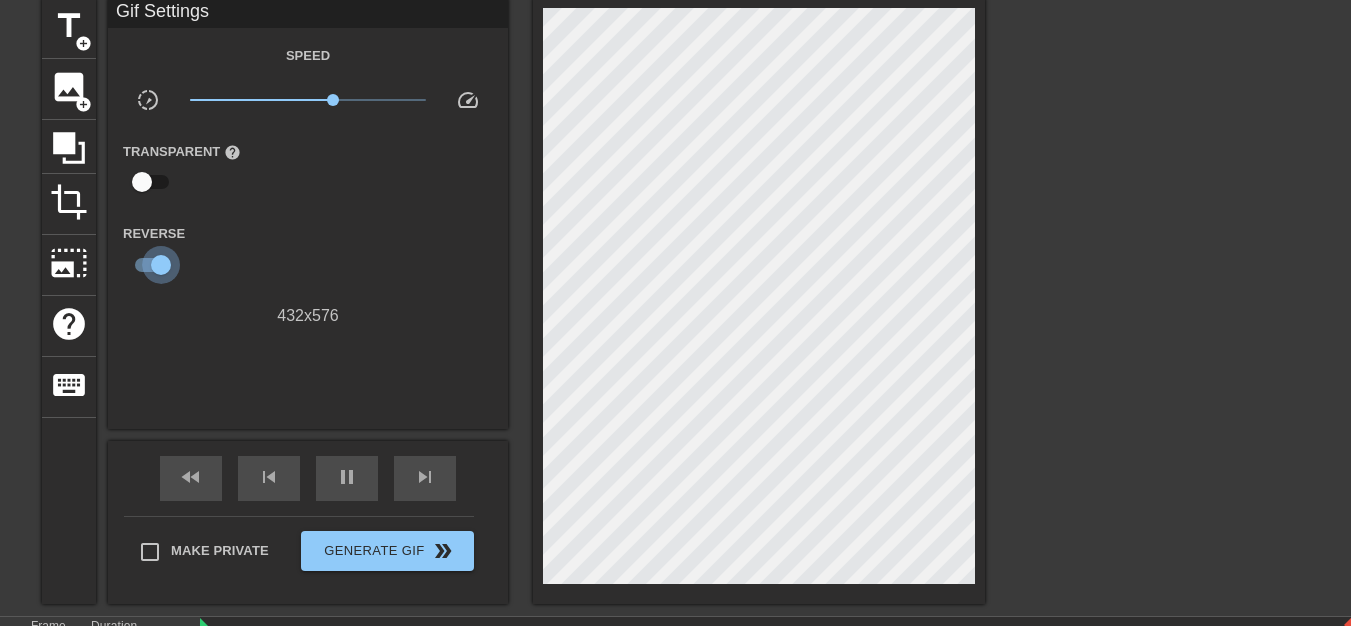 click at bounding box center [161, 265] 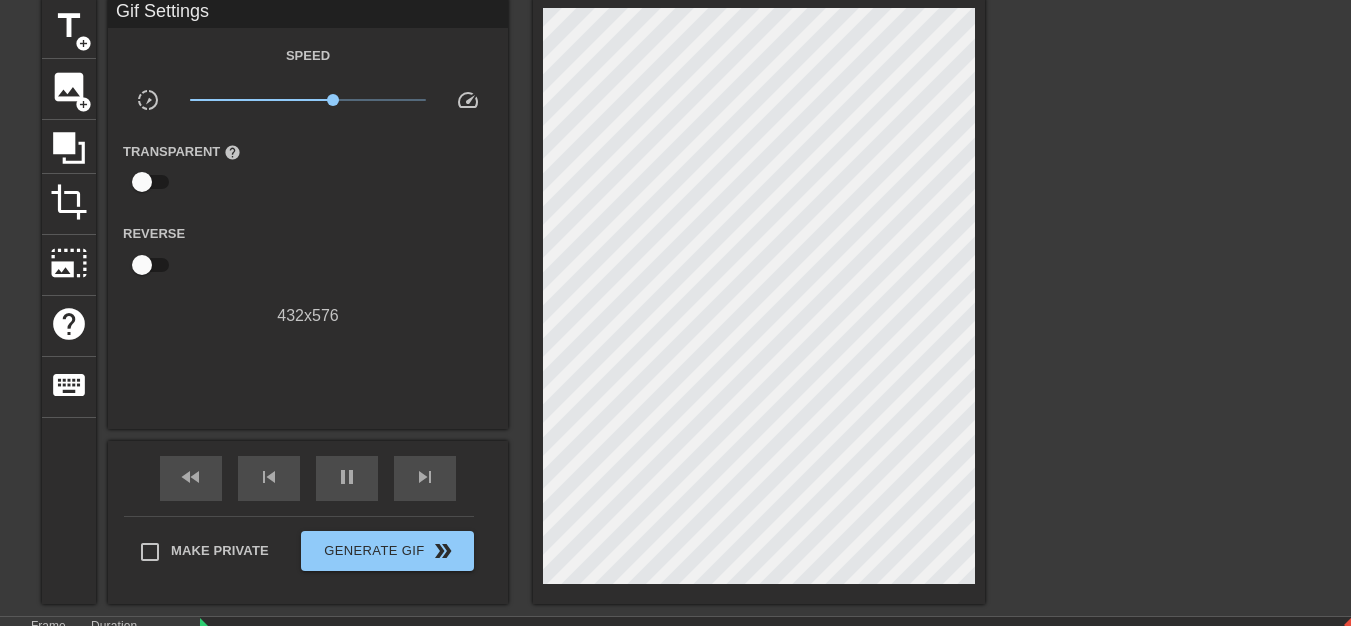 click at bounding box center (142, 265) 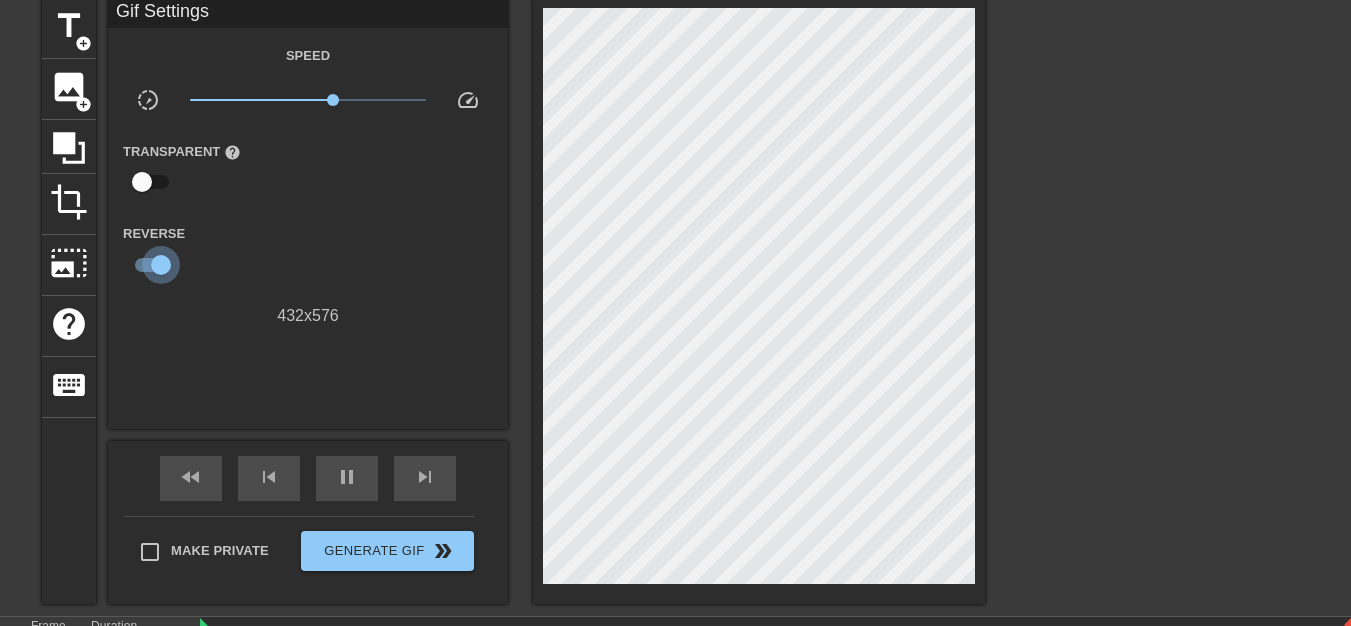 click at bounding box center (161, 265) 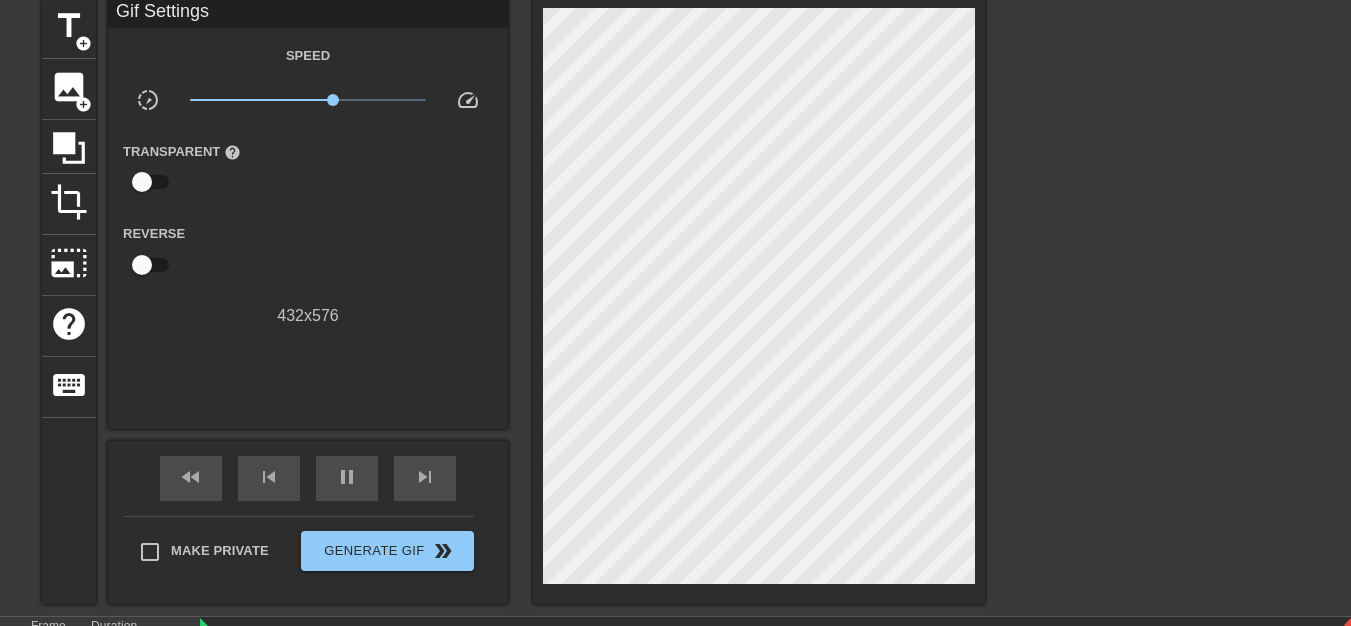 click on "Gif Settings Speed slow_motion_video x1.62 speed Transparent help Reverse 432  x  576 fast_rewind skip_previous pause skip_next Make Private Generate Gif double_arrow" at bounding box center (308, 301) 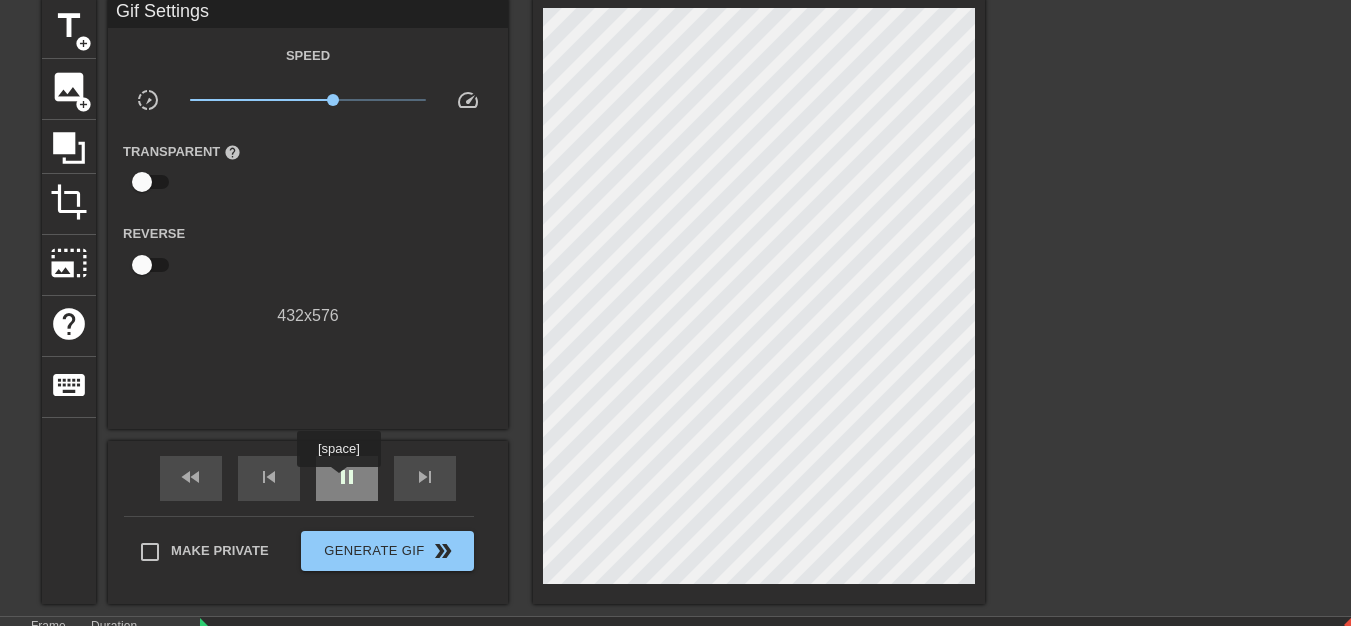 click on "pause" at bounding box center (347, 477) 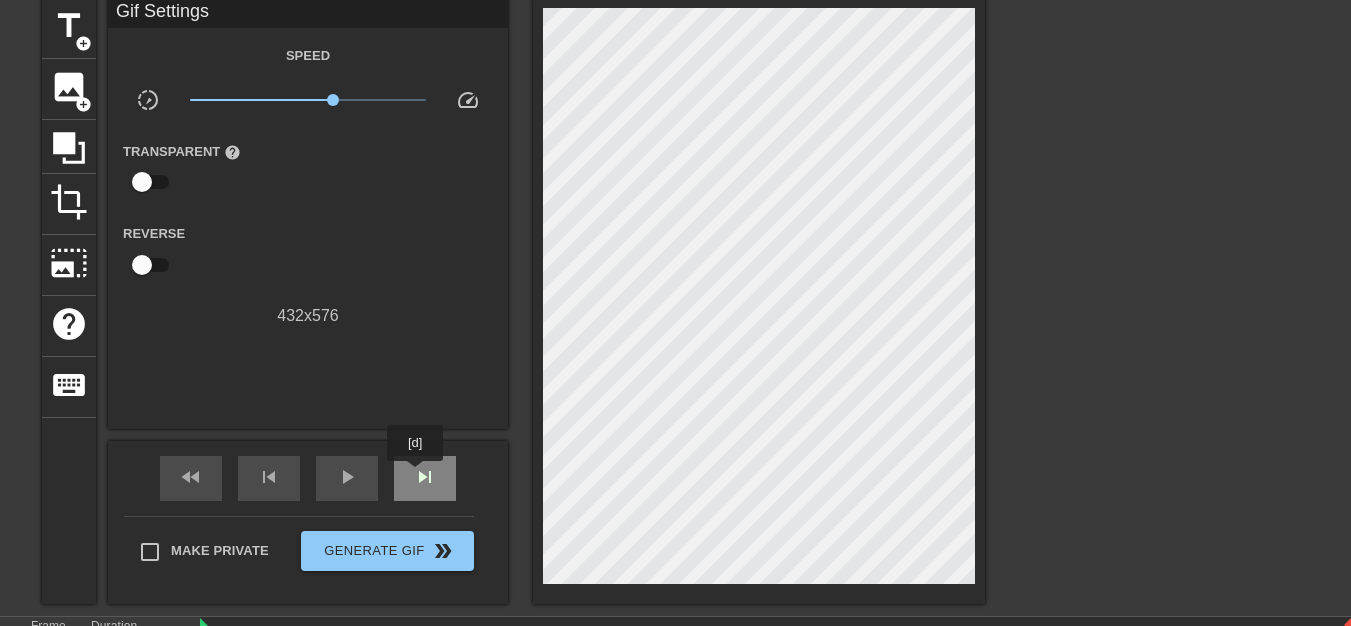 click on "skip_next" at bounding box center (425, 477) 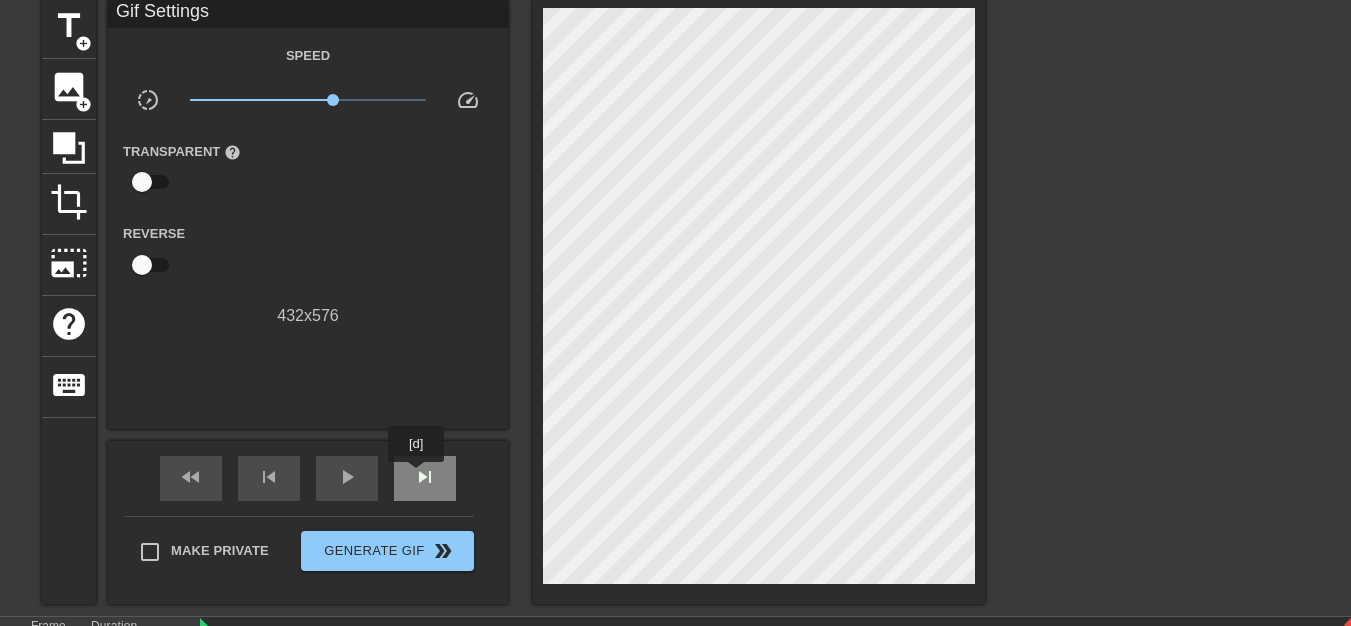 click on "skip_next" at bounding box center (425, 477) 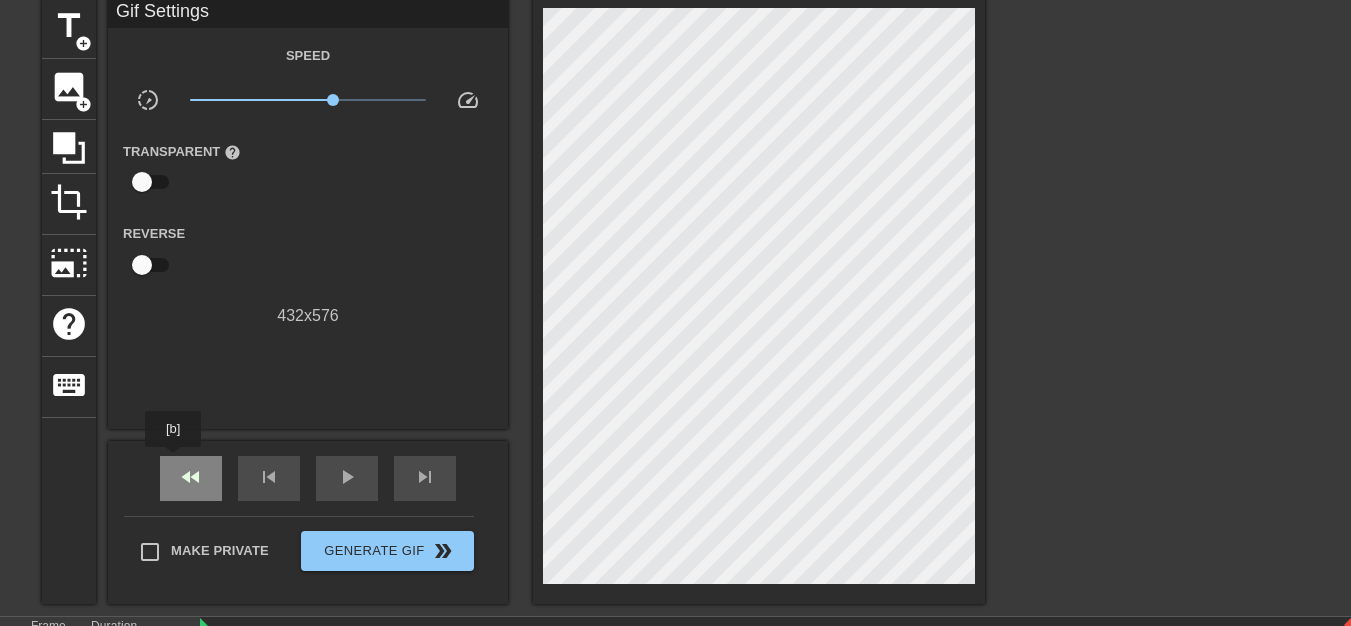 click on "fast_rewind" at bounding box center (191, 478) 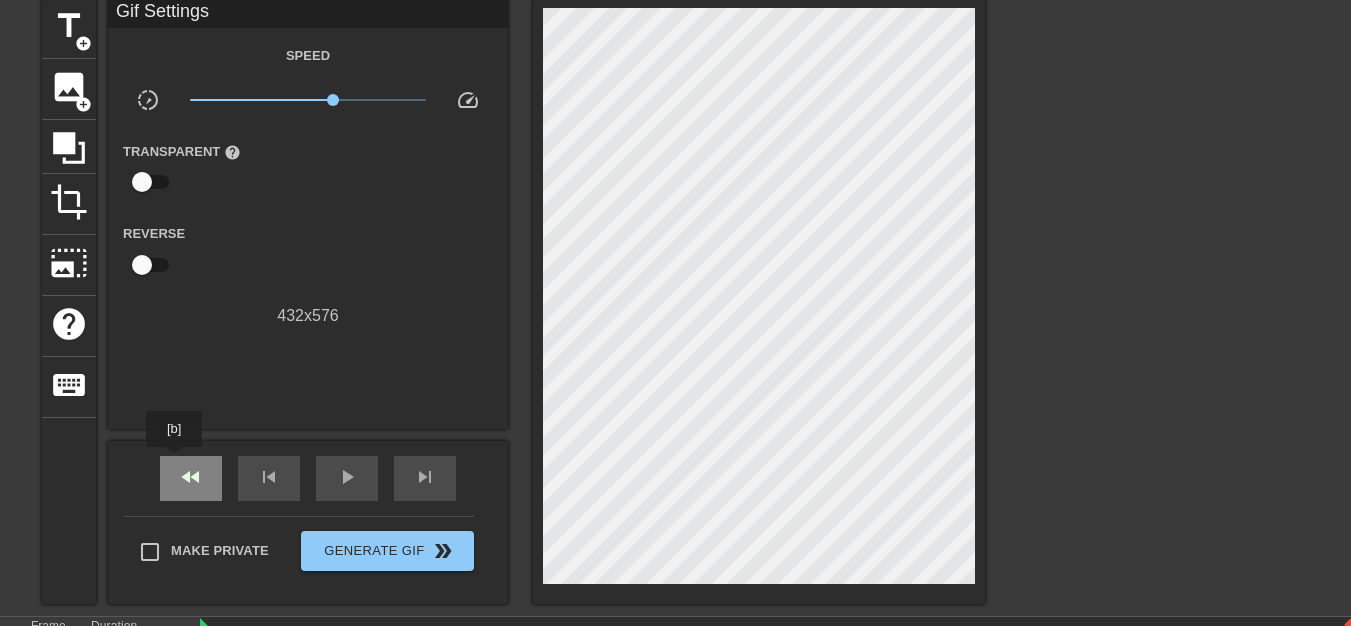 click on "fast_rewind" at bounding box center (191, 478) 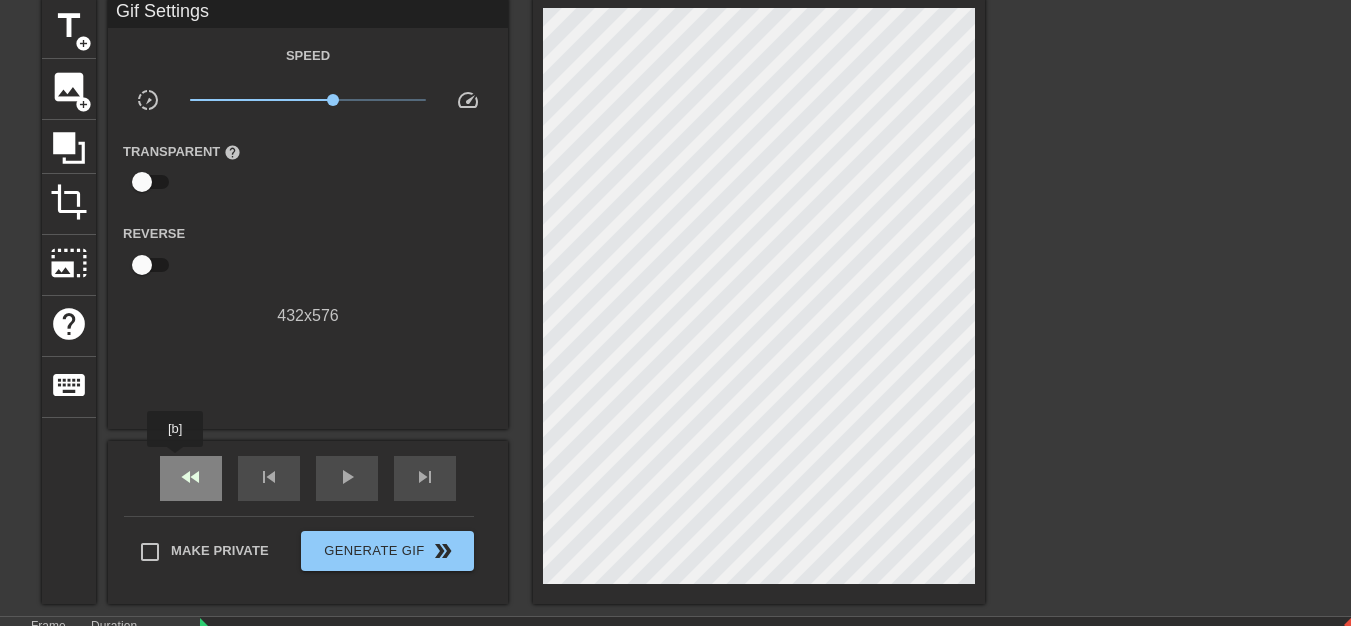click on "fast_rewind" at bounding box center [191, 478] 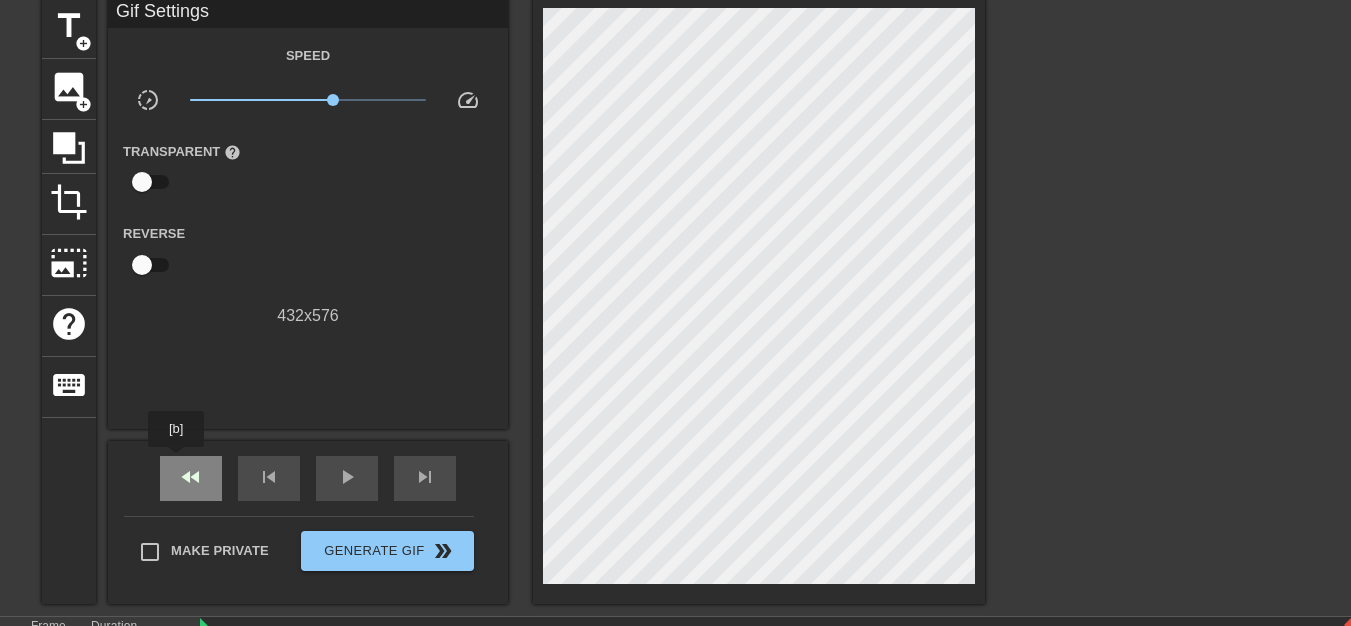 click on "fast_rewind" at bounding box center (191, 478) 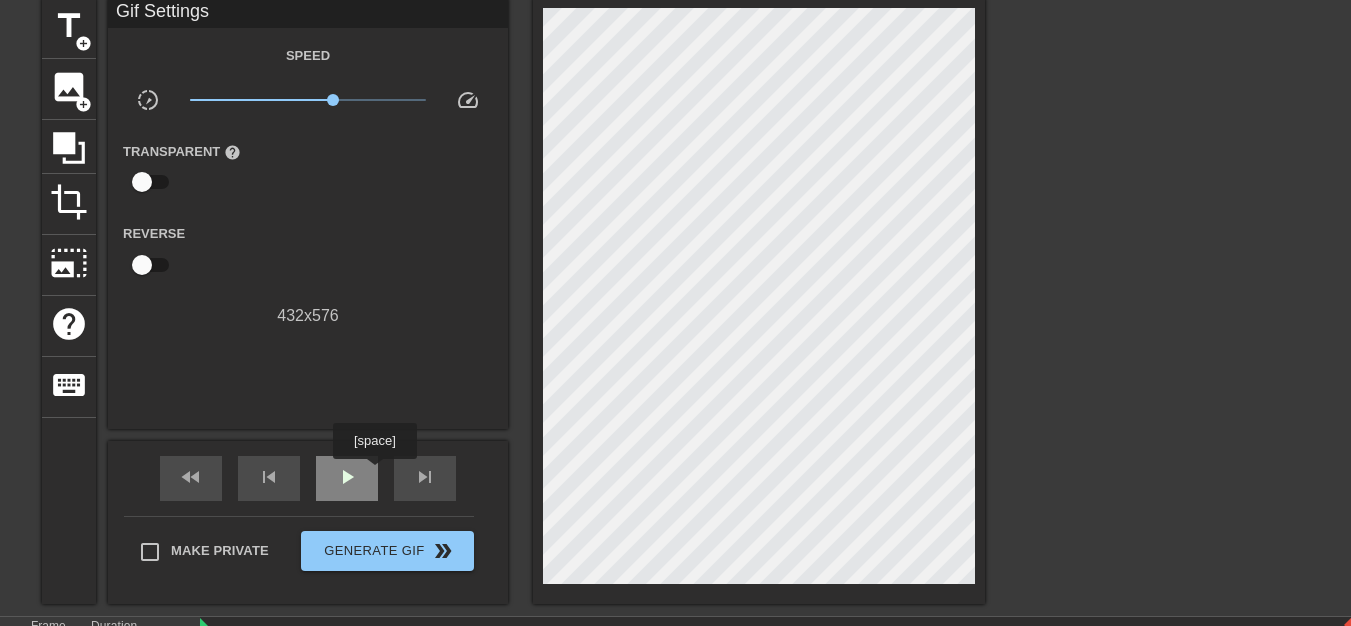 click on "play_arrow" at bounding box center (347, 478) 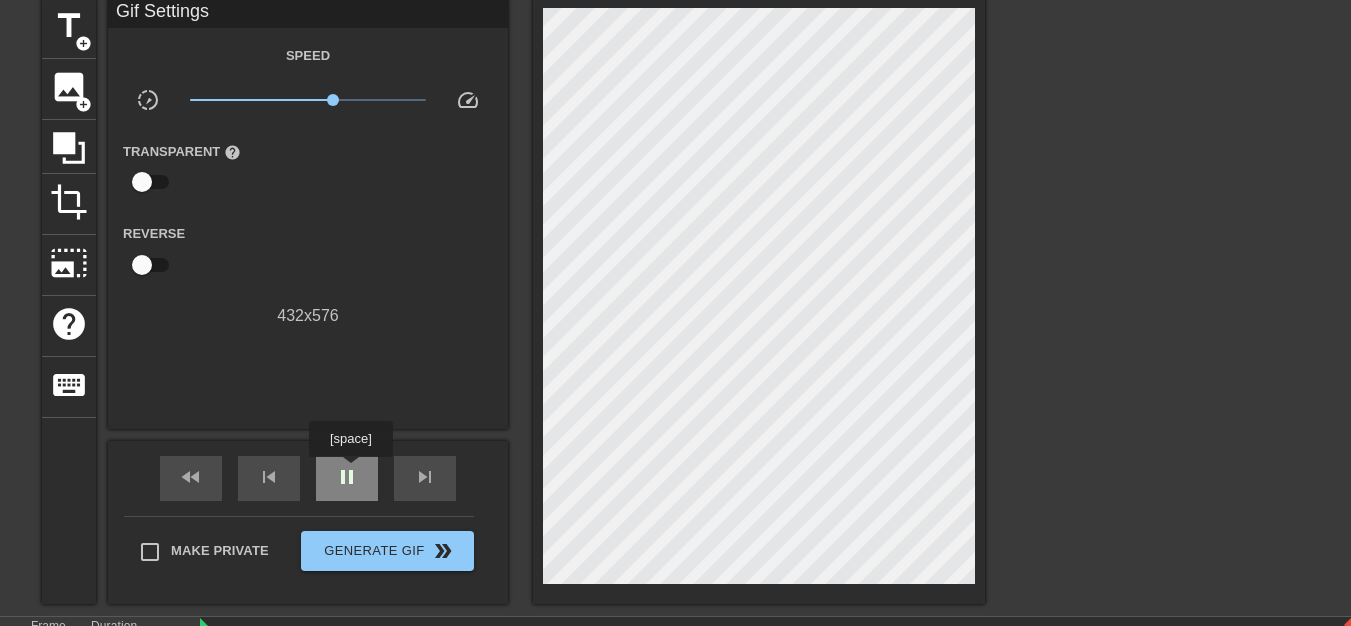 click on "pause" at bounding box center (347, 477) 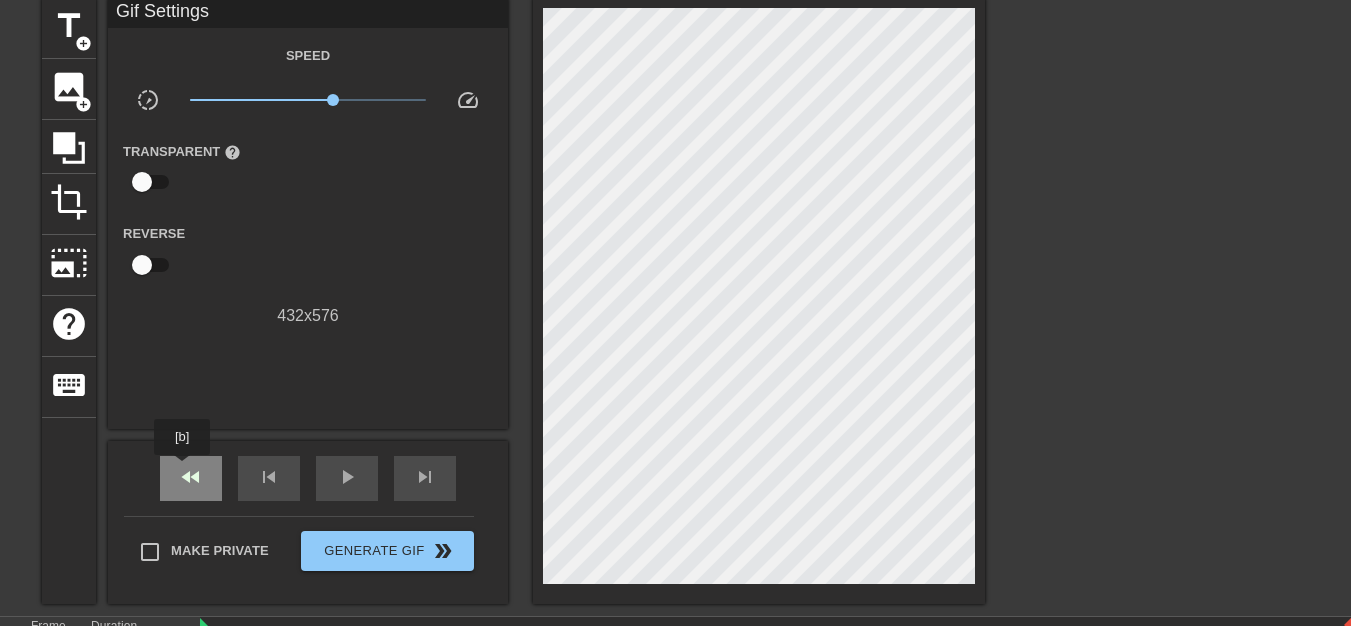 click on "fast_rewind" at bounding box center [191, 477] 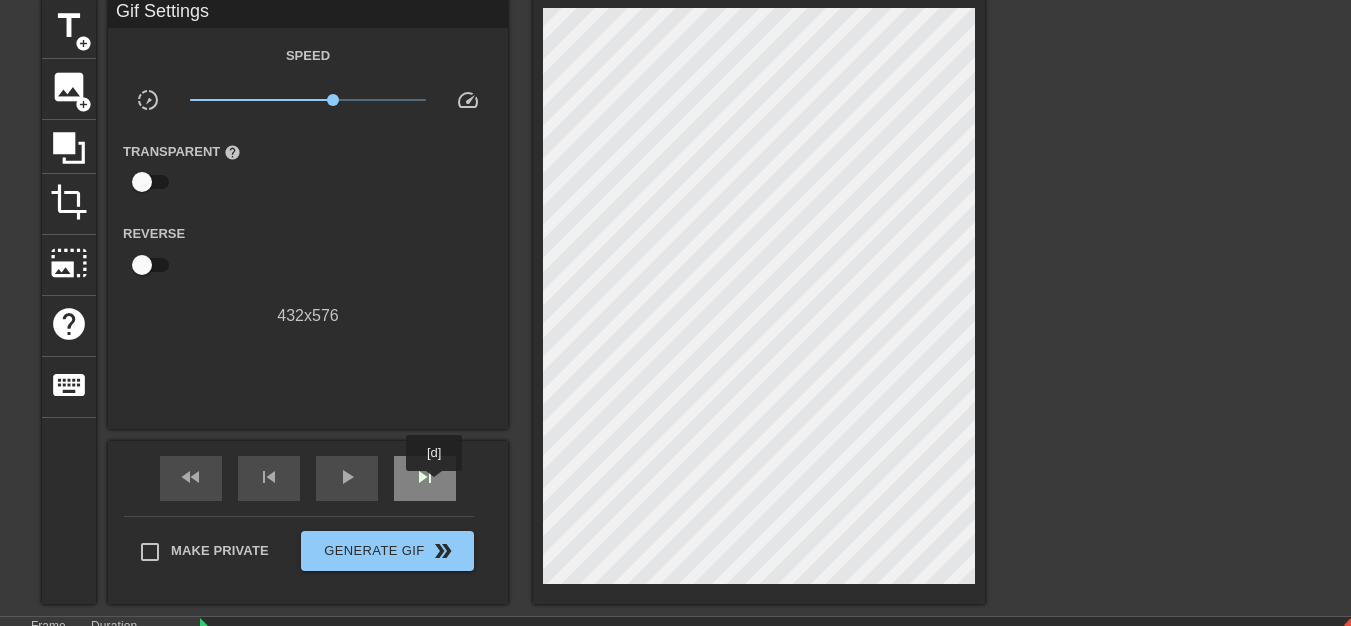 click on "skip_next" at bounding box center [425, 477] 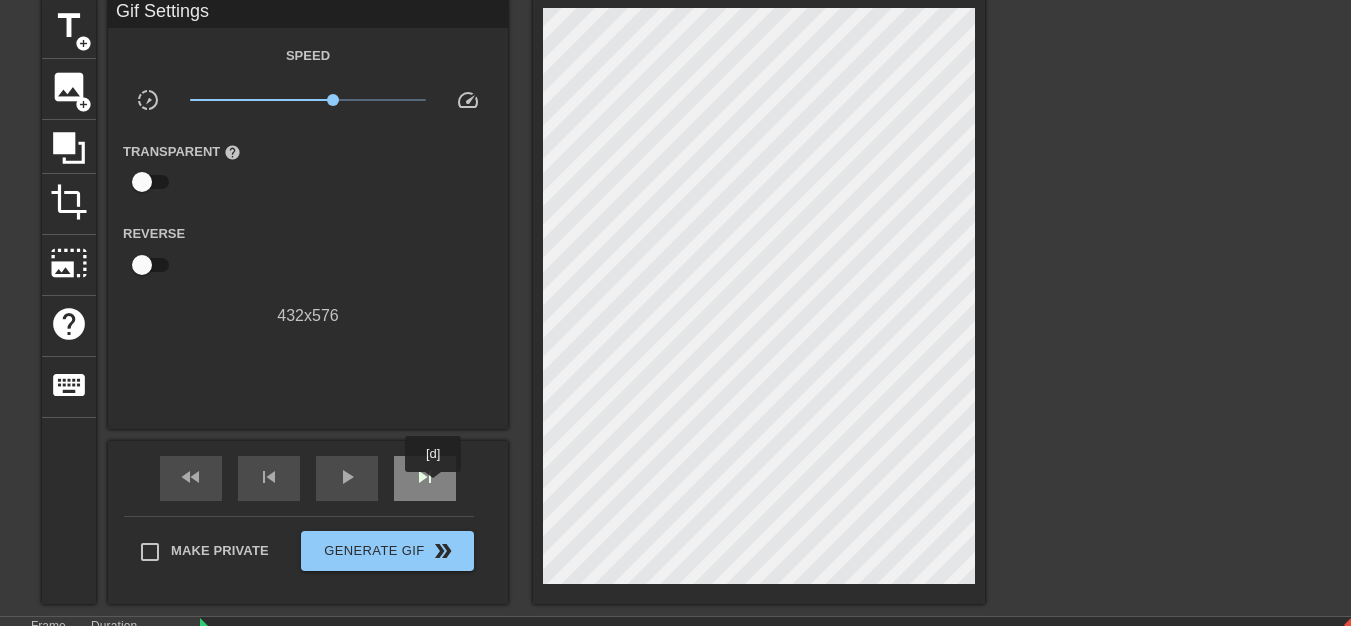 click on "skip_next" at bounding box center [425, 477] 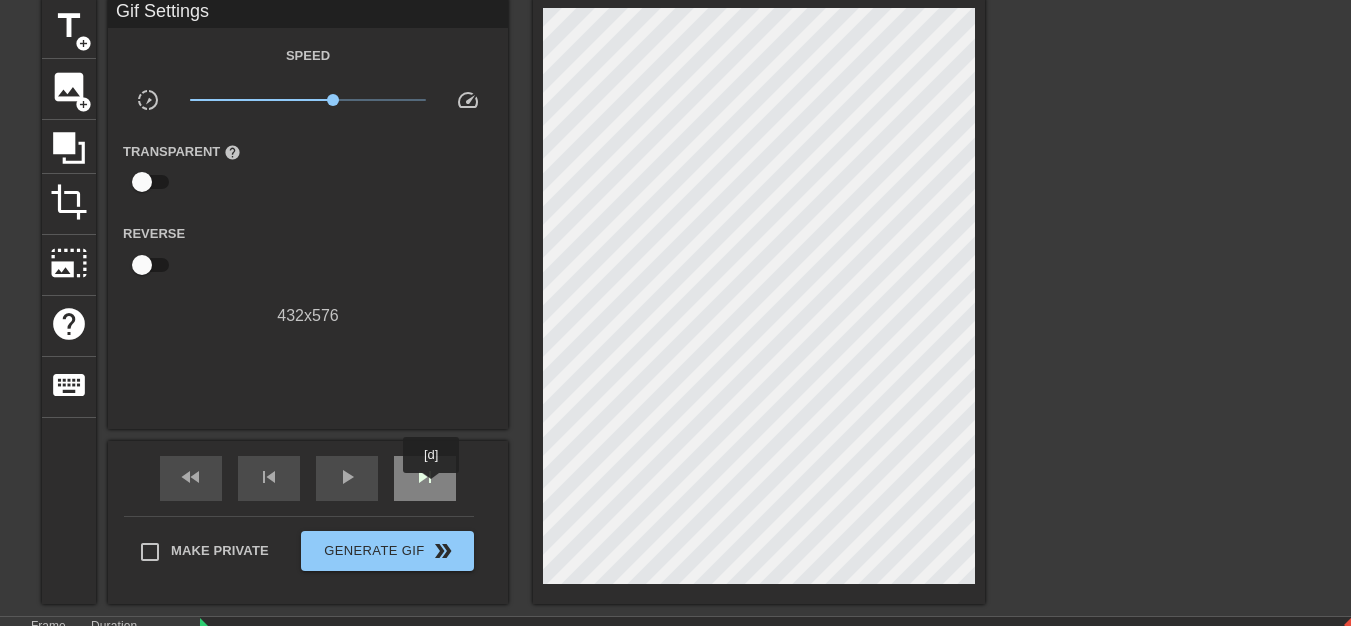 click on "skip_next" at bounding box center [425, 477] 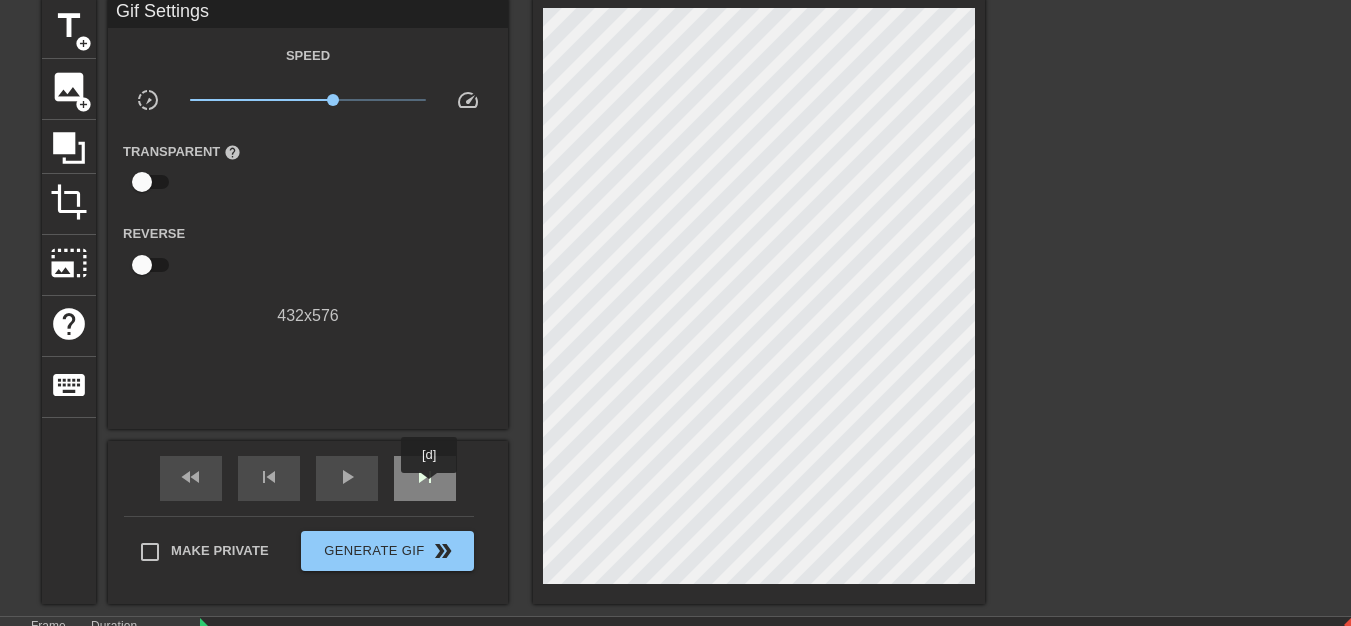 click on "skip_next" at bounding box center [425, 477] 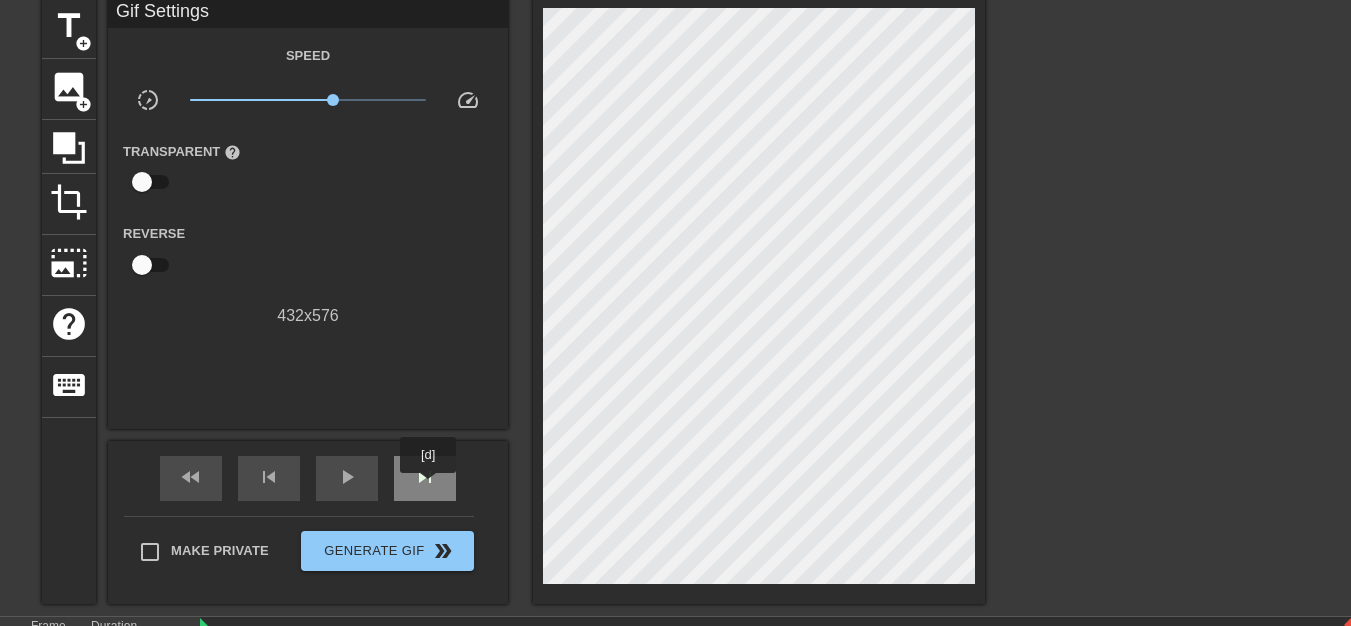 click on "skip_next" at bounding box center [425, 477] 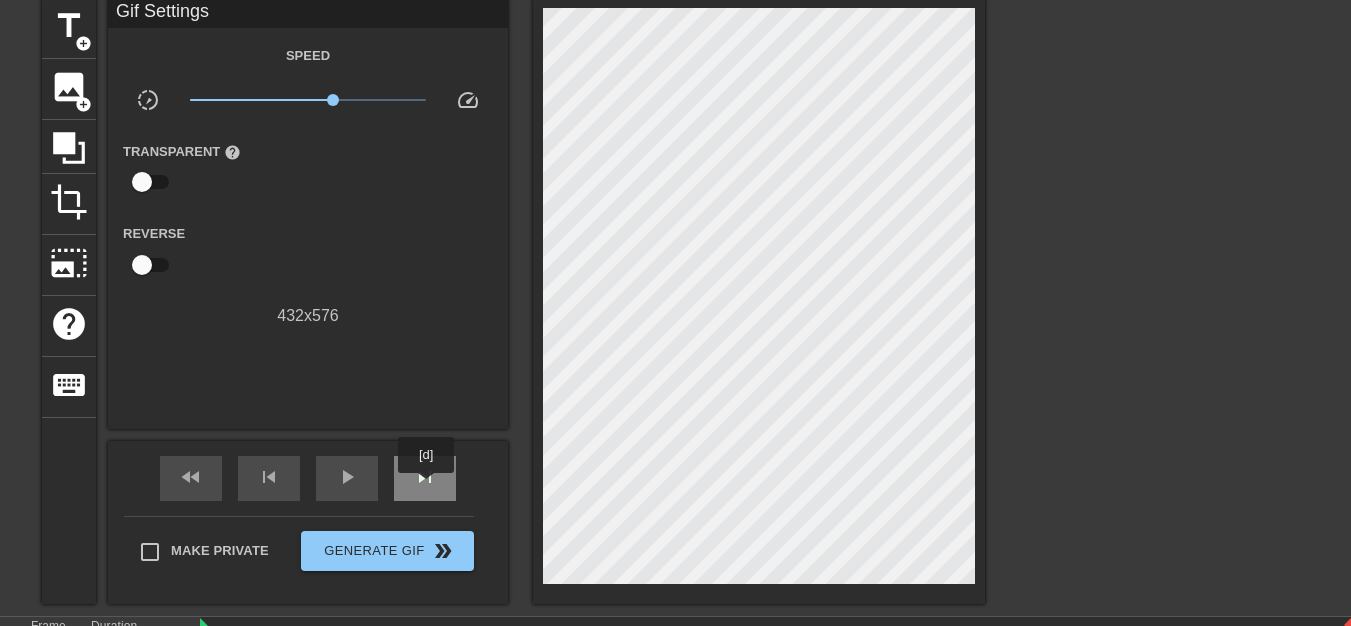 click on "skip_next" at bounding box center [425, 477] 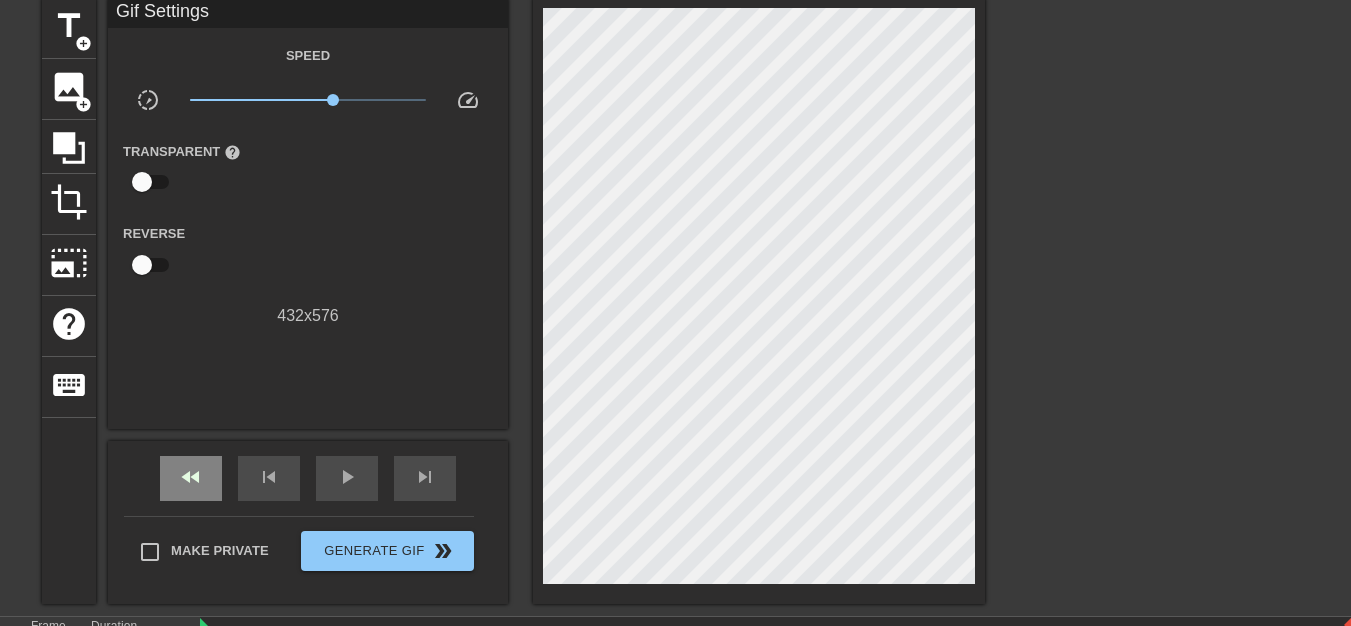 click on "fast_rewind" at bounding box center [191, 478] 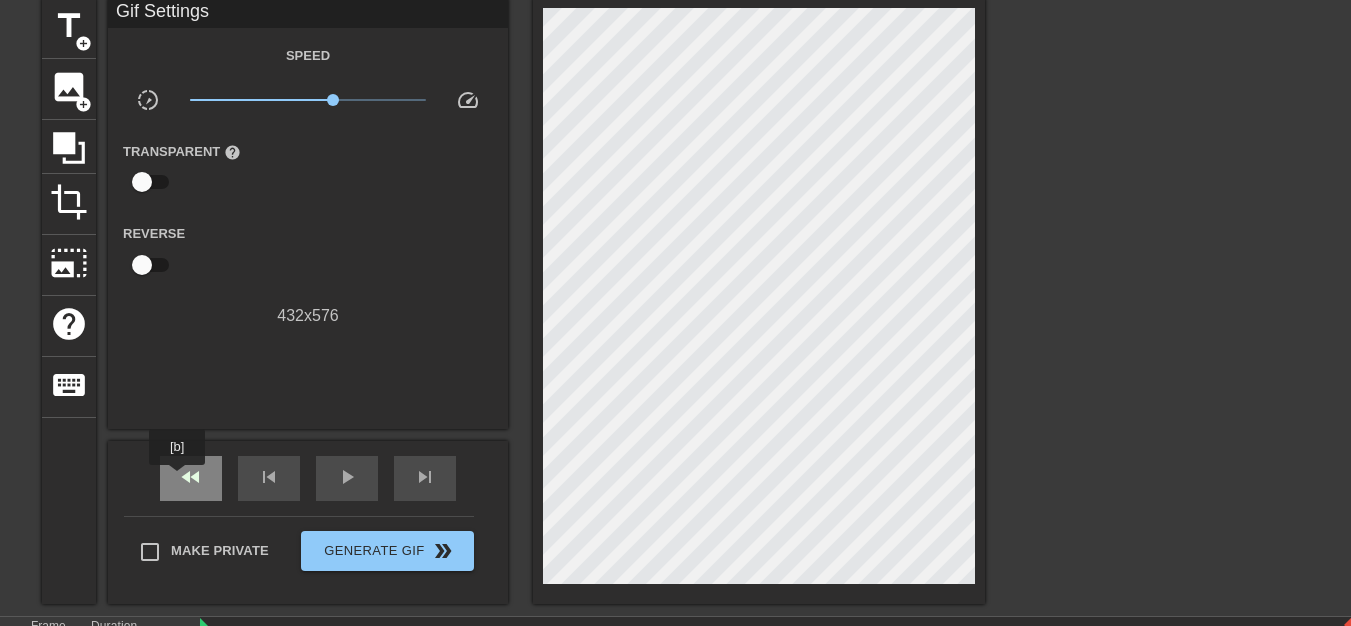 click on "fast_rewind" at bounding box center [191, 478] 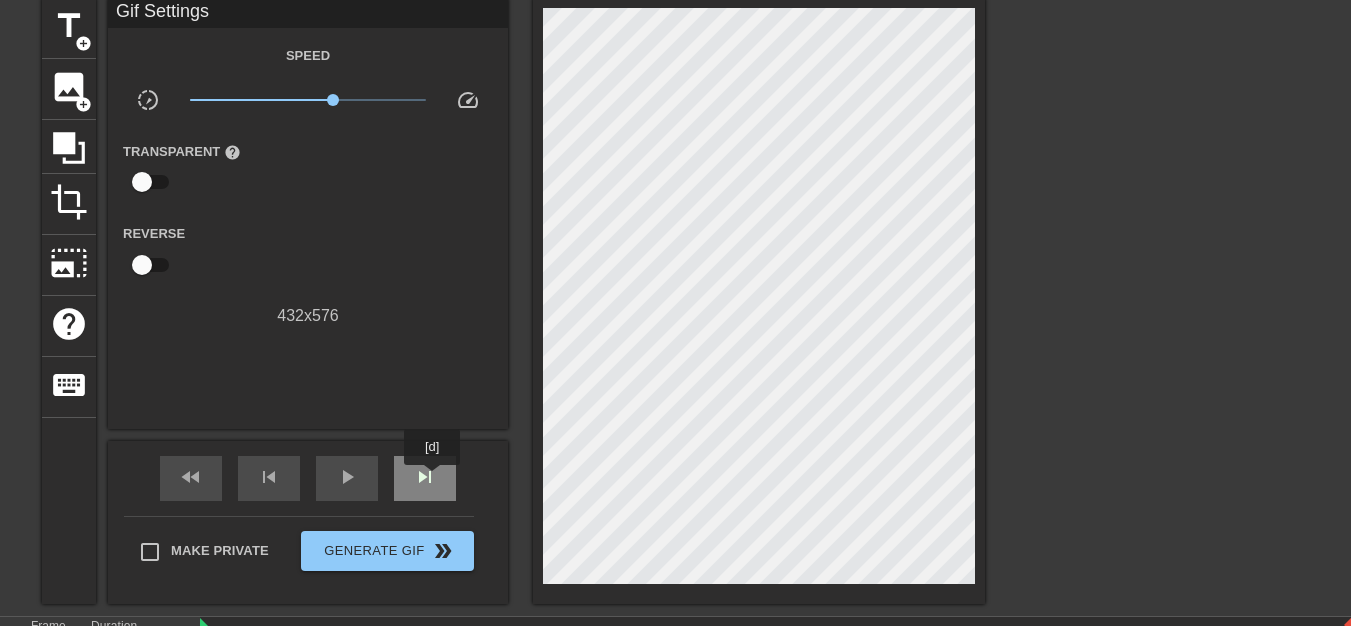 click on "skip_next" at bounding box center [425, 477] 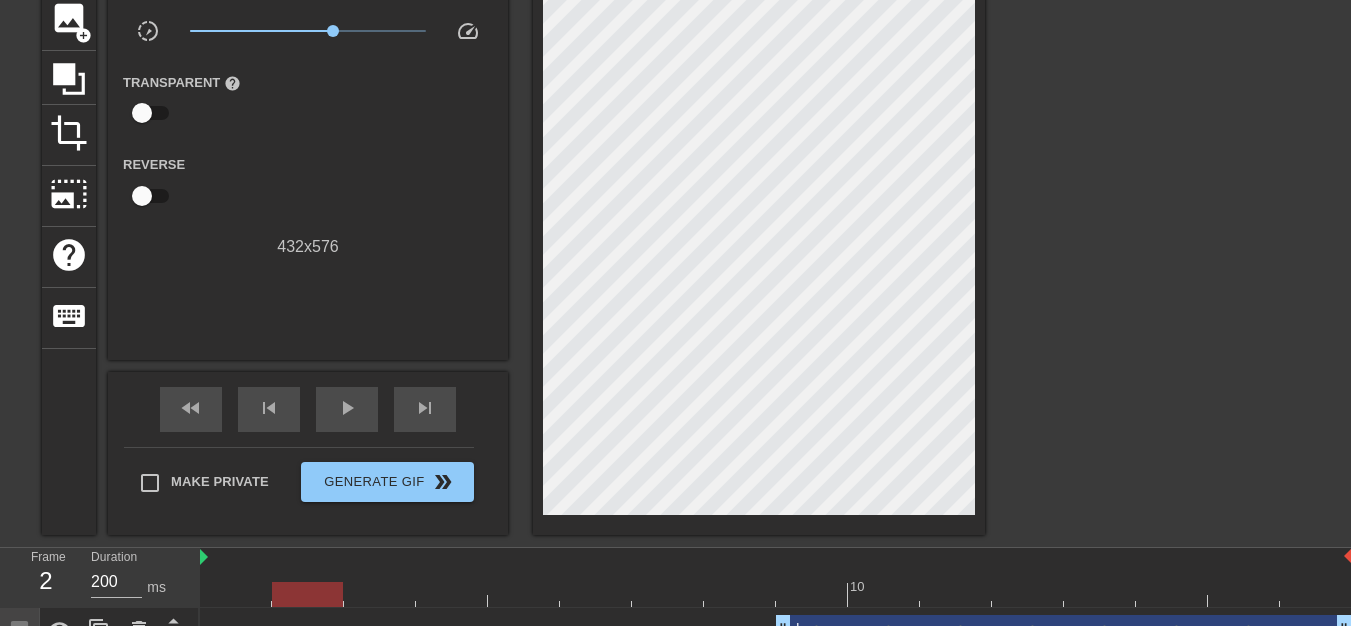 scroll, scrollTop: 181, scrollLeft: 0, axis: vertical 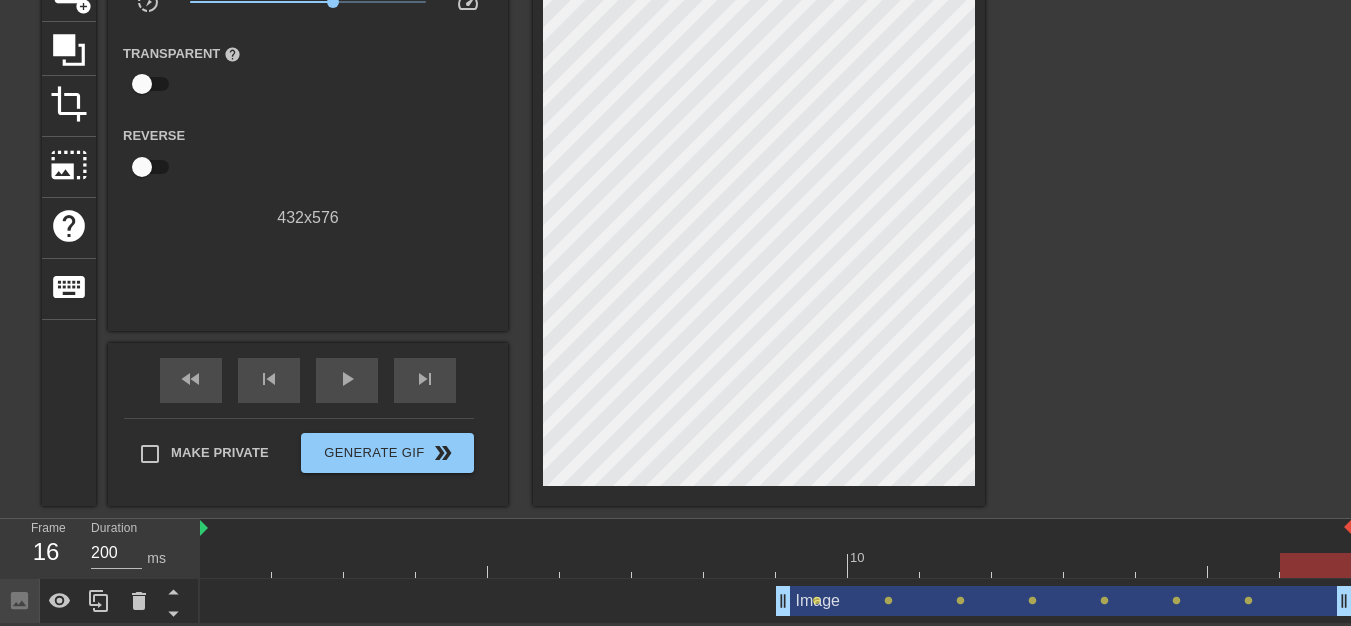 click at bounding box center [776, 565] 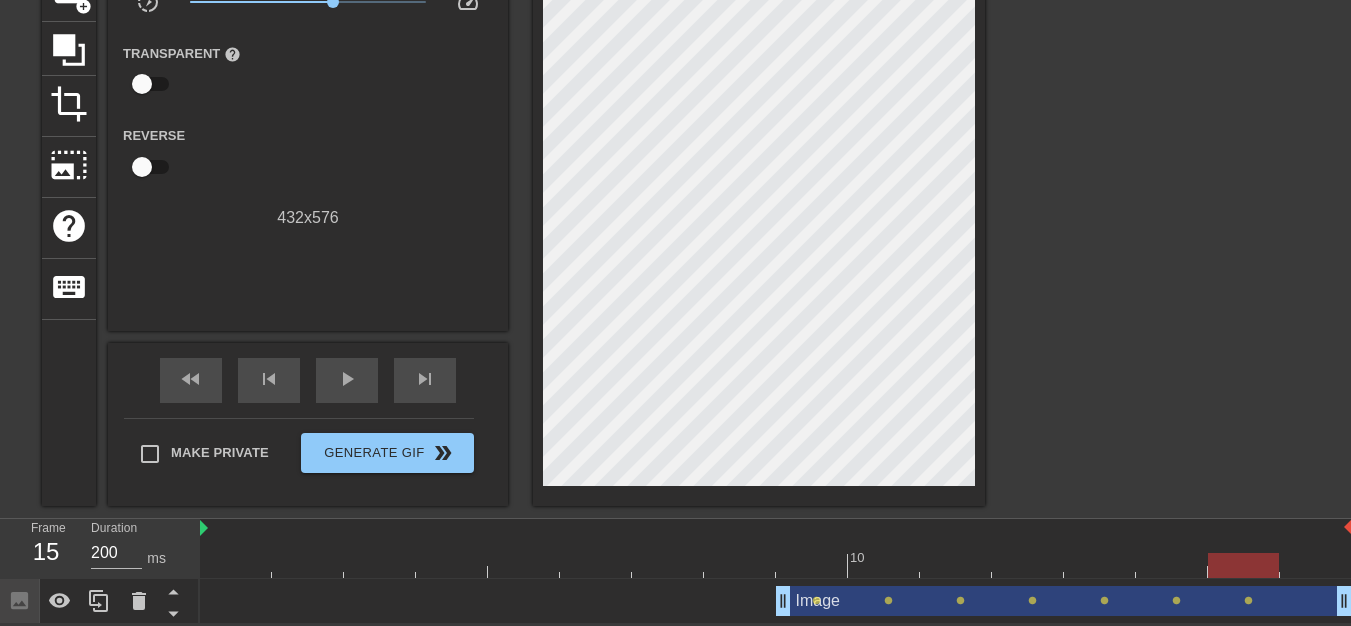 drag, startPoint x: 1285, startPoint y: 554, endPoint x: 1242, endPoint y: 545, distance: 43.931767 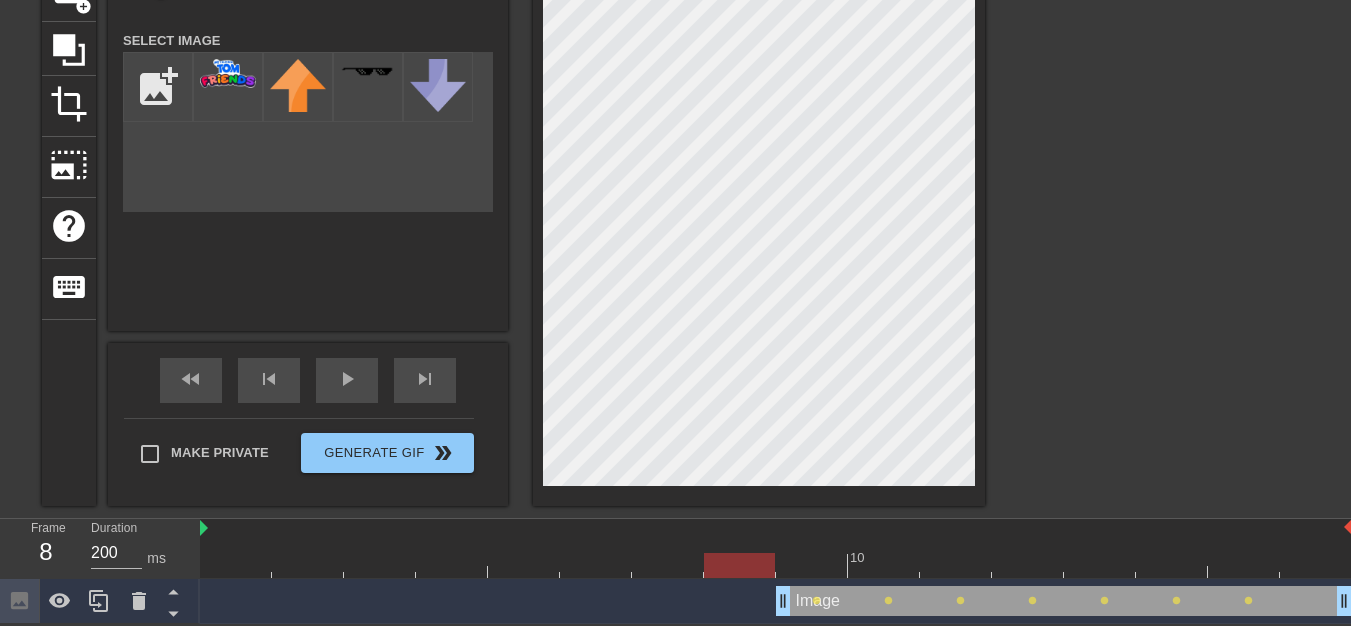drag, startPoint x: 1237, startPoint y: 559, endPoint x: 662, endPoint y: 546, distance: 575.1469 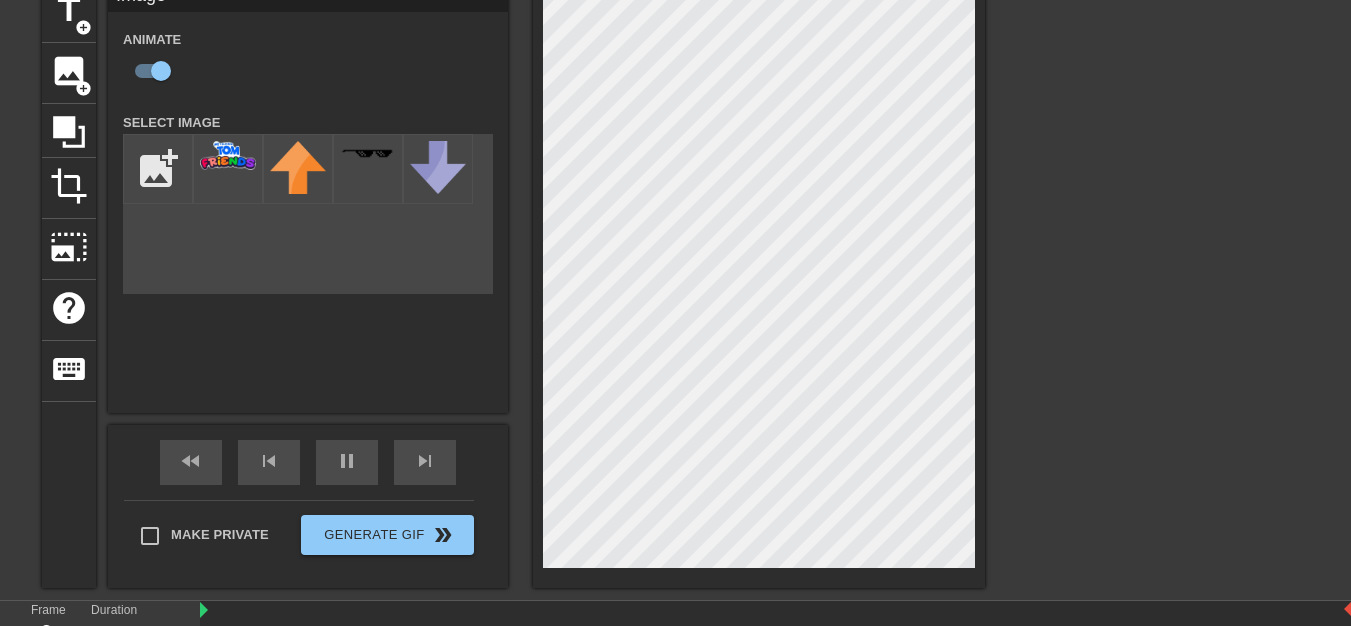 scroll, scrollTop: 0, scrollLeft: 0, axis: both 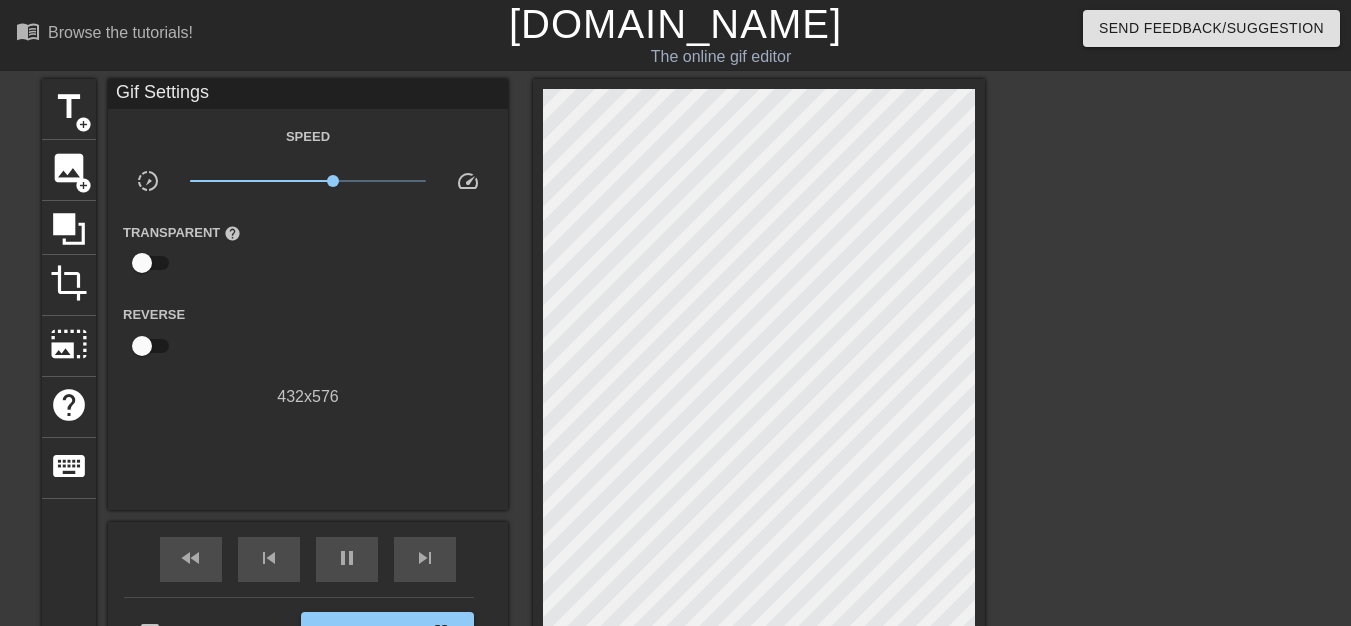 click at bounding box center [1159, 379] 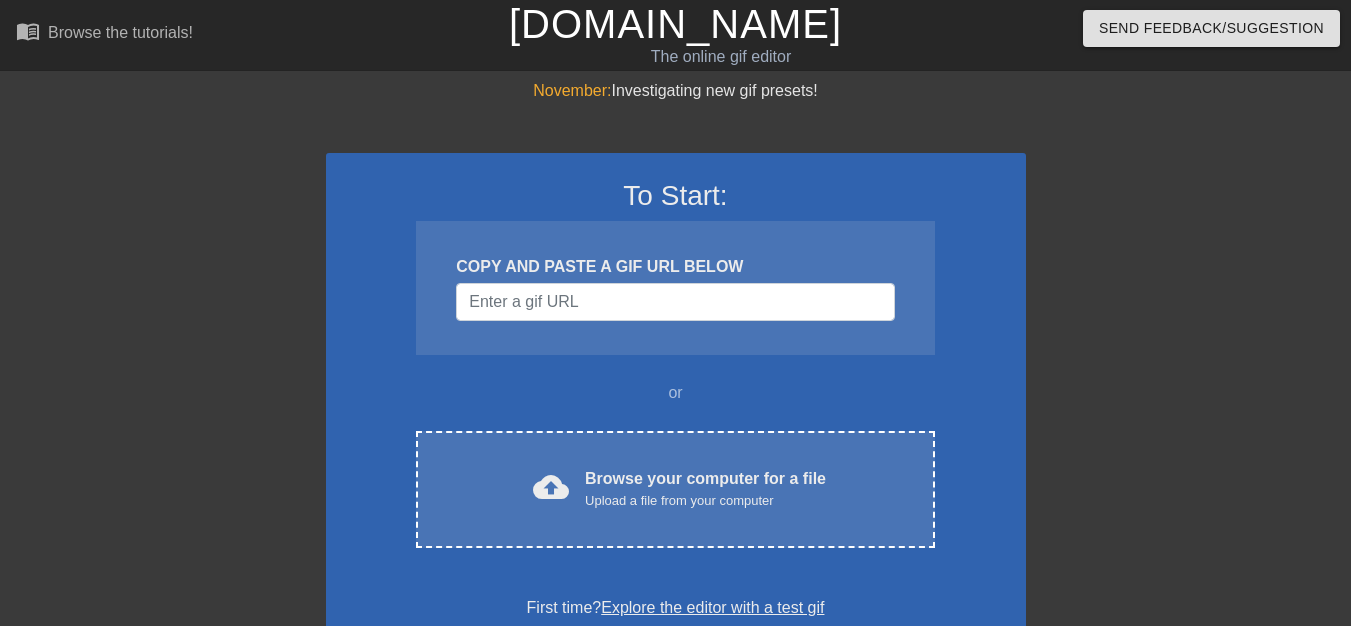 scroll, scrollTop: 0, scrollLeft: 0, axis: both 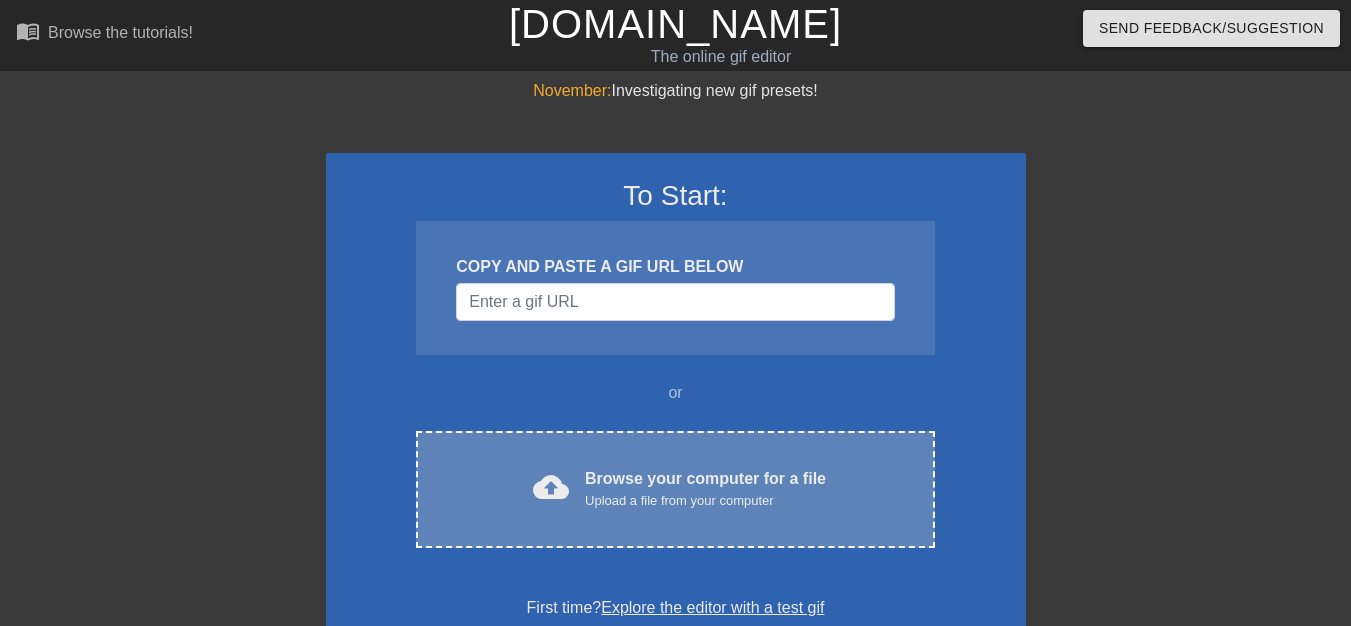 click on "Upload a file from your computer" at bounding box center (705, 501) 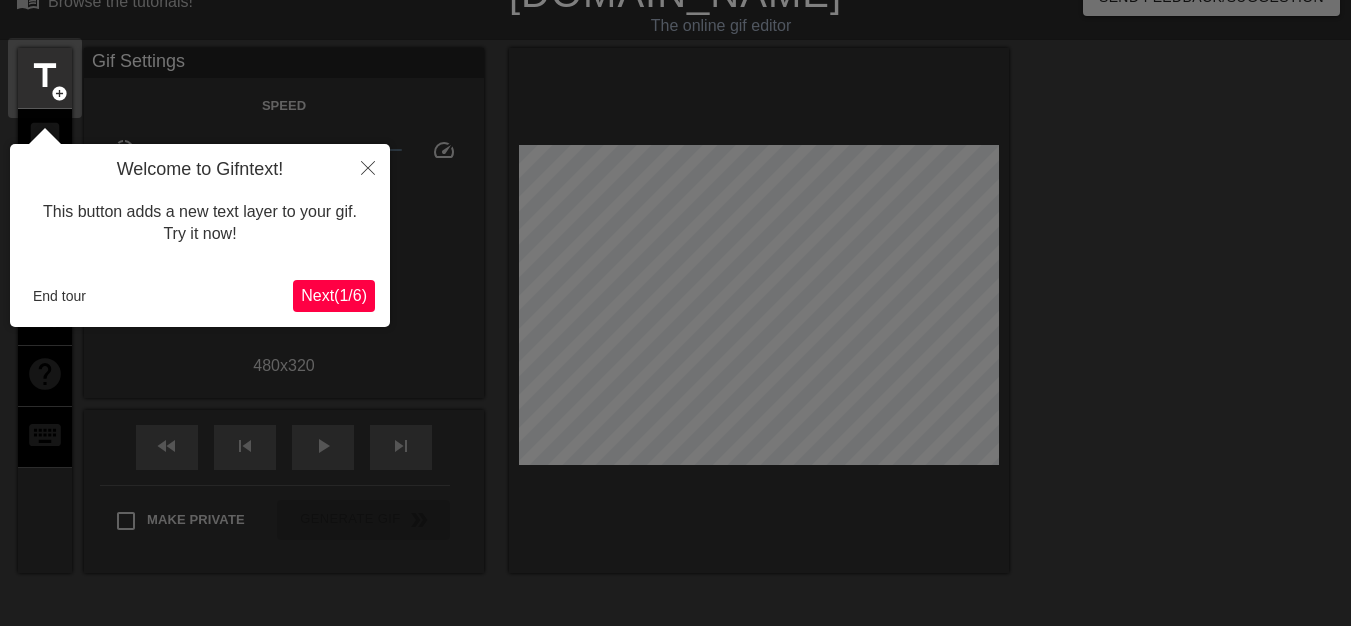 scroll, scrollTop: 0, scrollLeft: 0, axis: both 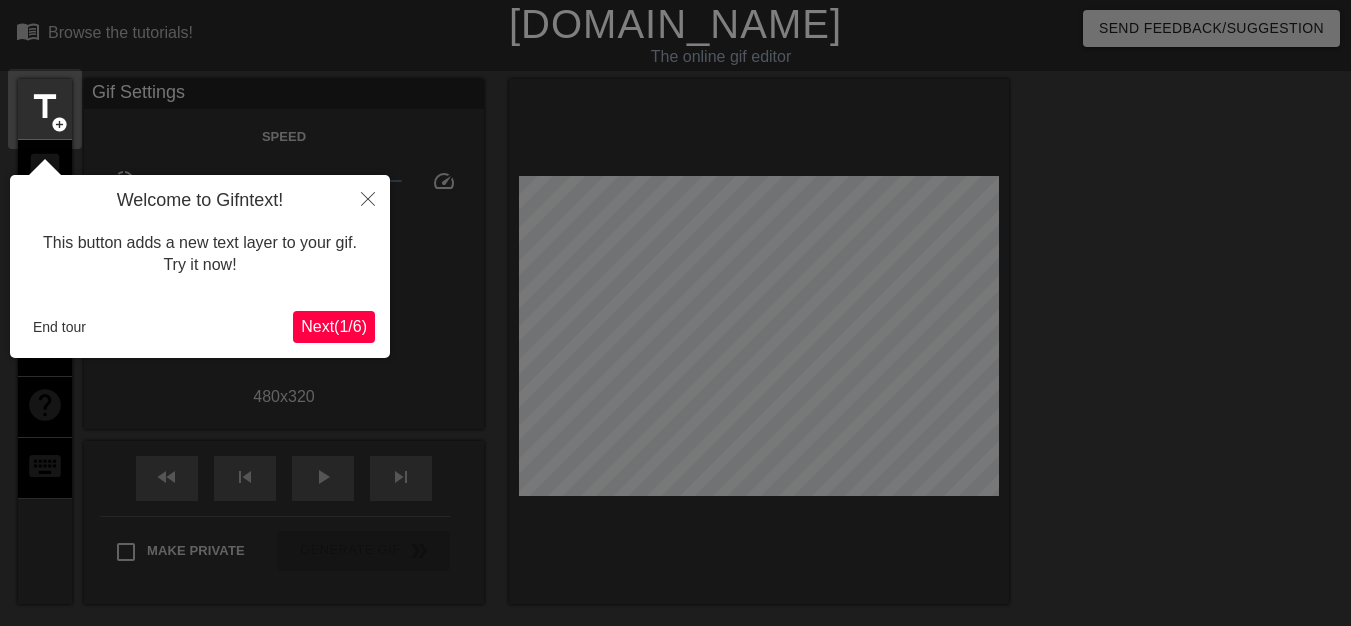 click on "Next  ( 1 / 6 )" at bounding box center (334, 326) 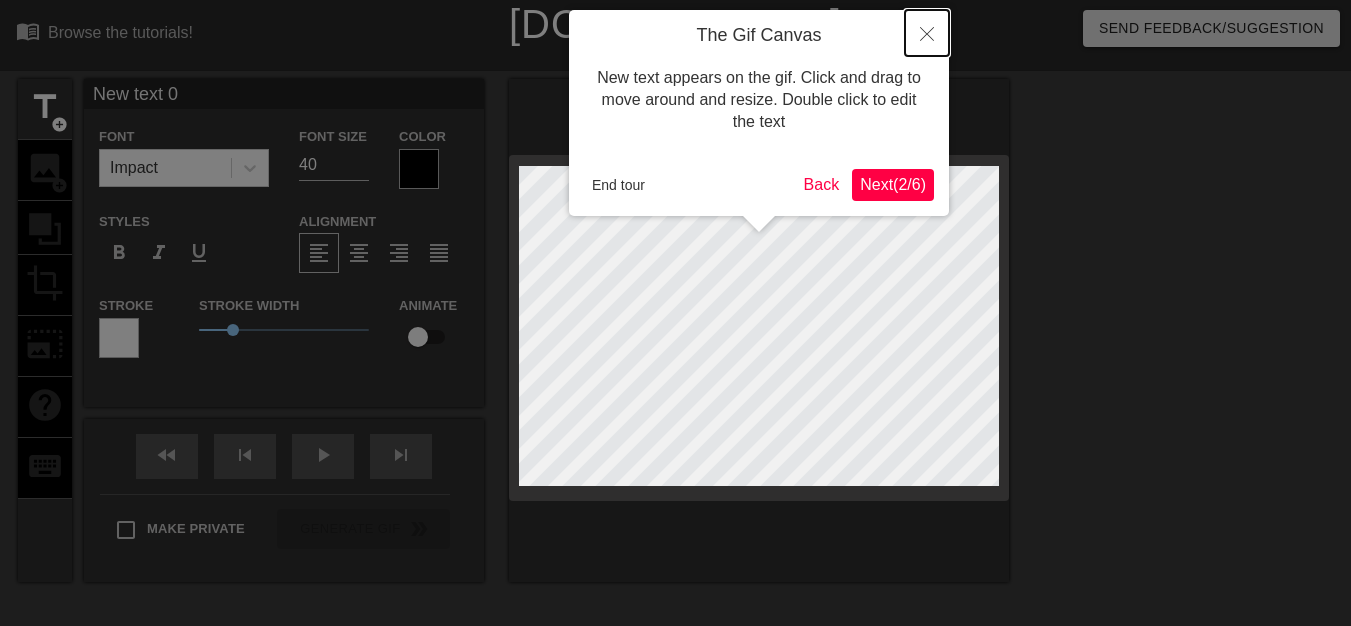 click 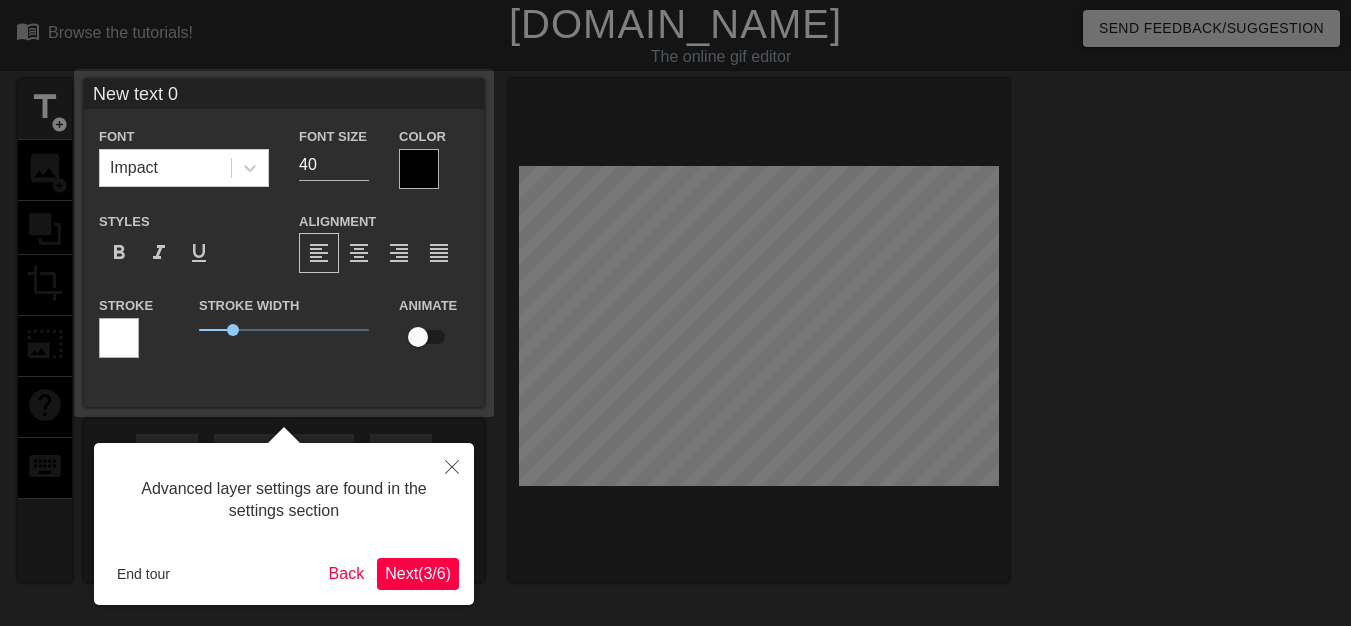 scroll, scrollTop: 49, scrollLeft: 0, axis: vertical 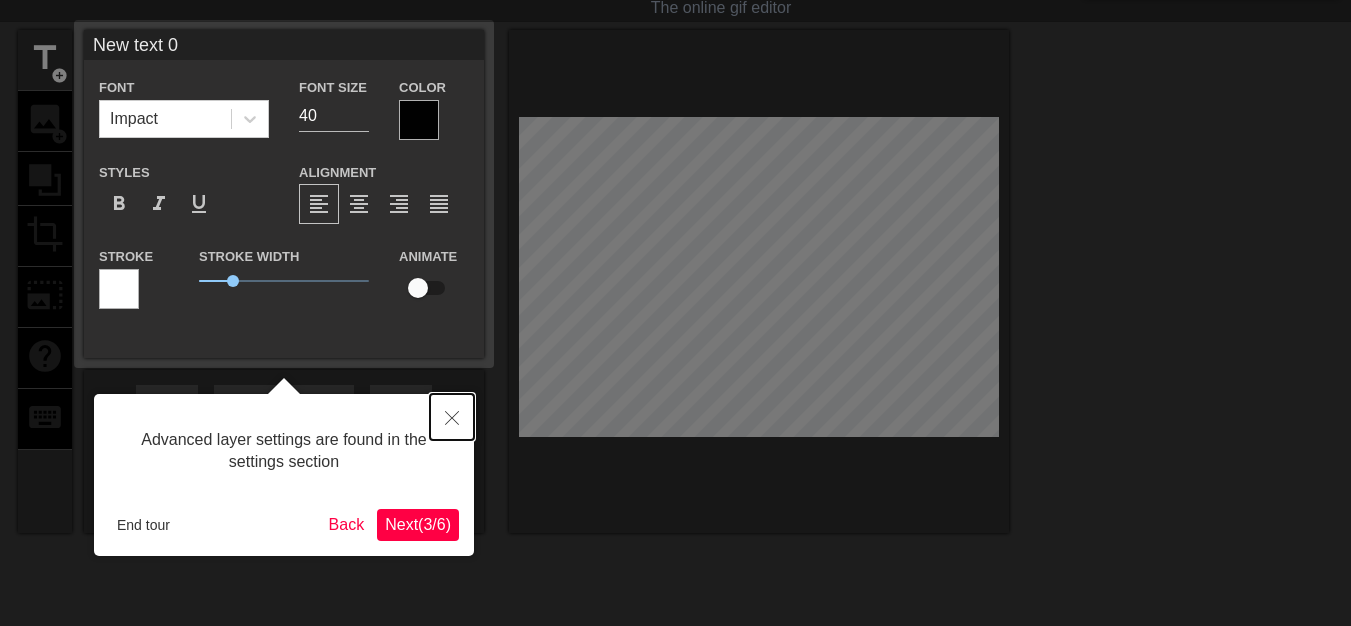 click 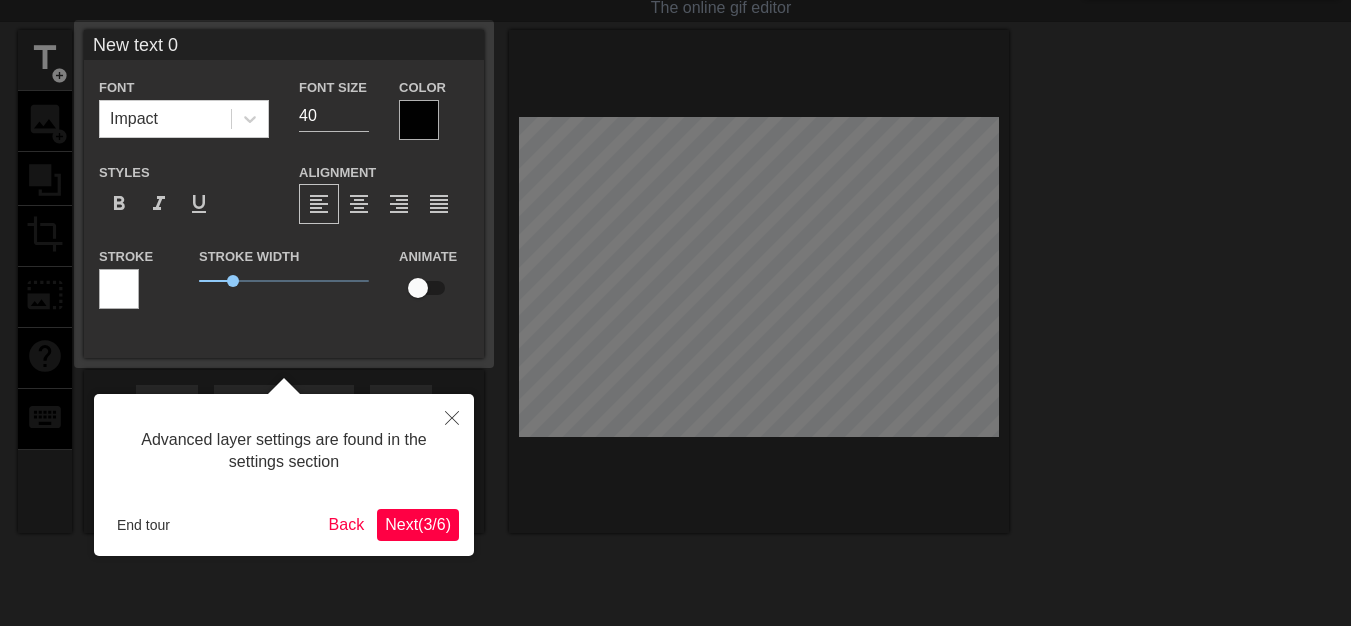 scroll, scrollTop: 0, scrollLeft: 0, axis: both 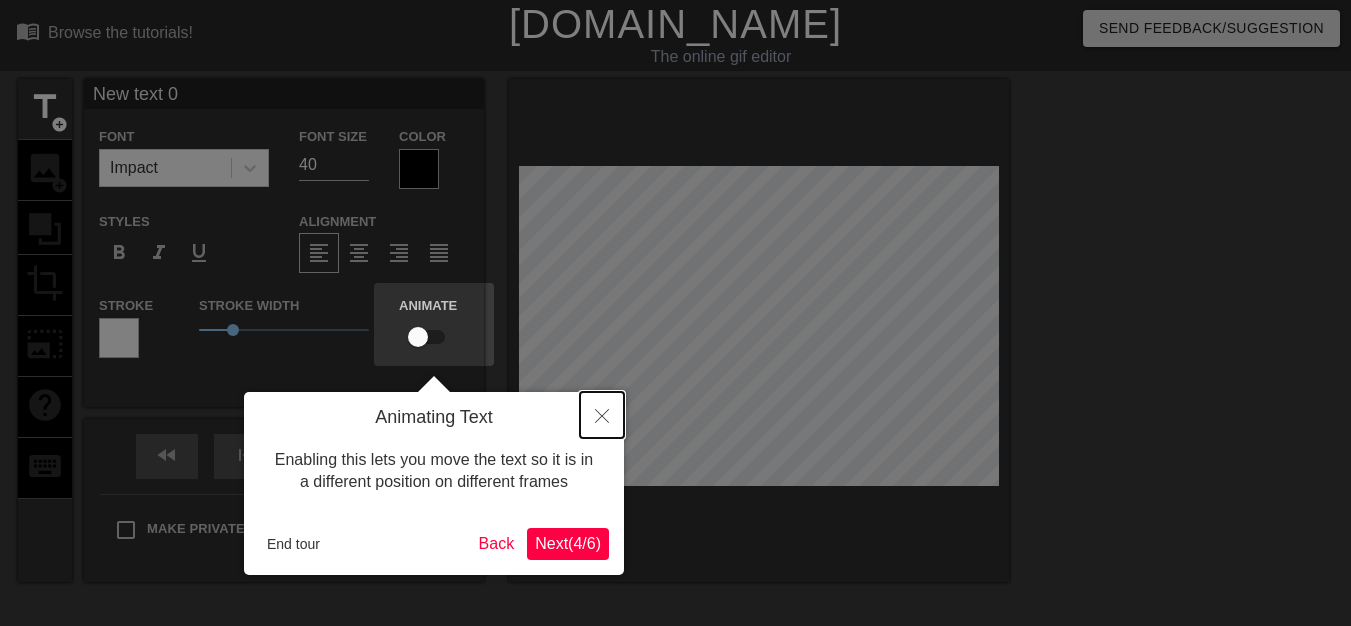 click at bounding box center (602, 415) 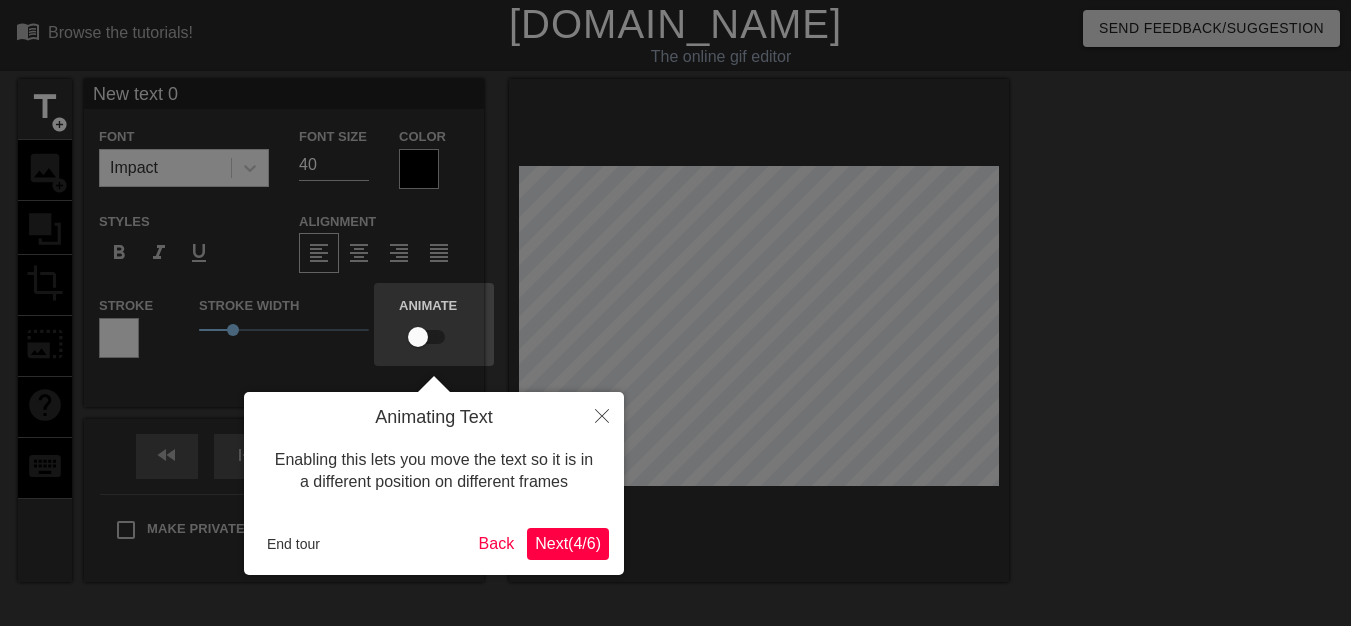 scroll, scrollTop: 189, scrollLeft: 0, axis: vertical 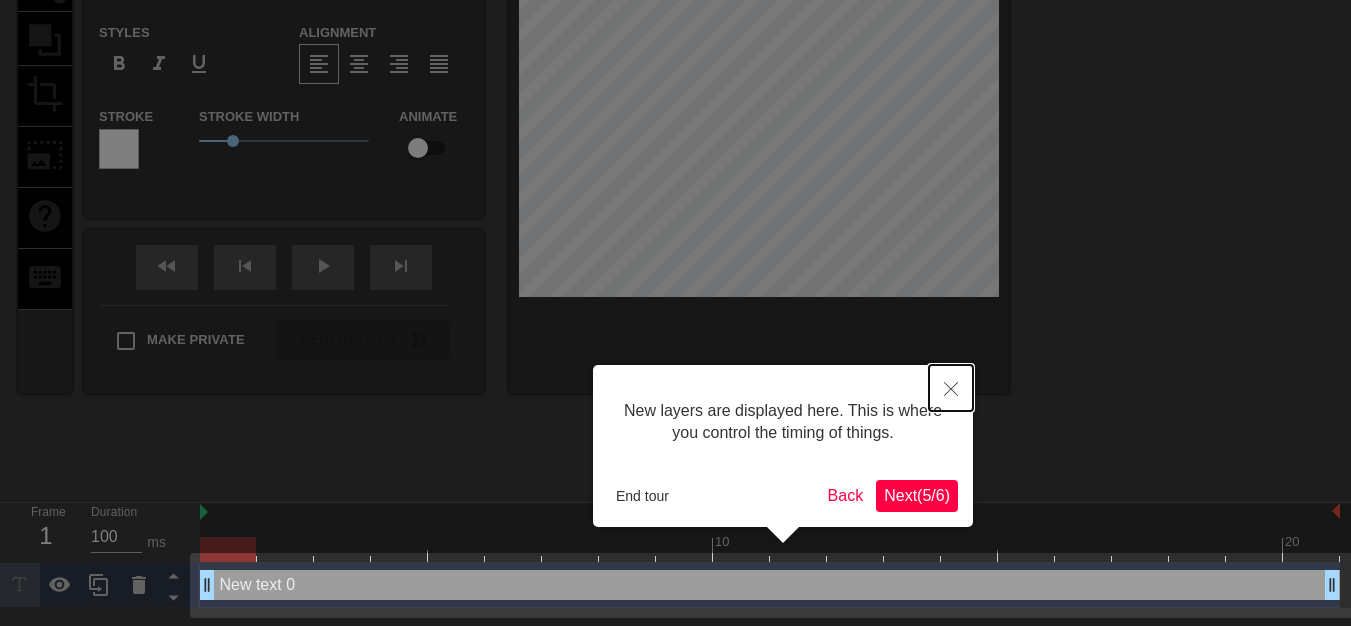 click at bounding box center [951, 388] 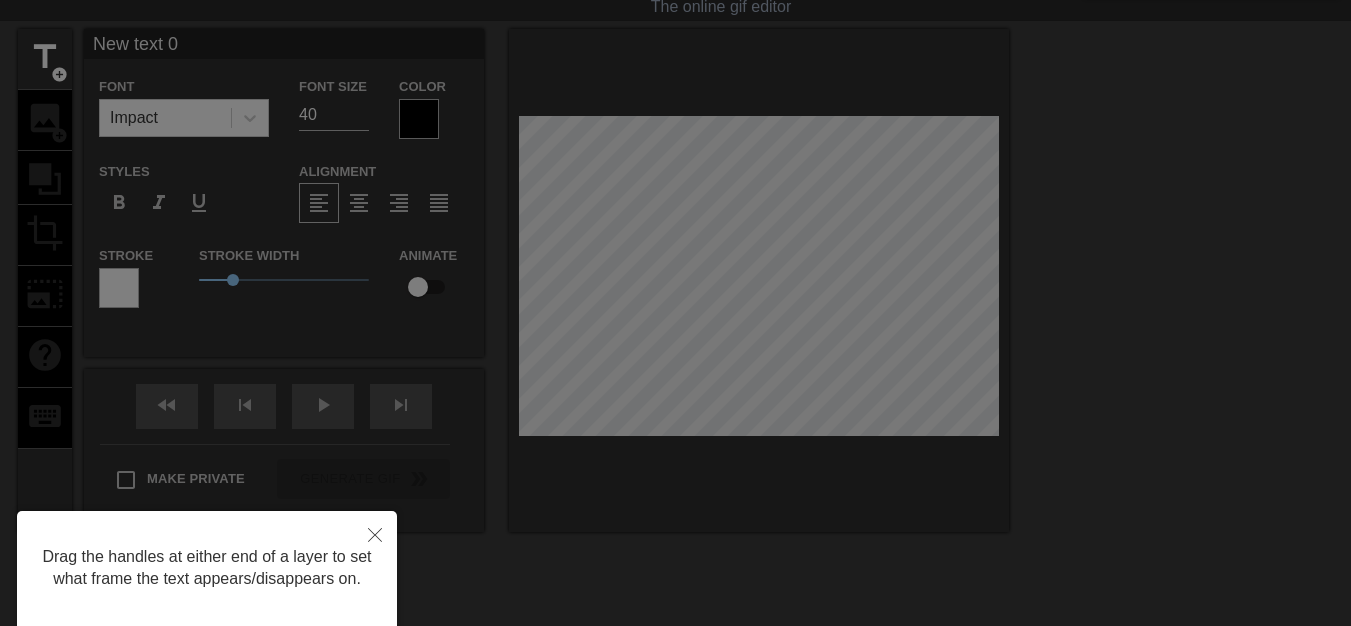 scroll, scrollTop: 0, scrollLeft: 0, axis: both 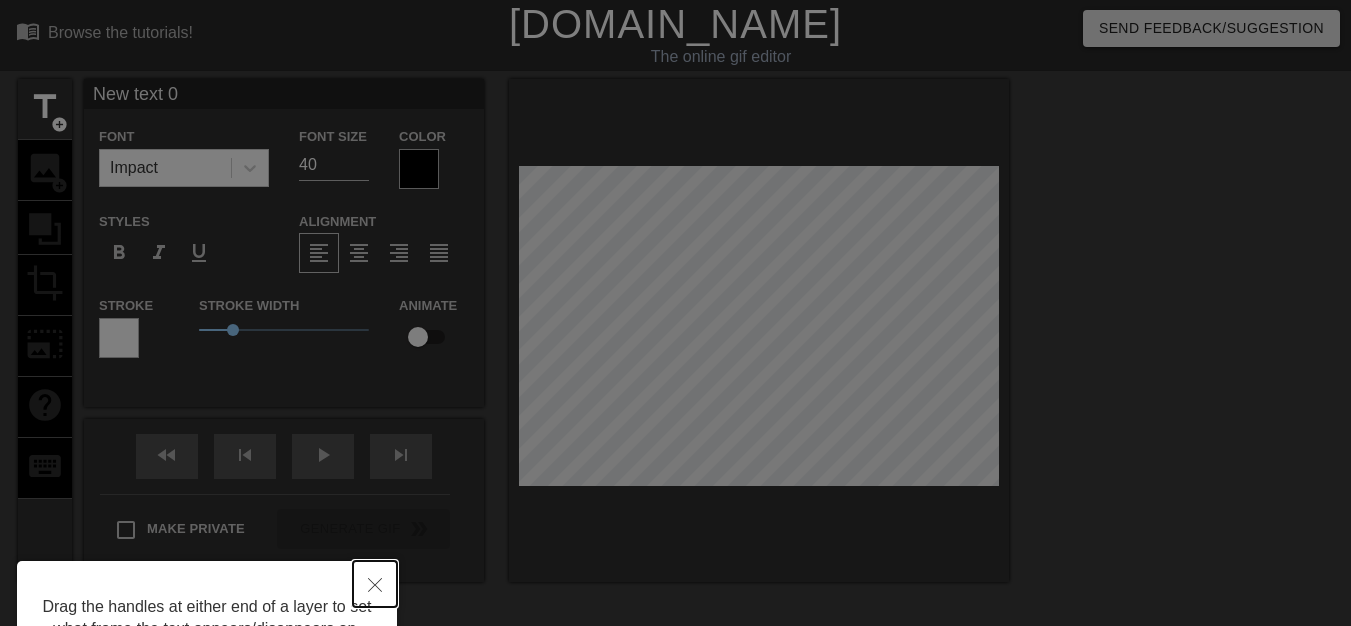 click at bounding box center (375, 584) 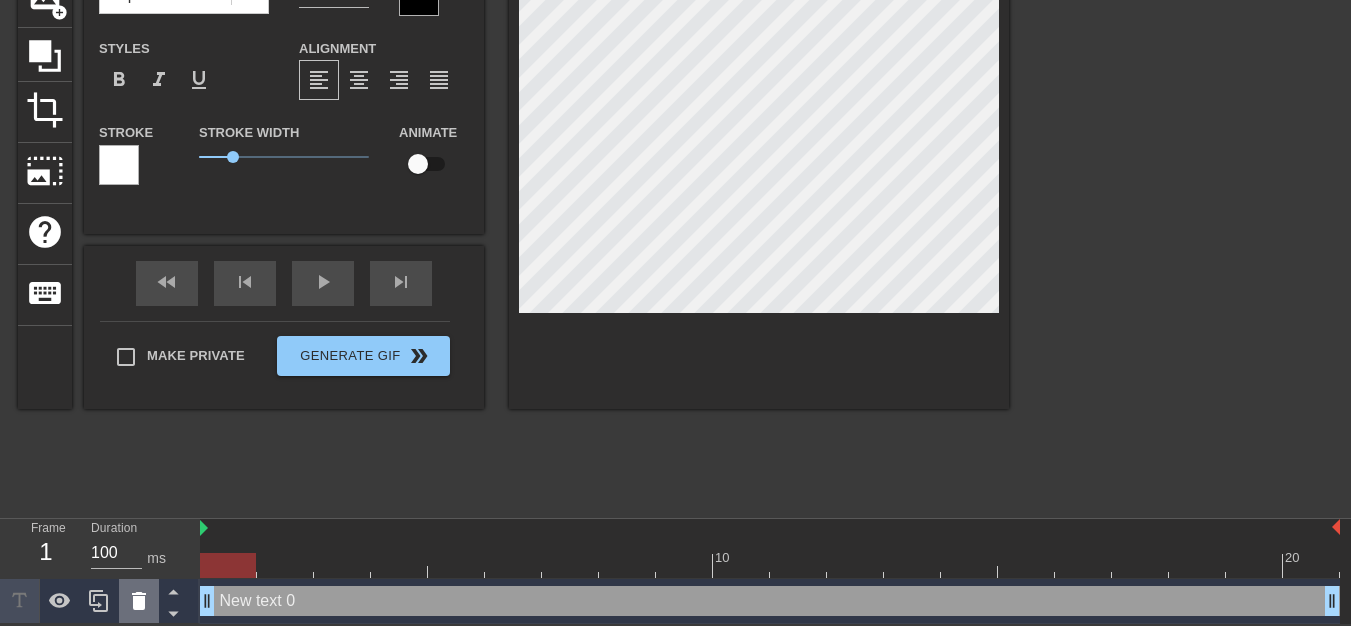 click 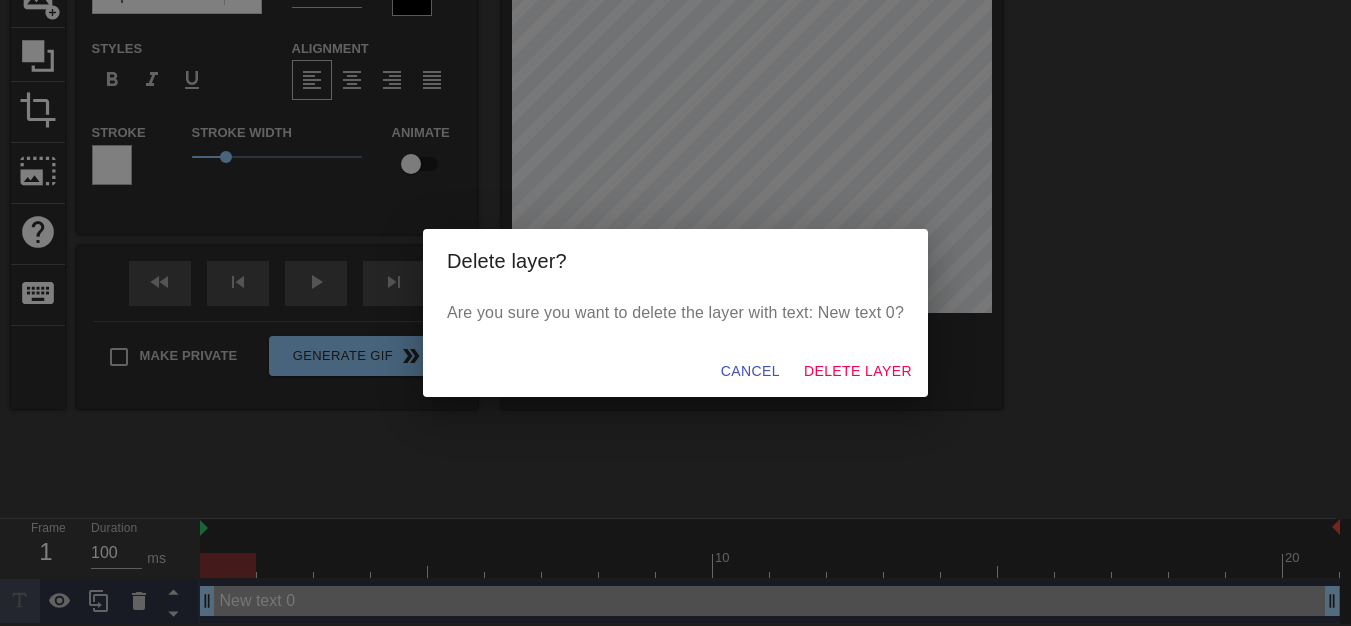 scroll, scrollTop: 160, scrollLeft: 0, axis: vertical 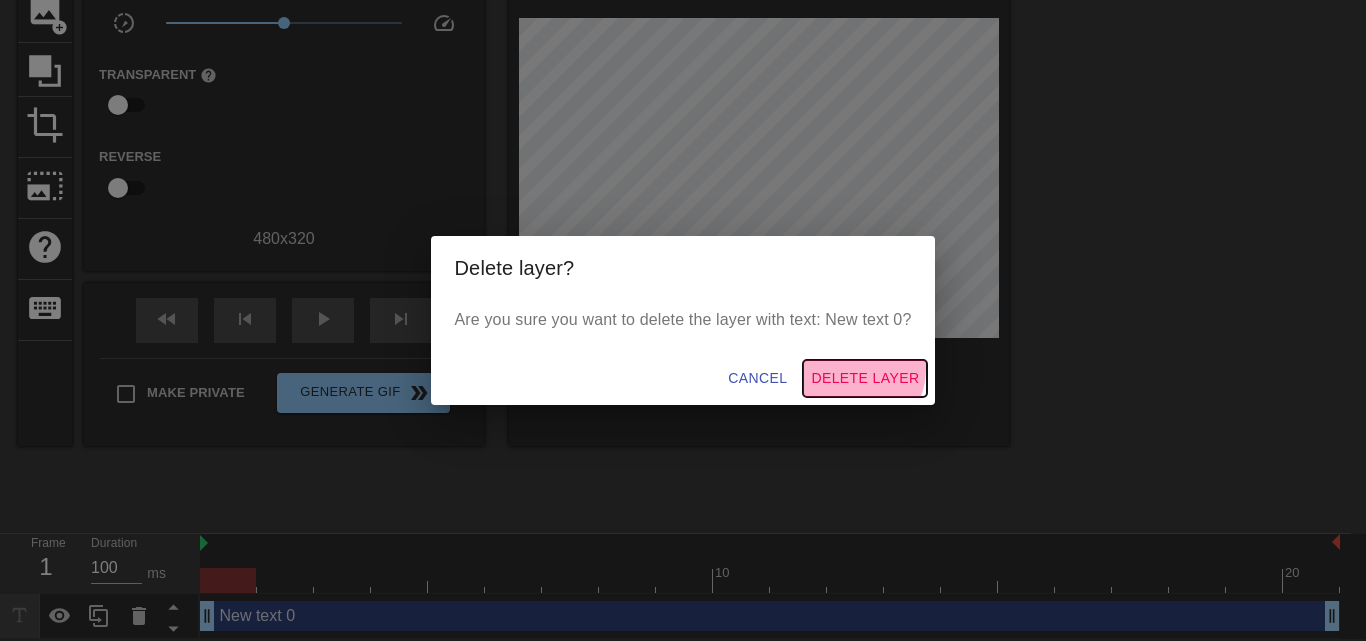 click on "Delete Layer" at bounding box center (865, 378) 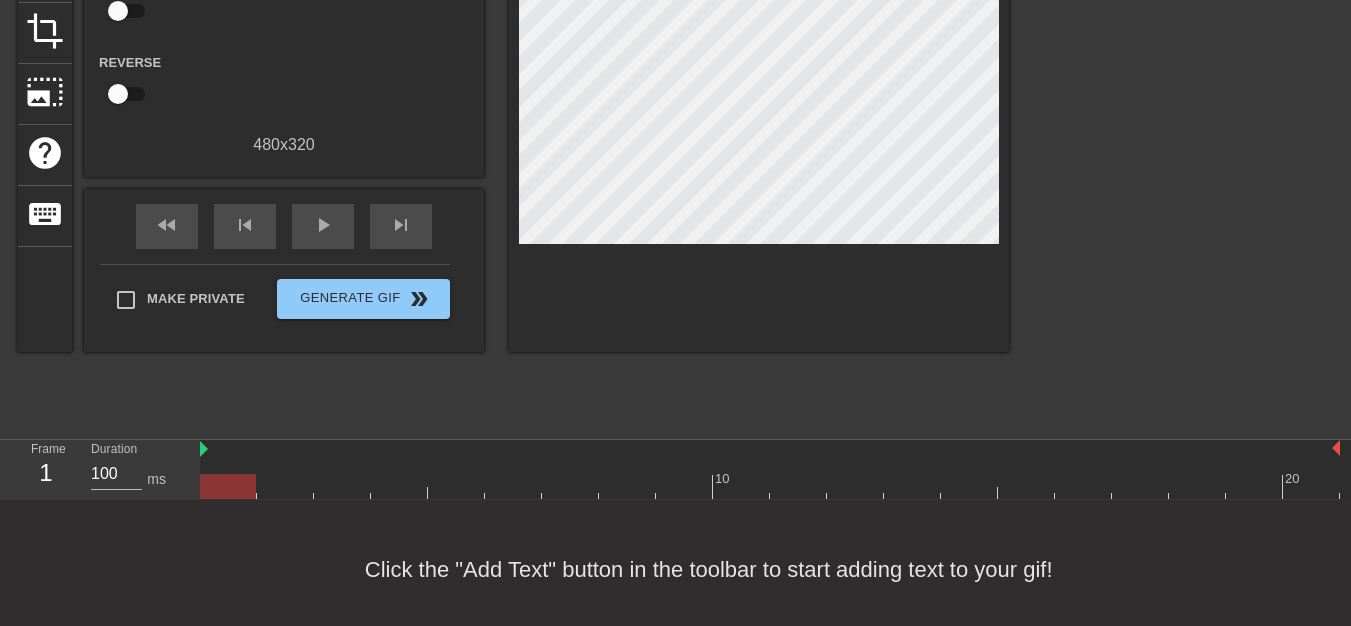 scroll, scrollTop: 265, scrollLeft: 0, axis: vertical 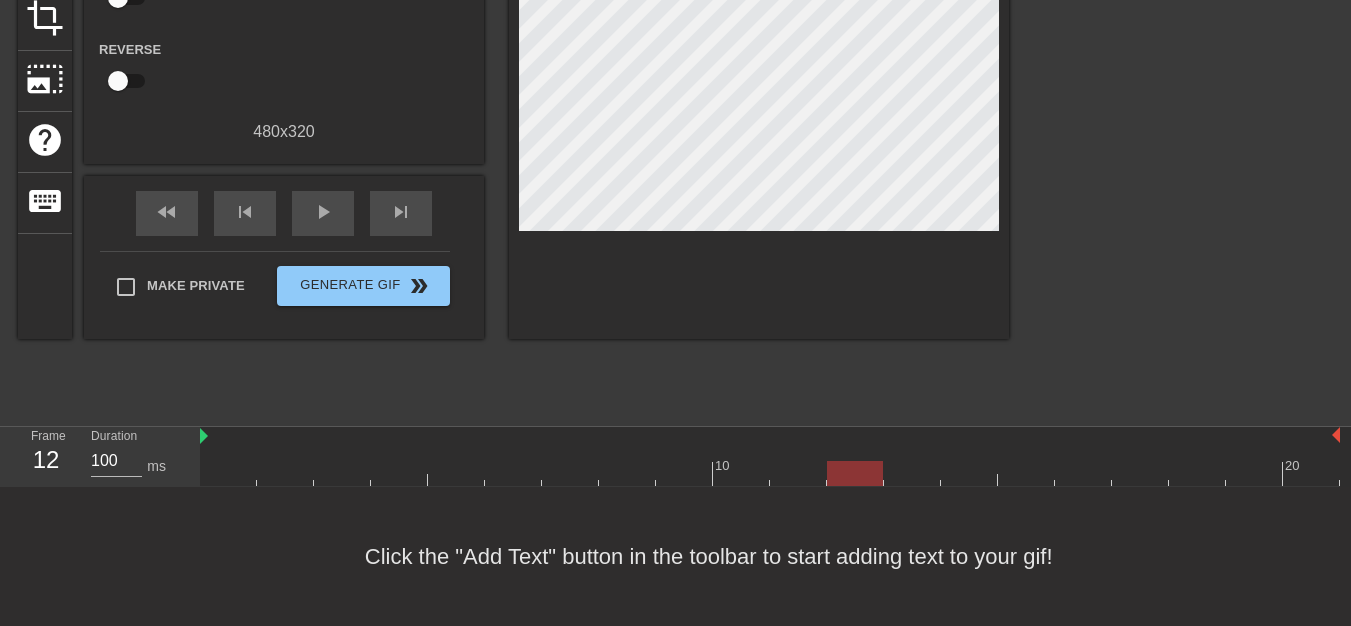 drag, startPoint x: 277, startPoint y: 478, endPoint x: 870, endPoint y: 460, distance: 593.27313 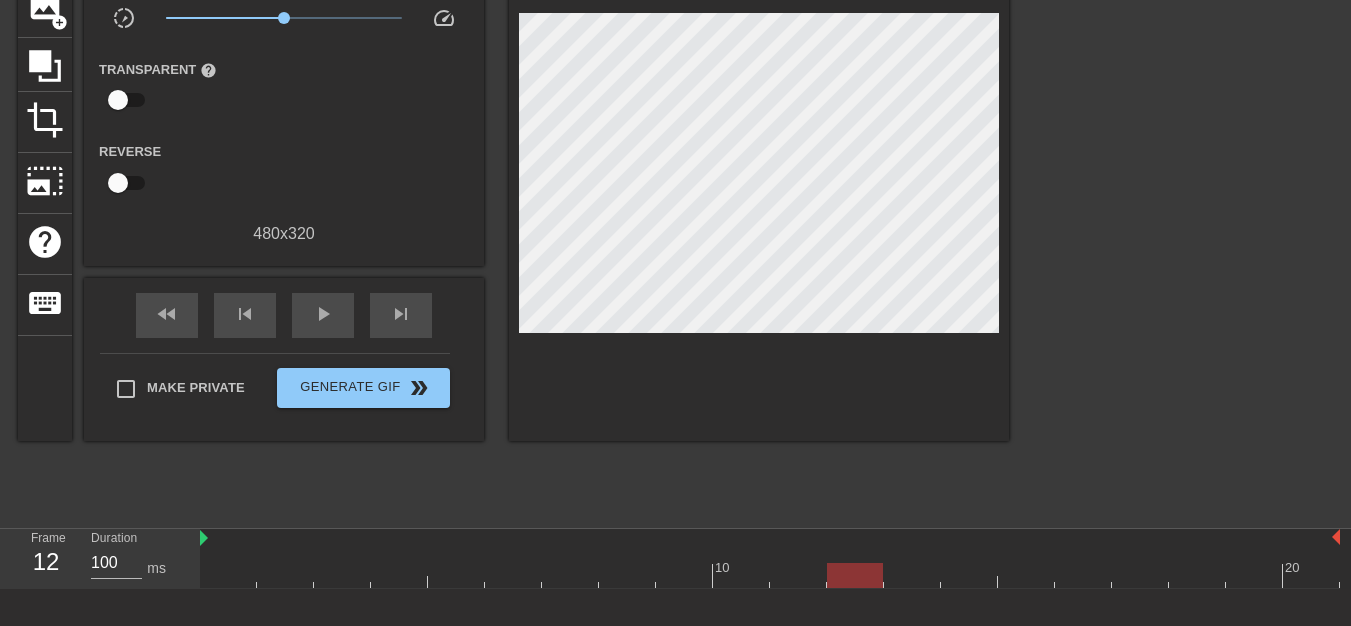 scroll, scrollTop: 0, scrollLeft: 0, axis: both 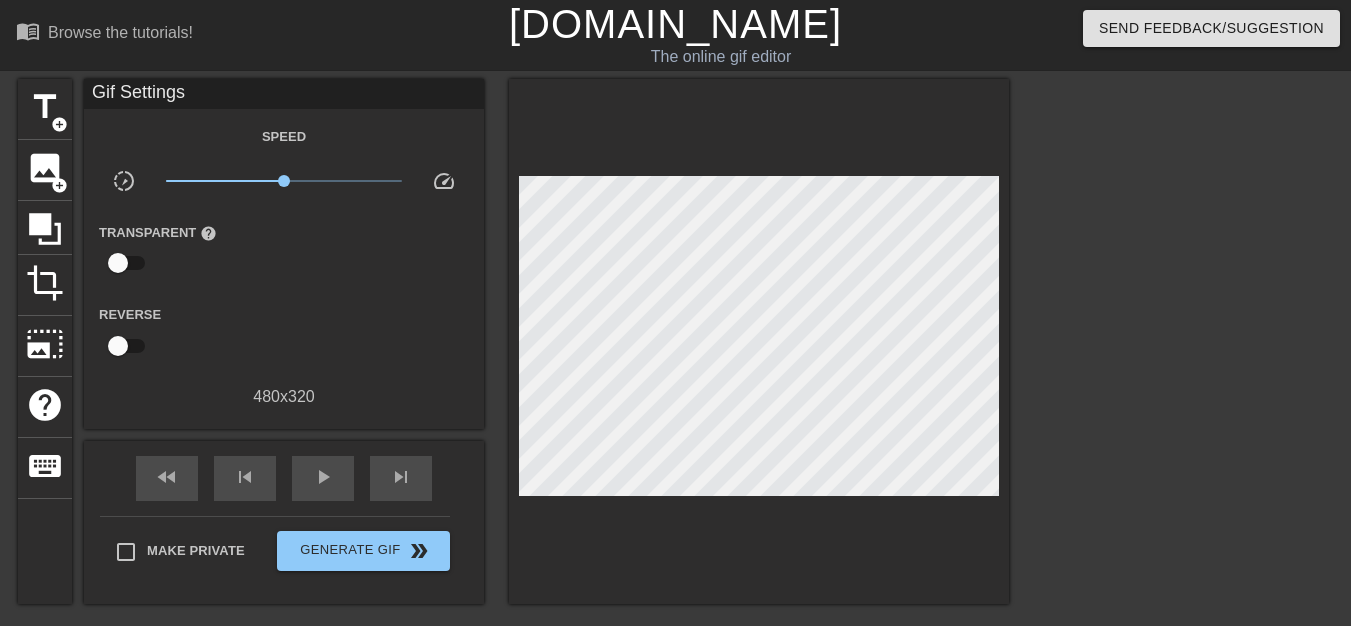 click on "[DOMAIN_NAME]" at bounding box center (675, 24) 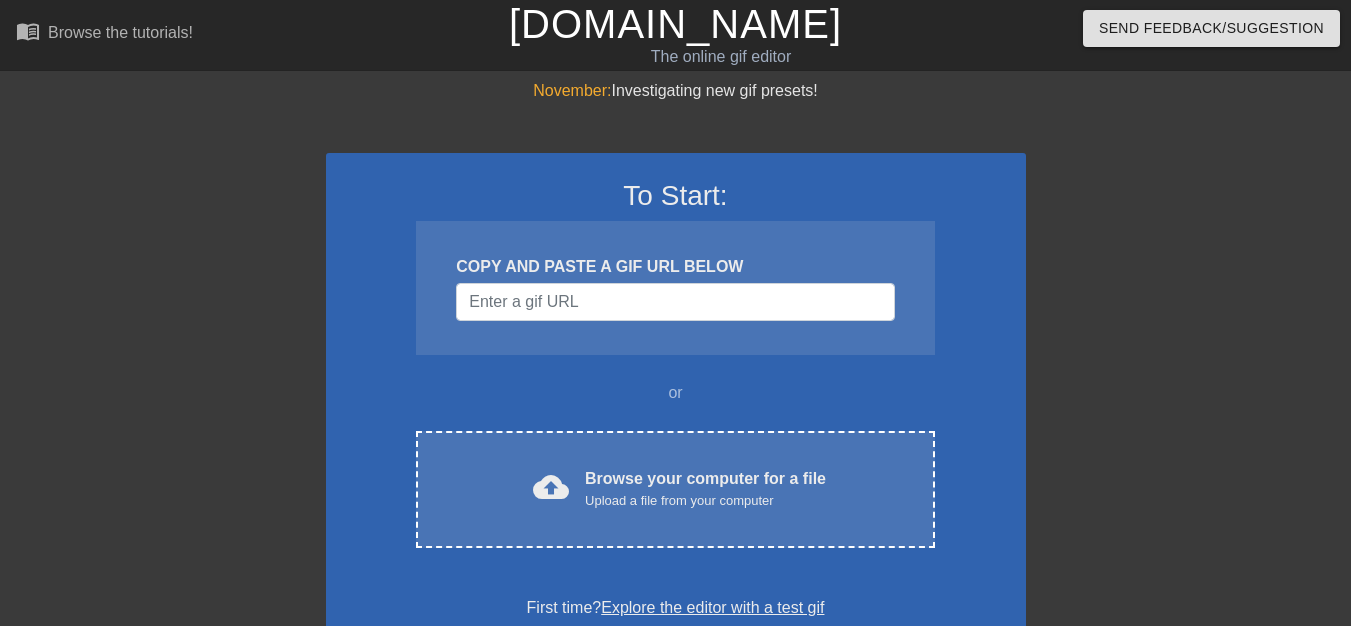 scroll, scrollTop: 0, scrollLeft: 0, axis: both 